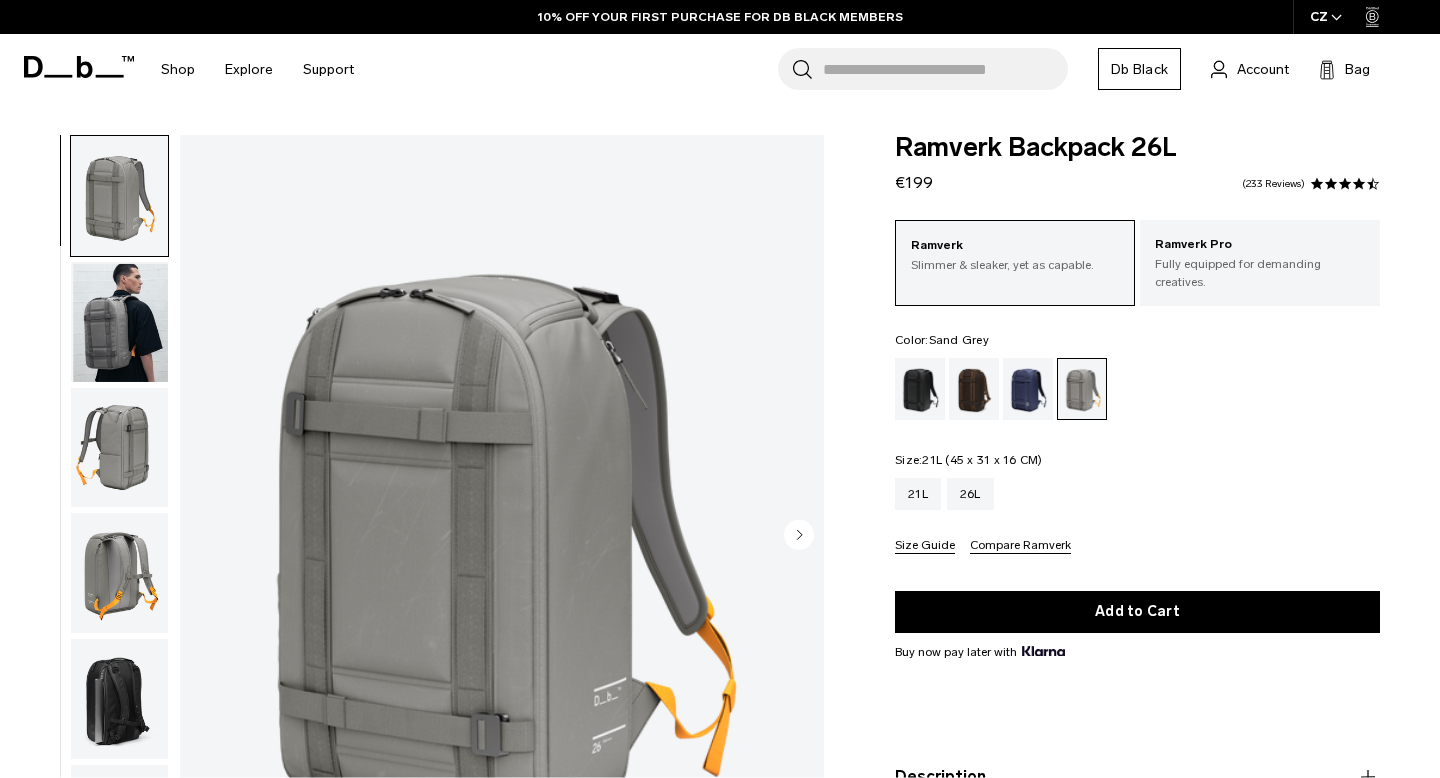 scroll, scrollTop: 0, scrollLeft: 0, axis: both 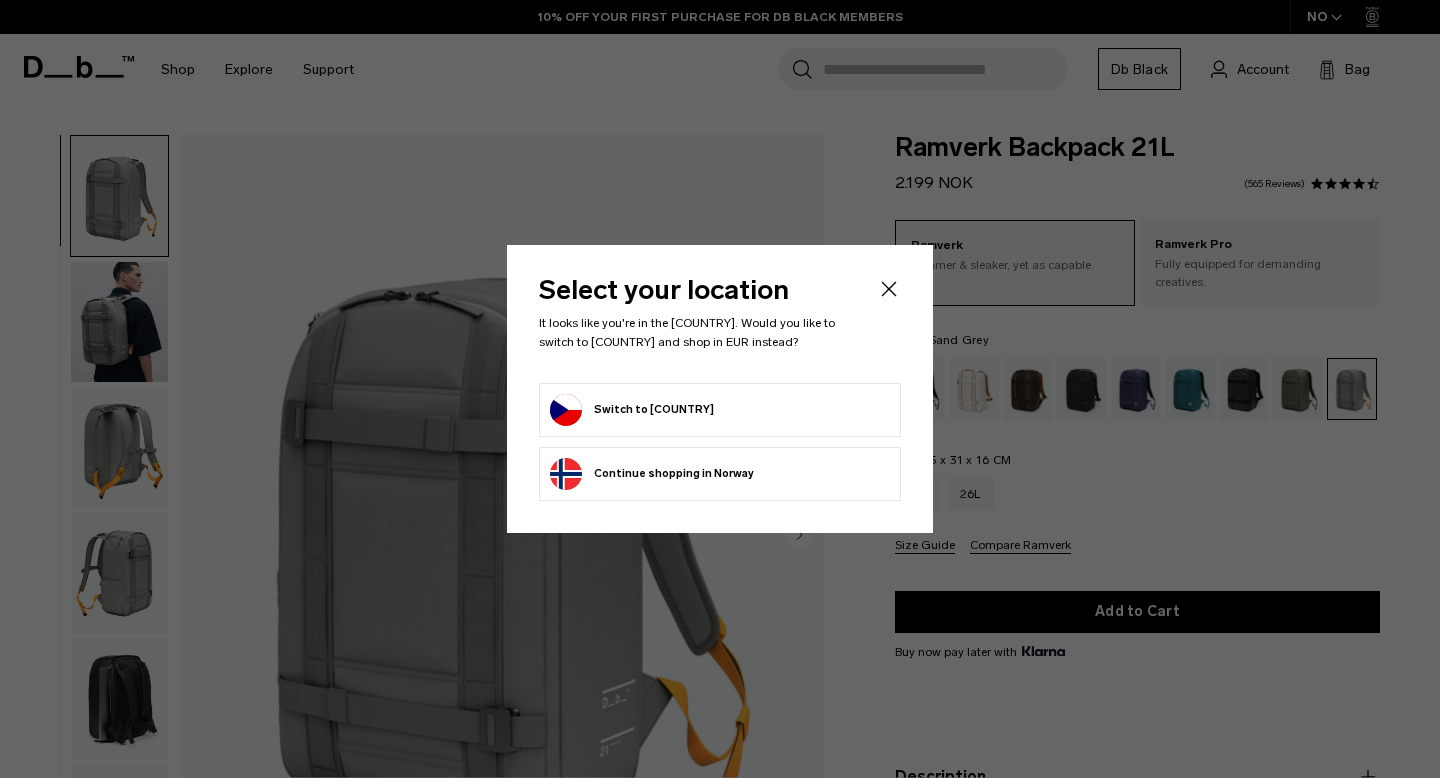 click 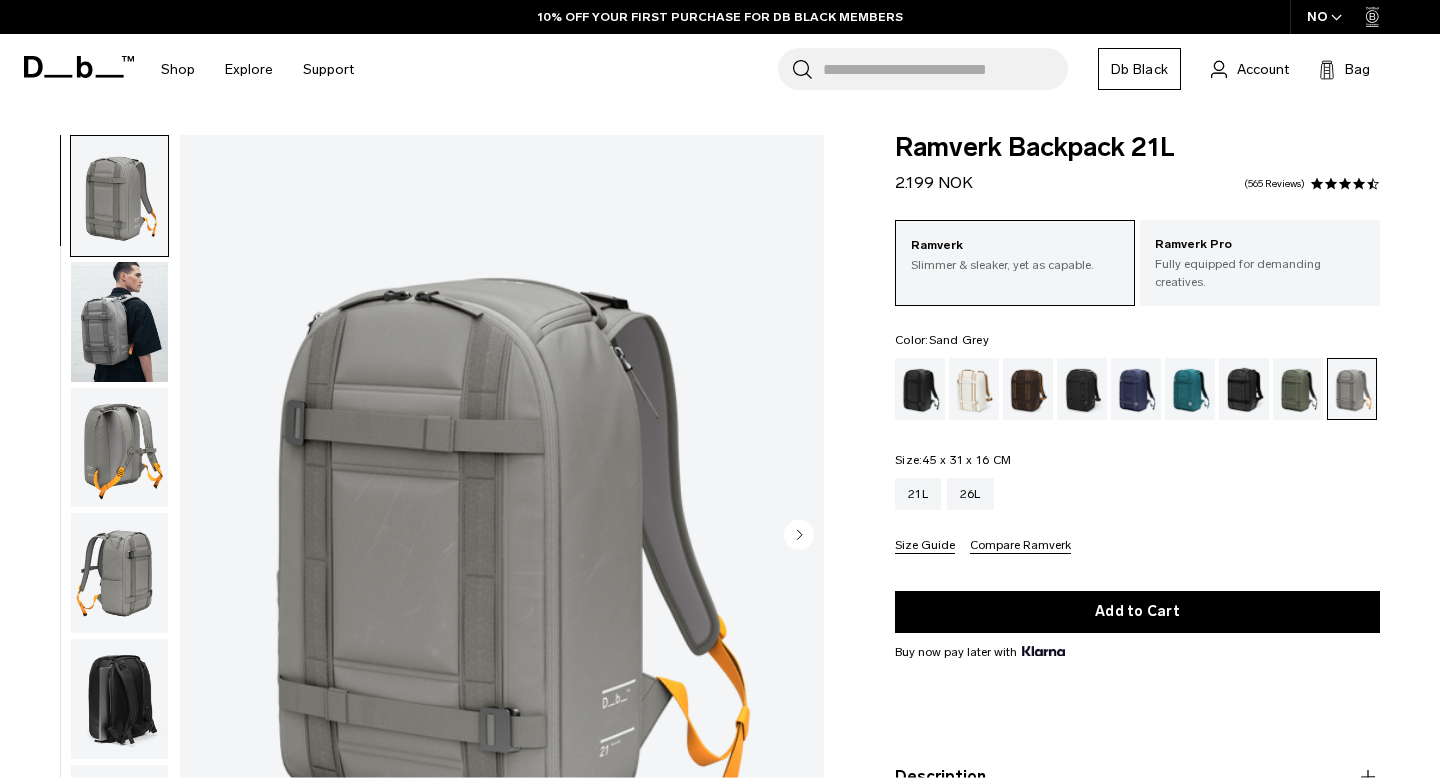 scroll, scrollTop: 0, scrollLeft: 0, axis: both 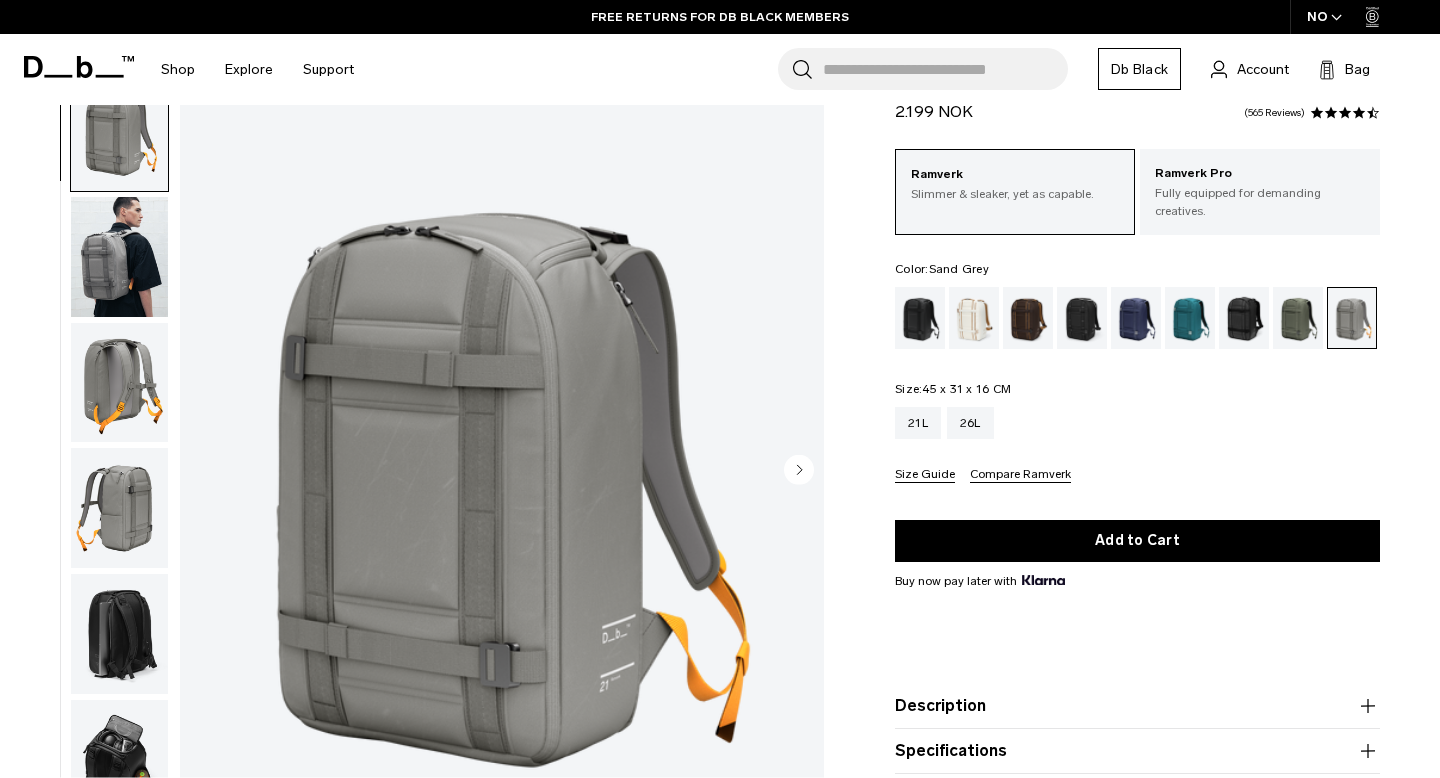 click at bounding box center [119, 256] 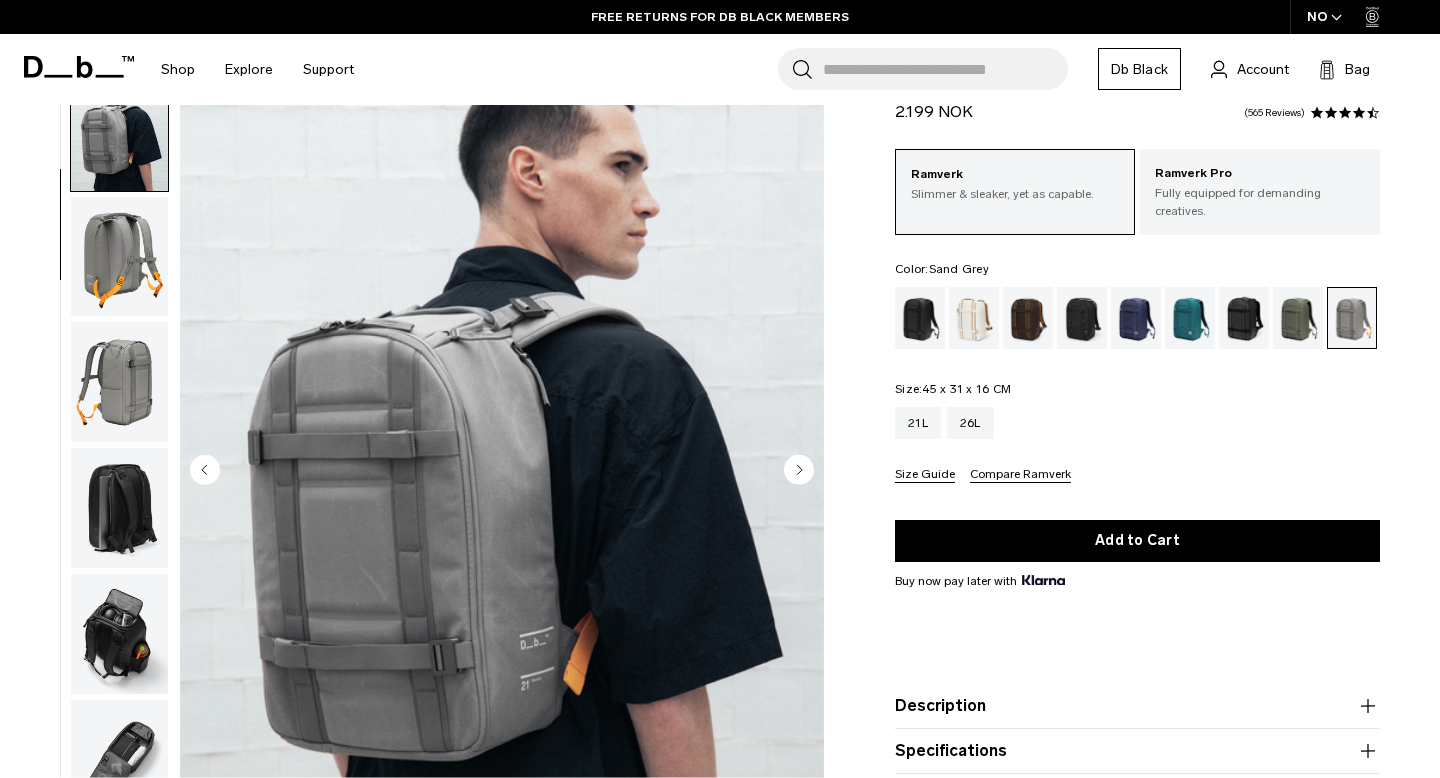 click at bounding box center (119, 256) 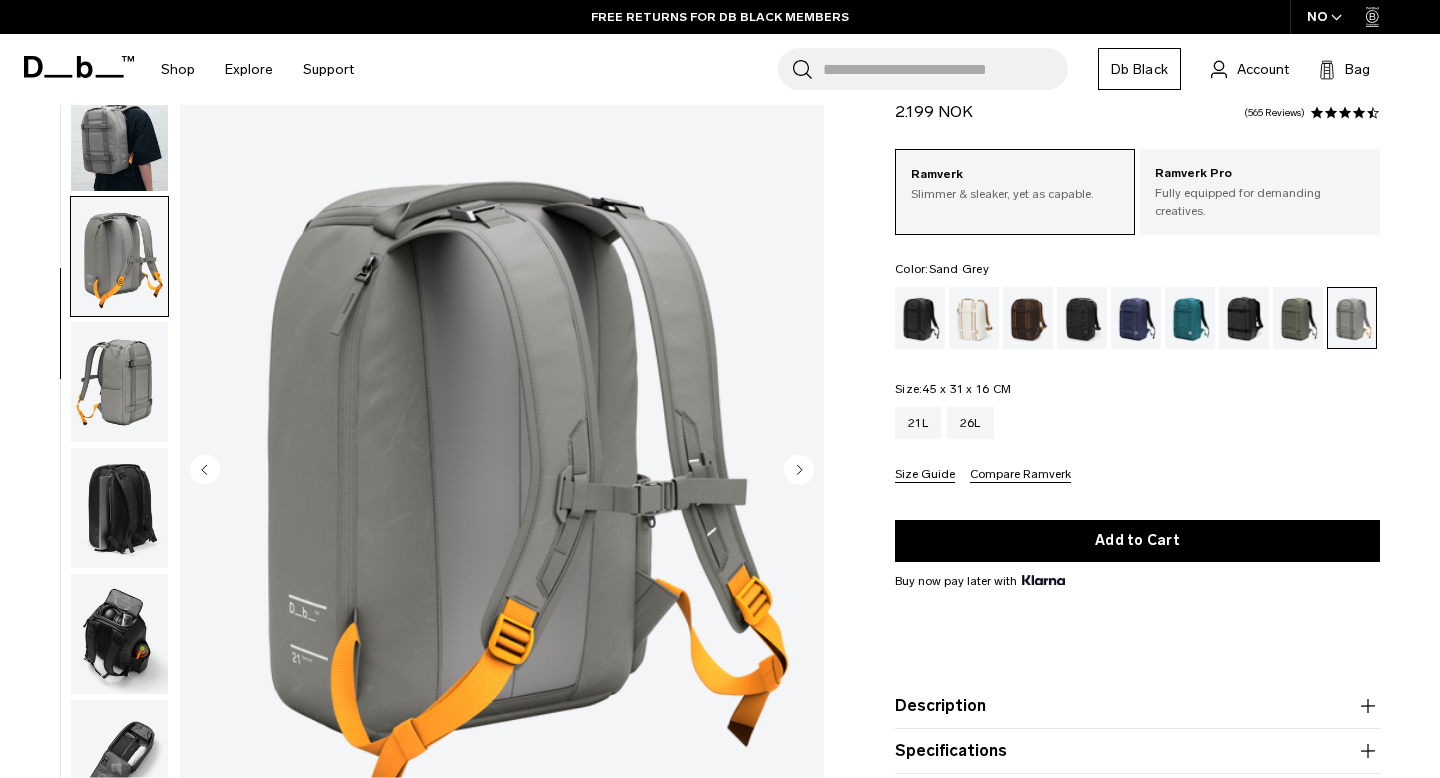 scroll, scrollTop: 198, scrollLeft: 0, axis: vertical 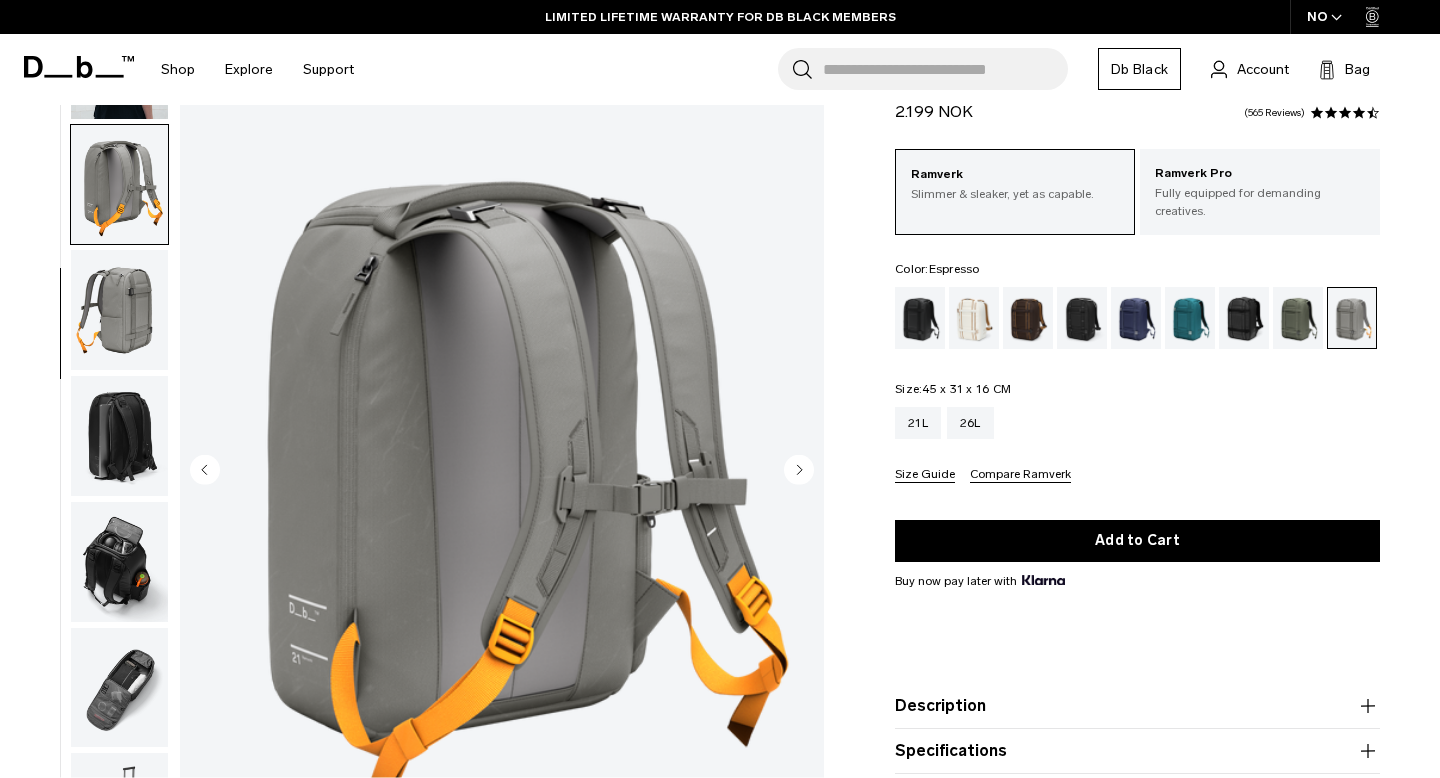click at bounding box center [1028, 318] 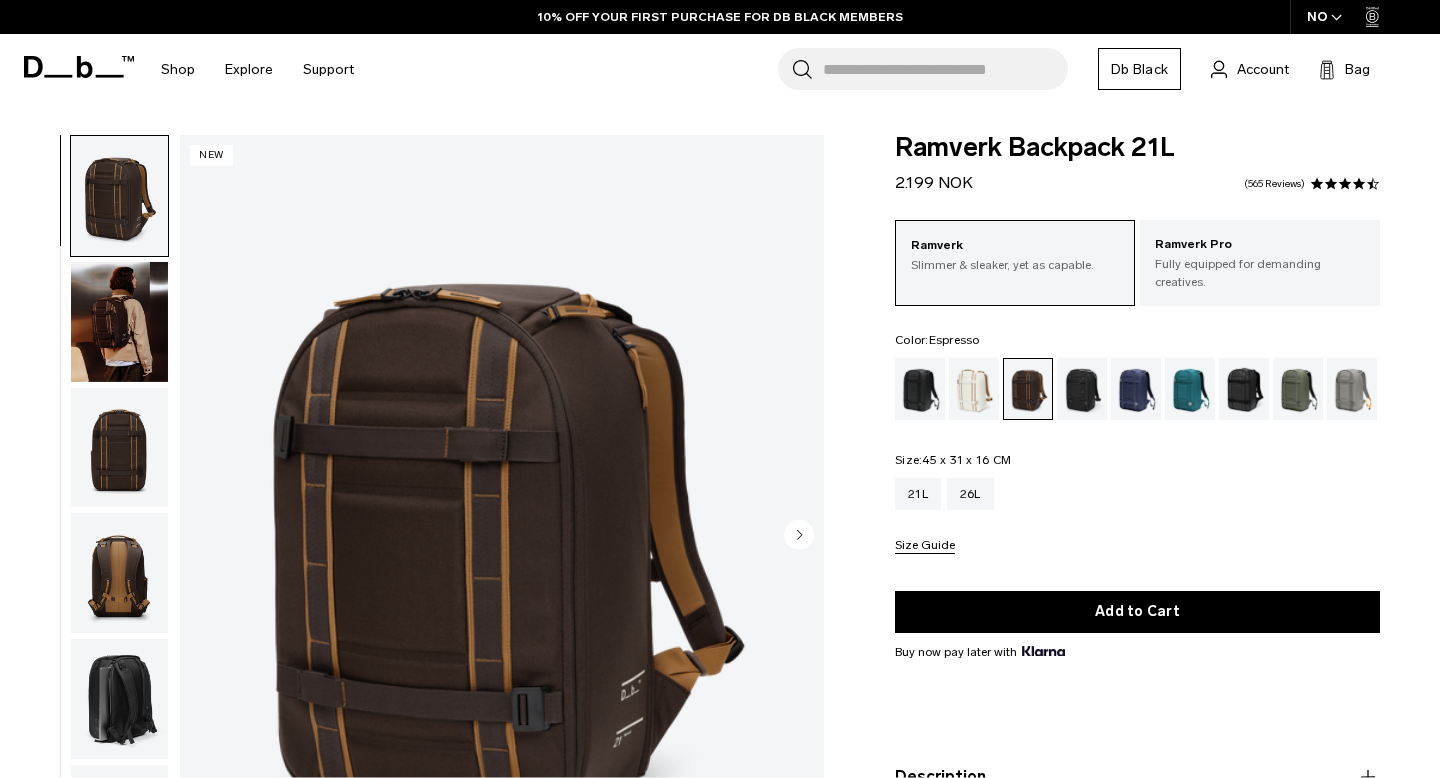 scroll, scrollTop: 188, scrollLeft: 0, axis: vertical 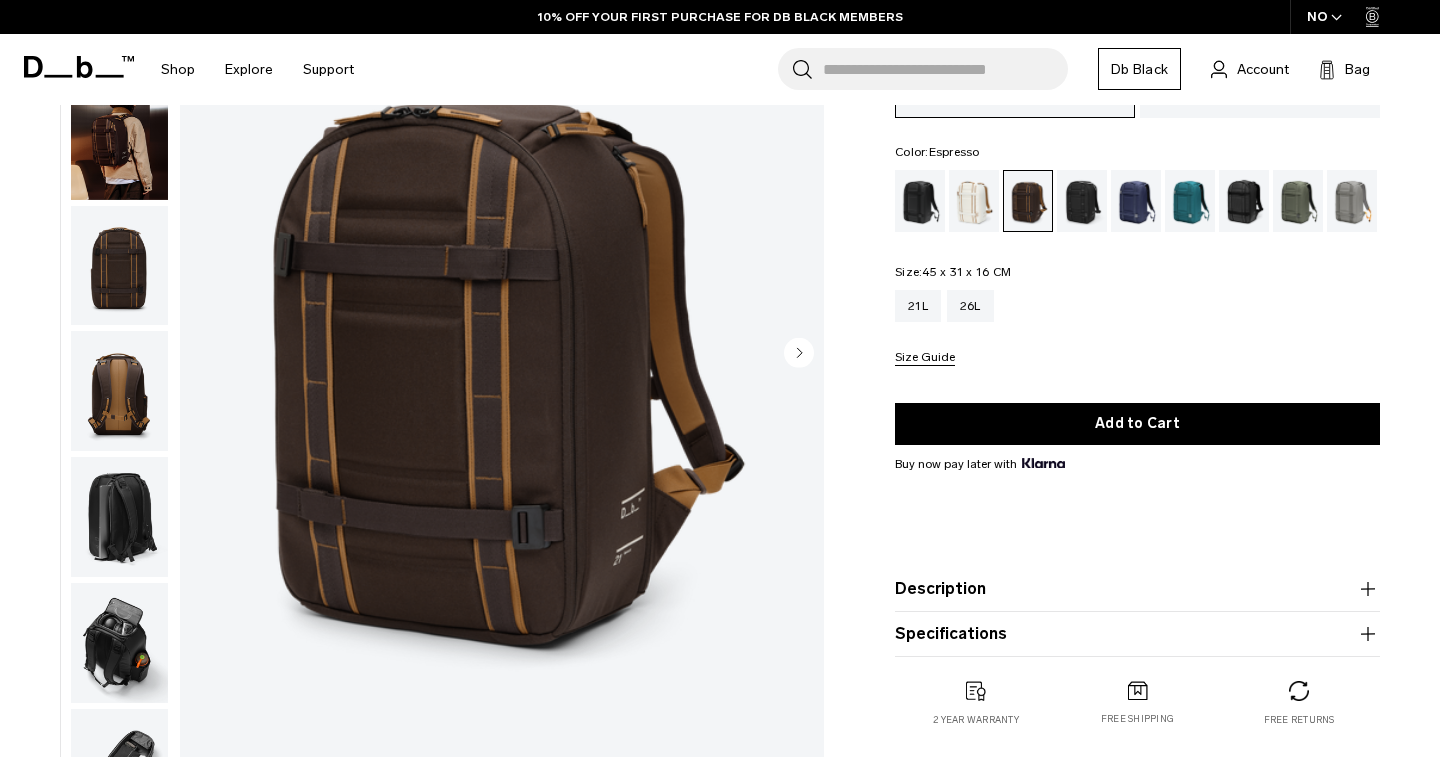 click at bounding box center [119, 139] 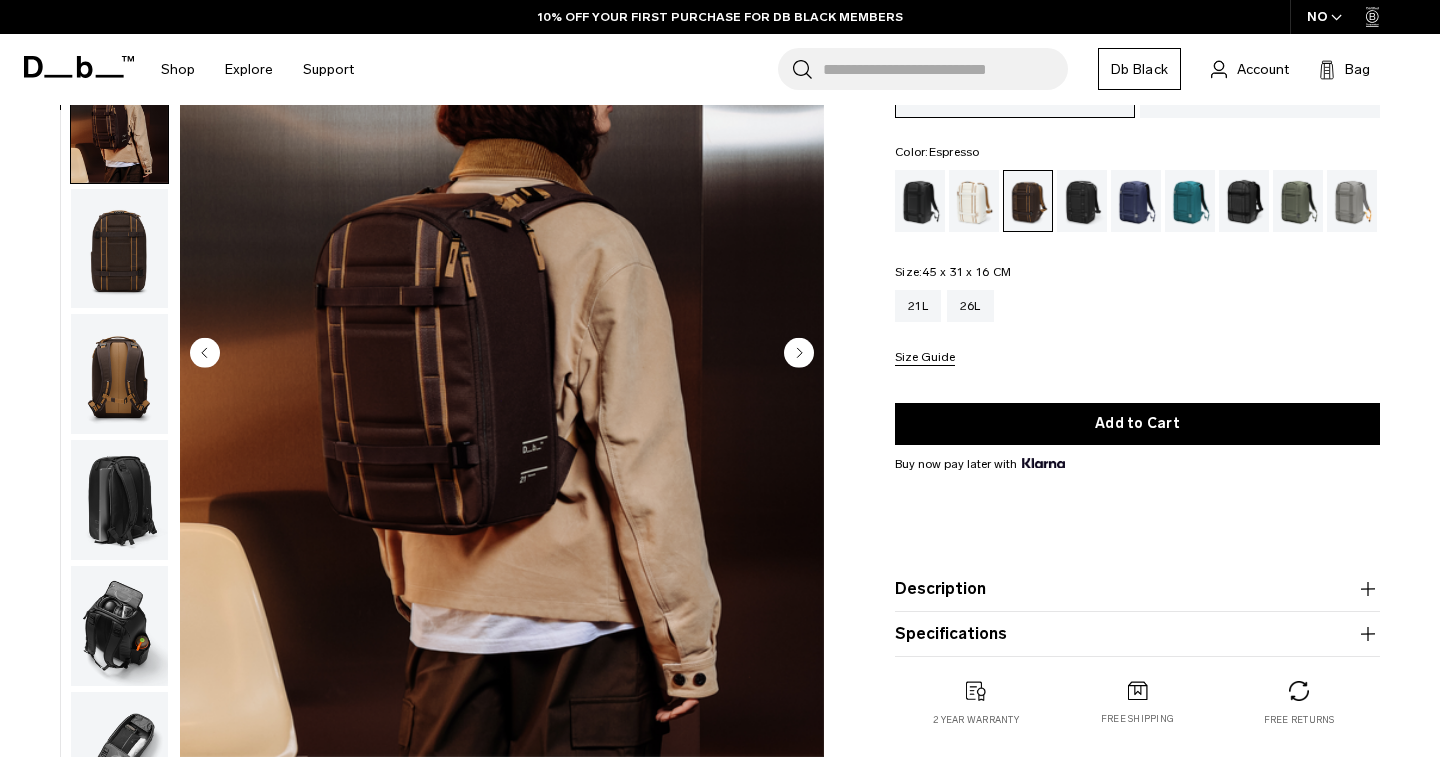 scroll, scrollTop: 126, scrollLeft: 0, axis: vertical 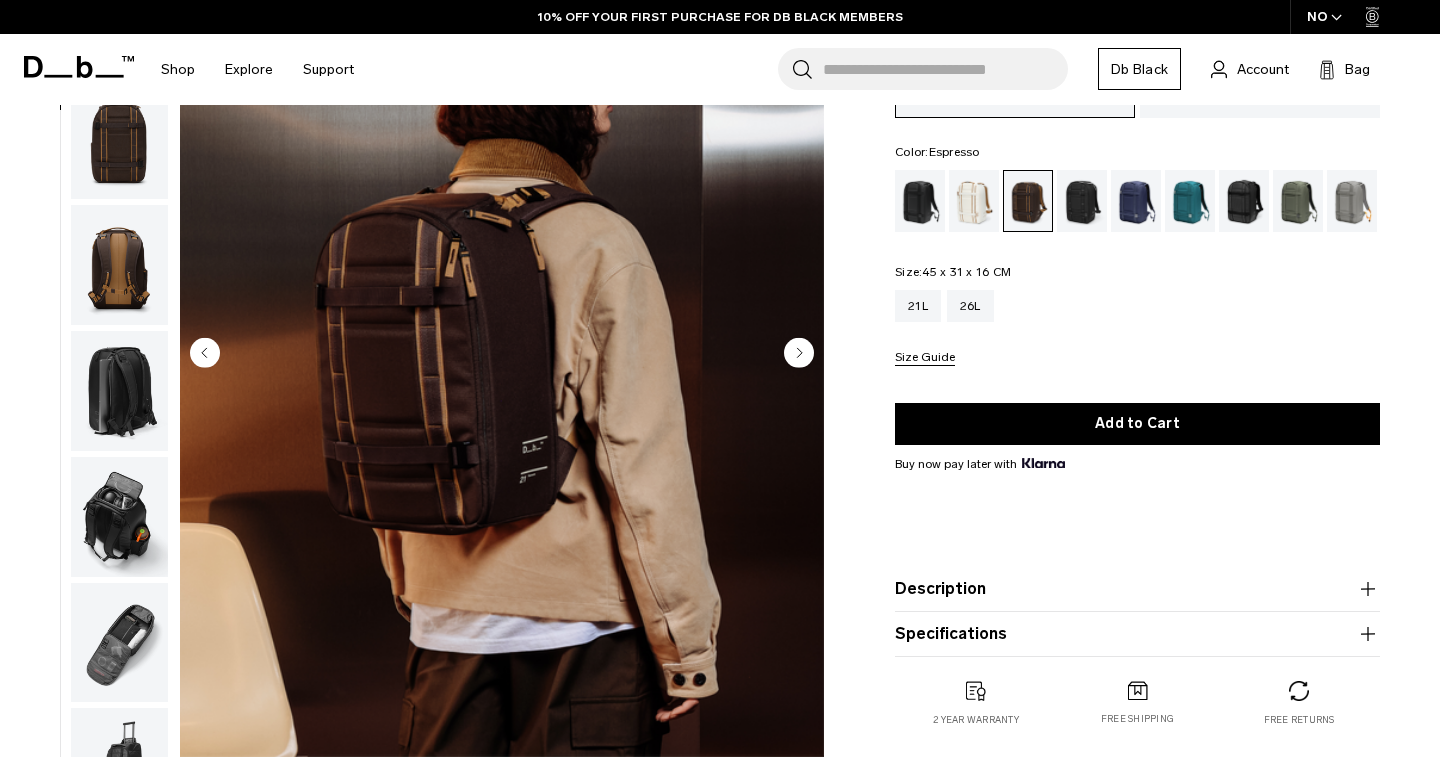 click at bounding box center (119, 265) 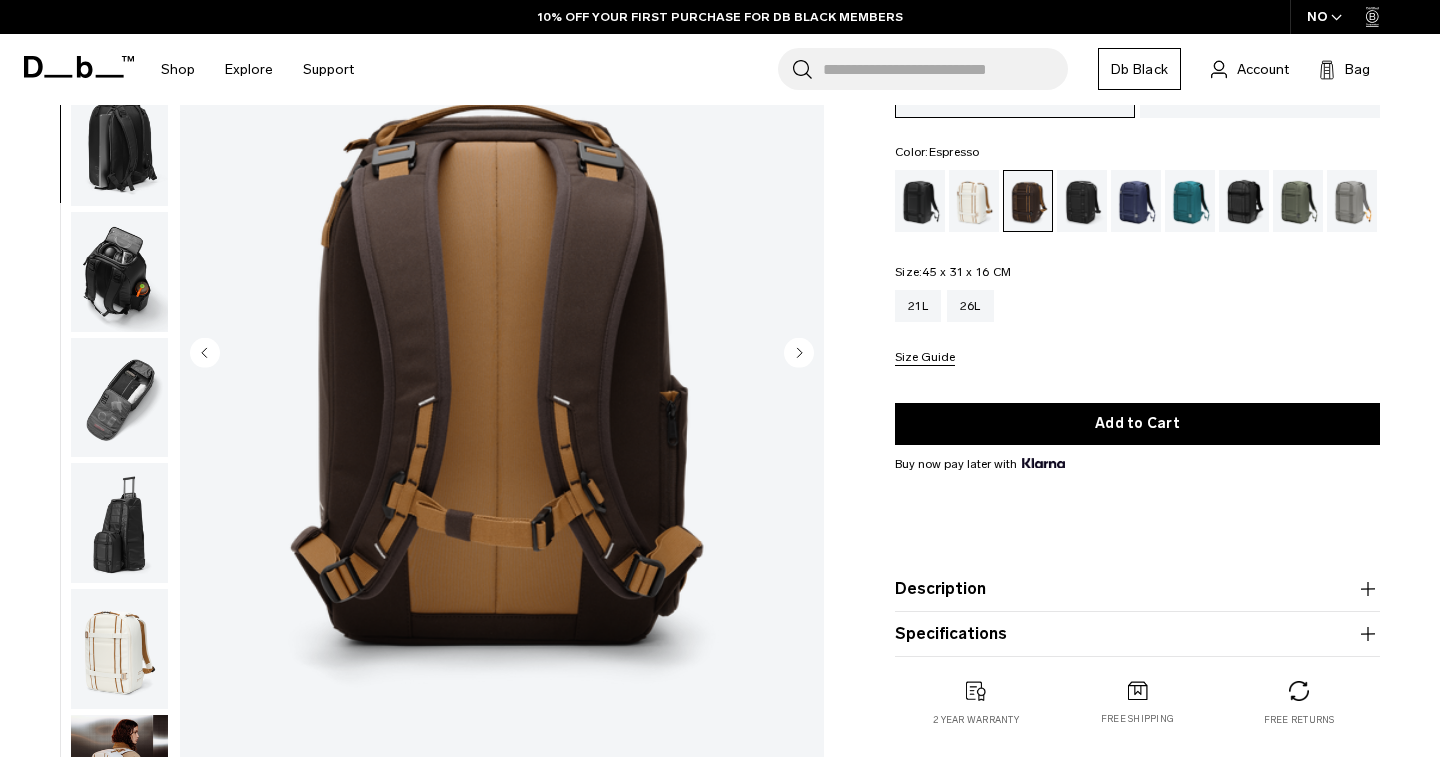 scroll, scrollTop: 377, scrollLeft: 0, axis: vertical 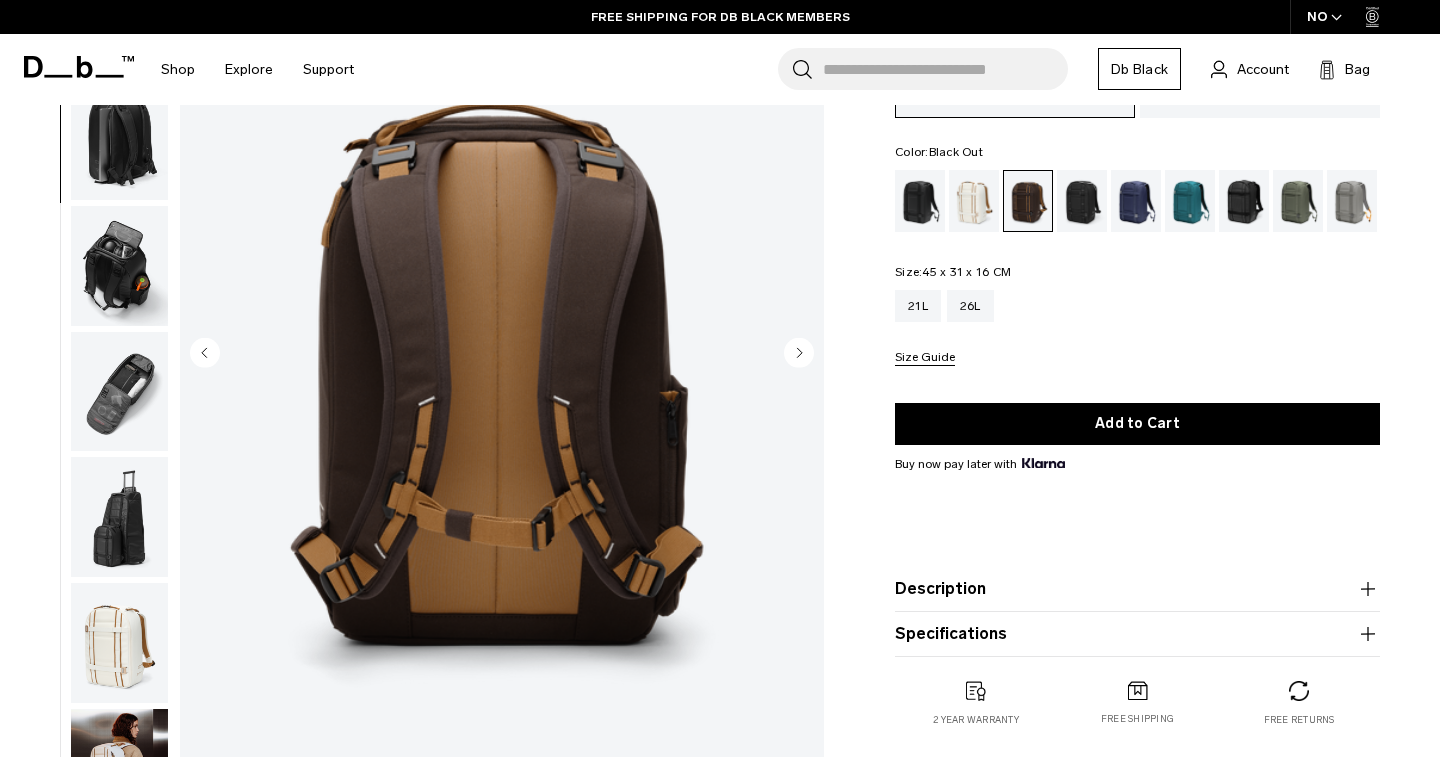 click at bounding box center (920, 201) 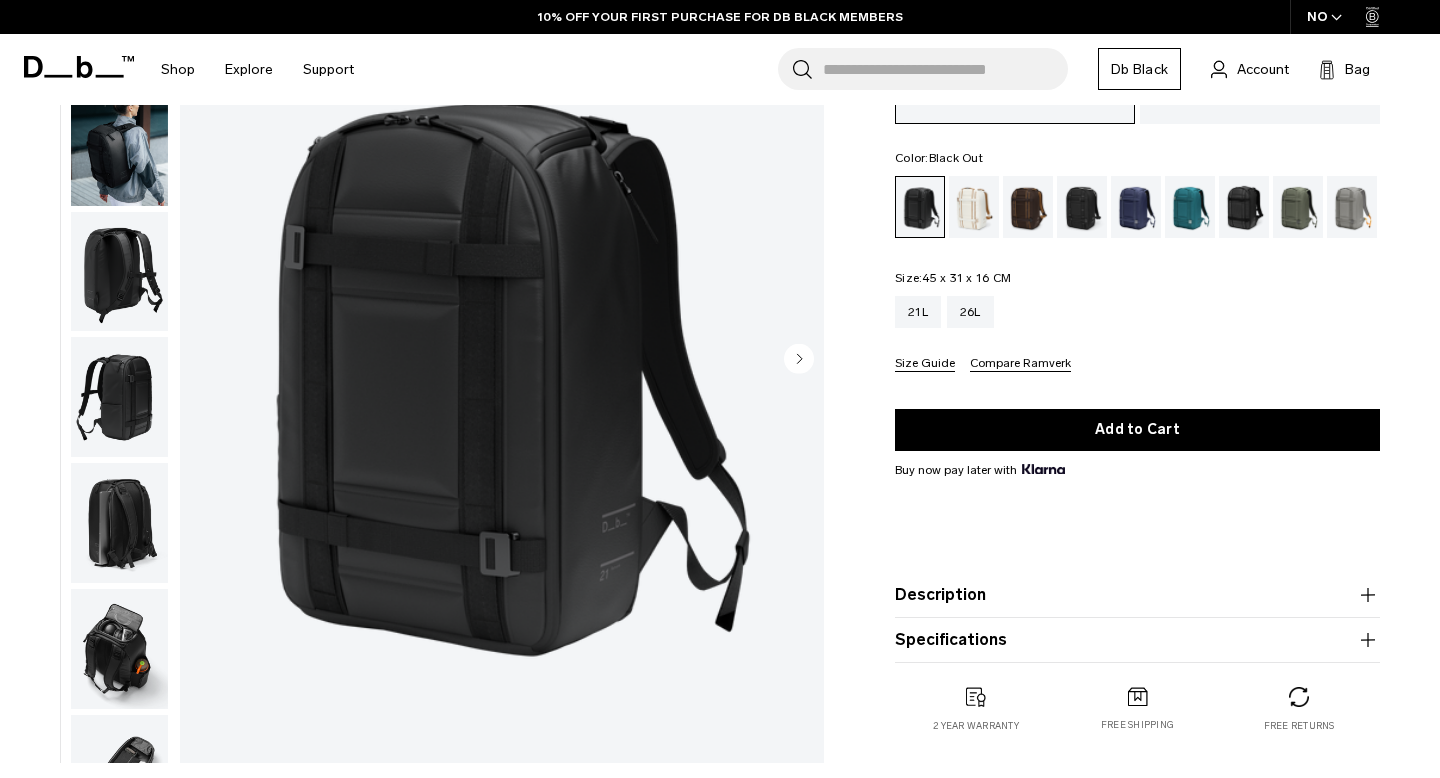 scroll, scrollTop: 182, scrollLeft: 0, axis: vertical 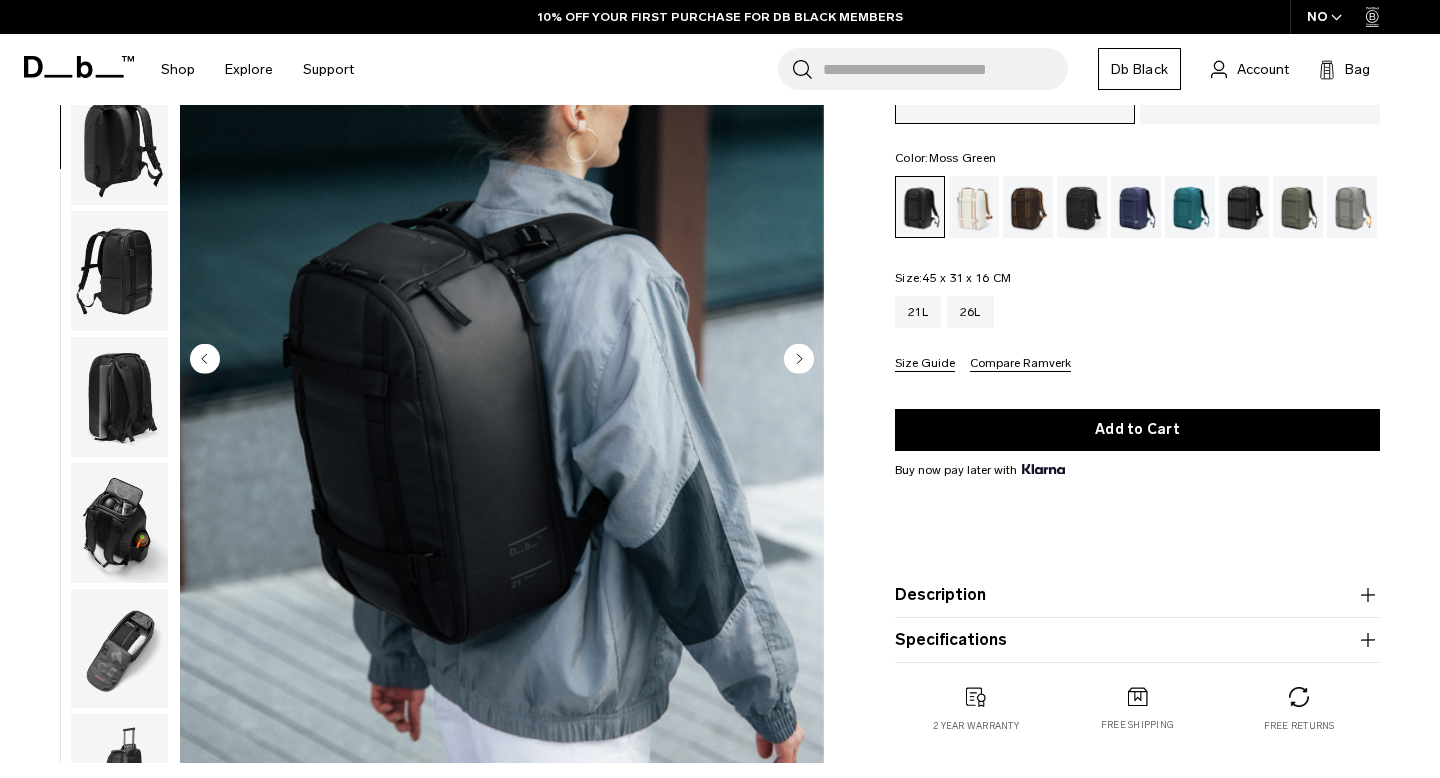 click at bounding box center [1298, 207] 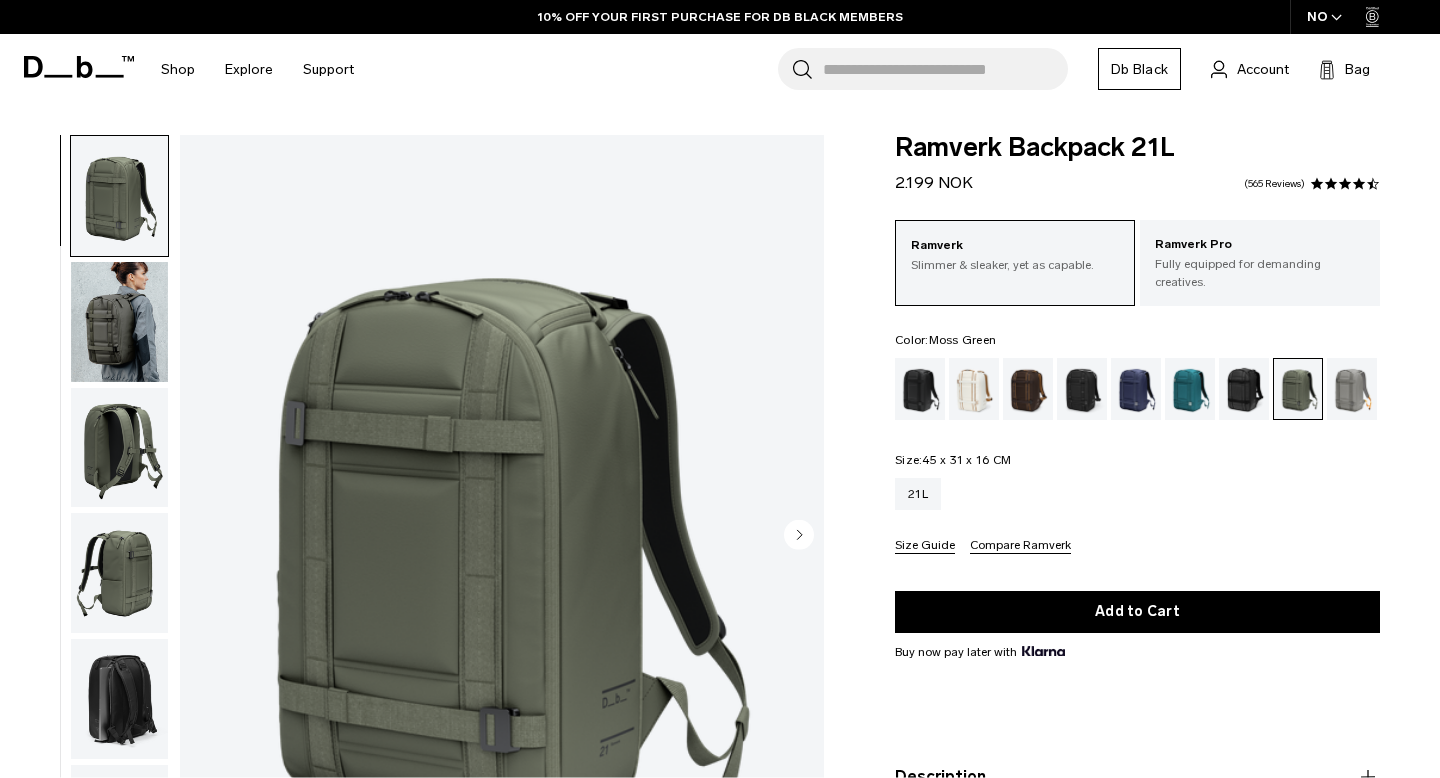 scroll, scrollTop: 174, scrollLeft: 0, axis: vertical 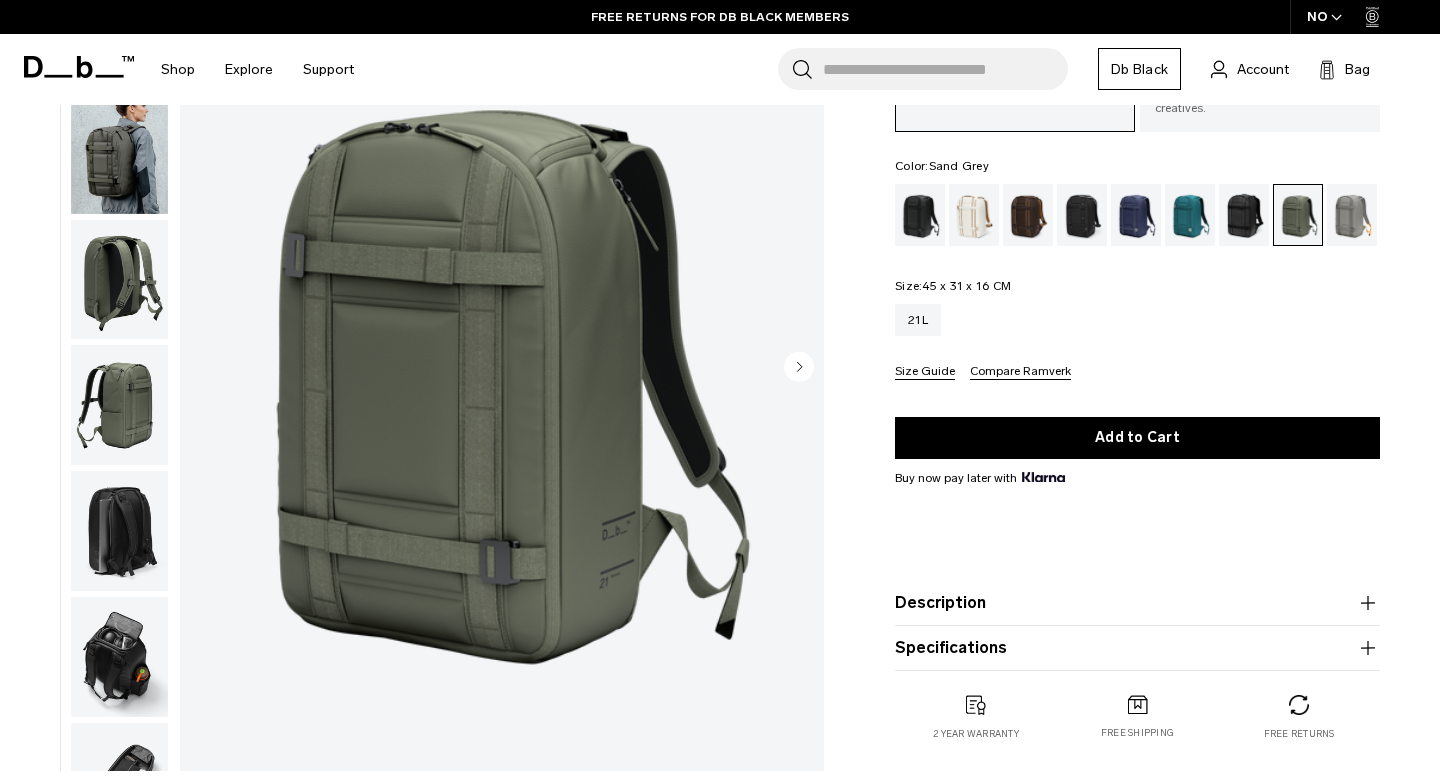 click at bounding box center (1352, 215) 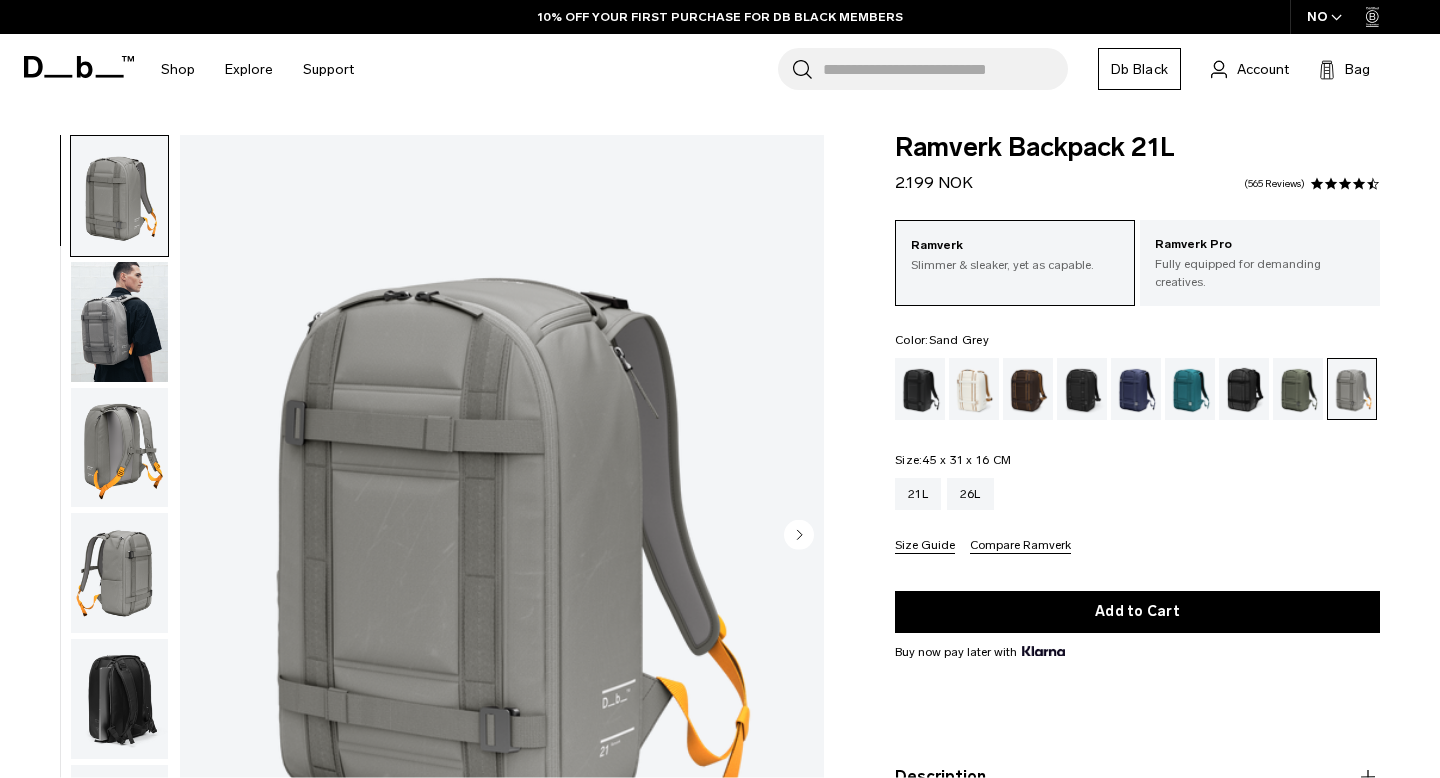 scroll, scrollTop: 183, scrollLeft: 0, axis: vertical 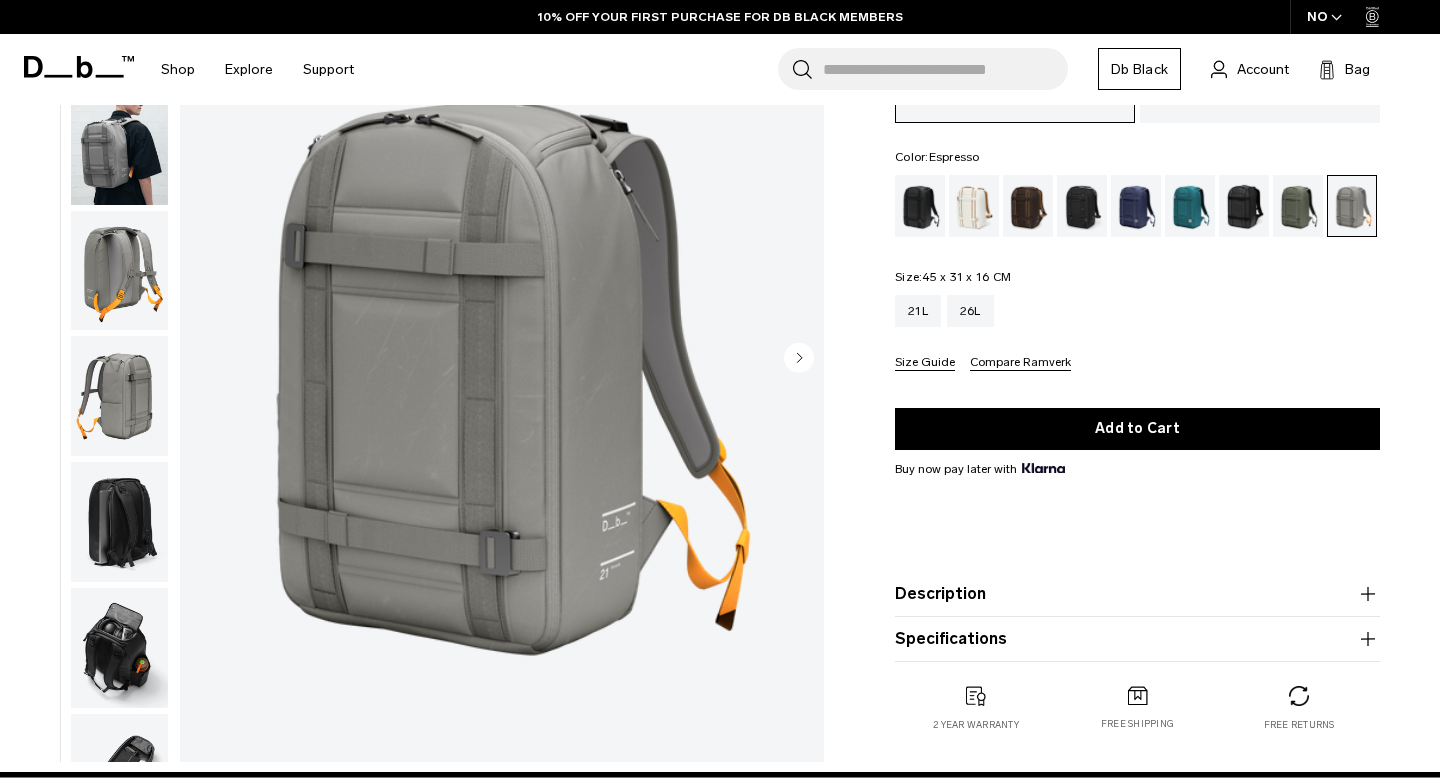 click at bounding box center (1028, 206) 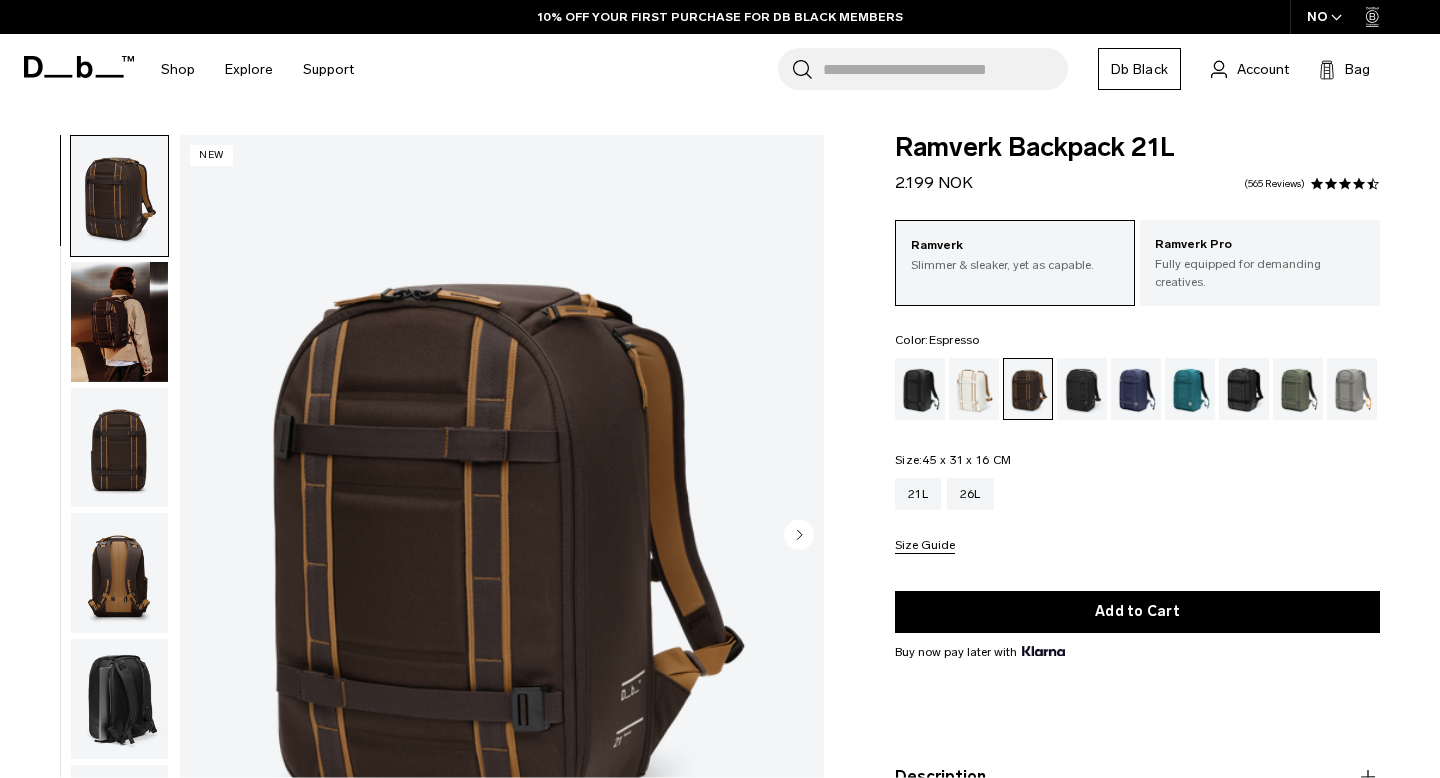 scroll, scrollTop: 188, scrollLeft: 0, axis: vertical 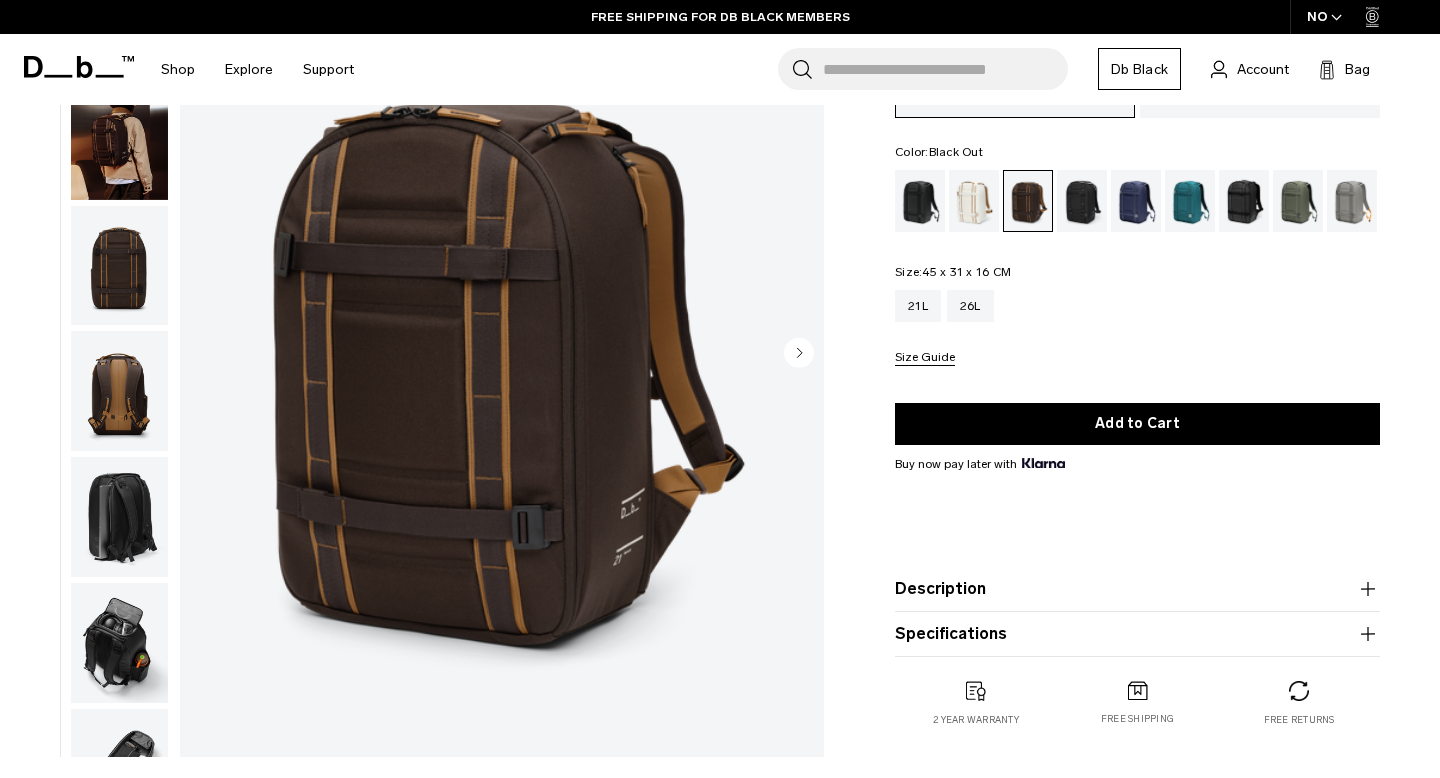 click at bounding box center (920, 201) 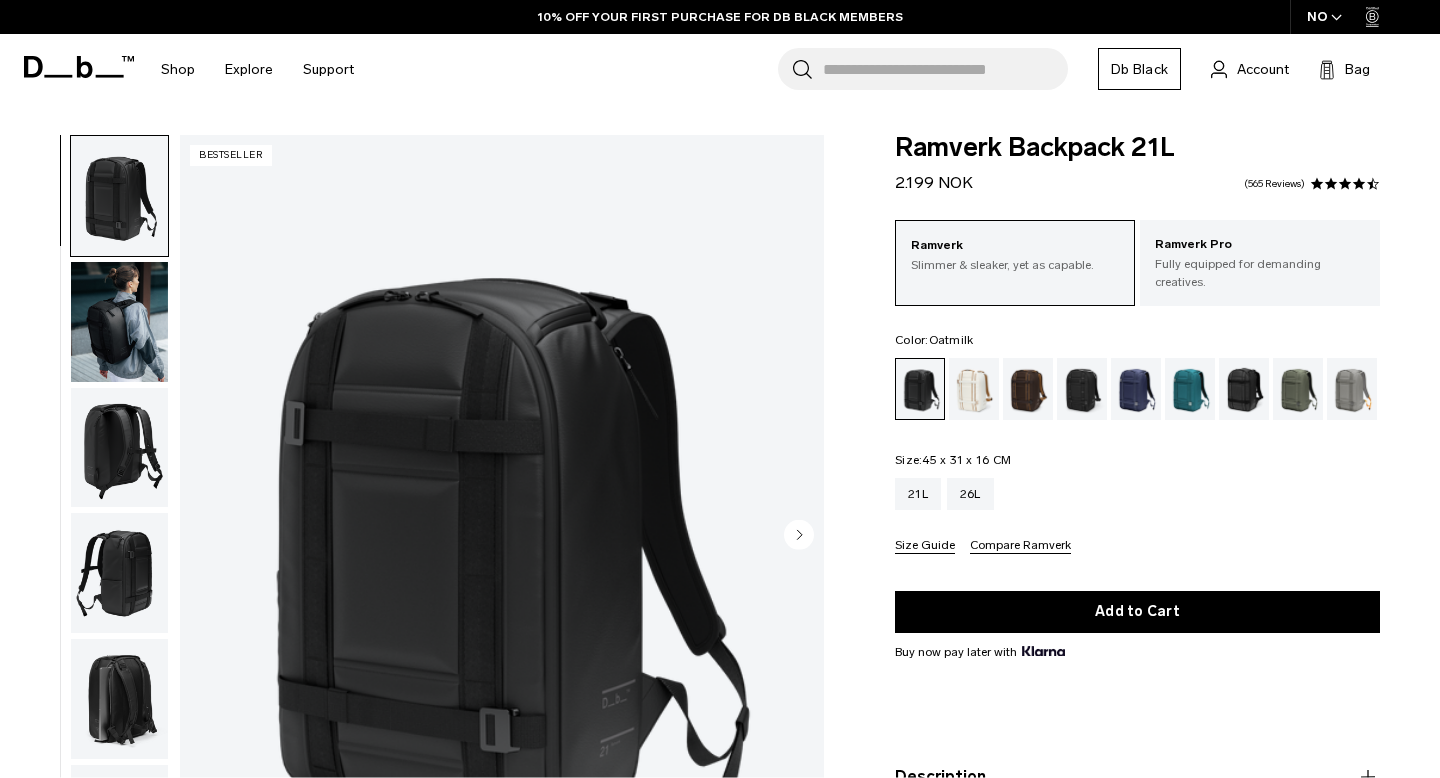 scroll, scrollTop: 137, scrollLeft: 0, axis: vertical 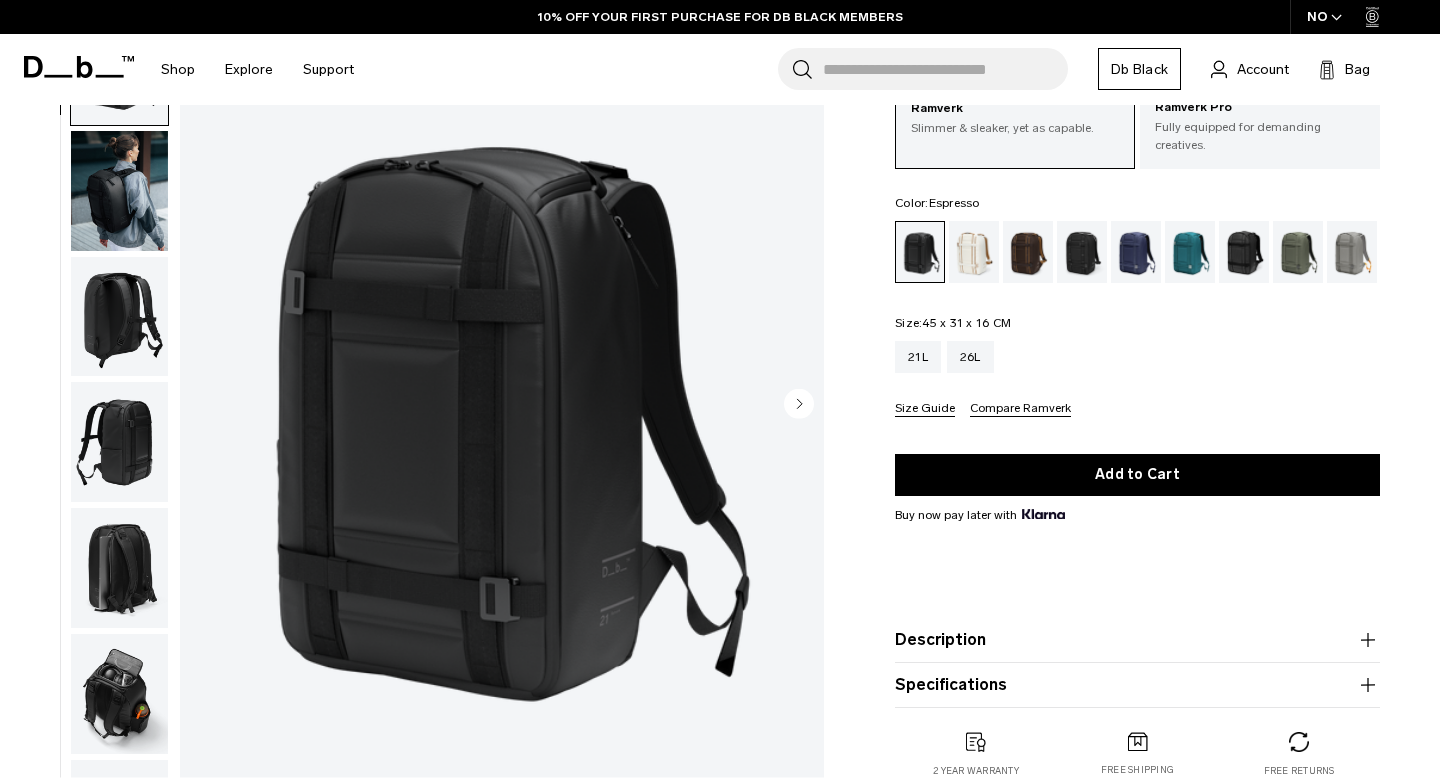 click at bounding box center [1028, 252] 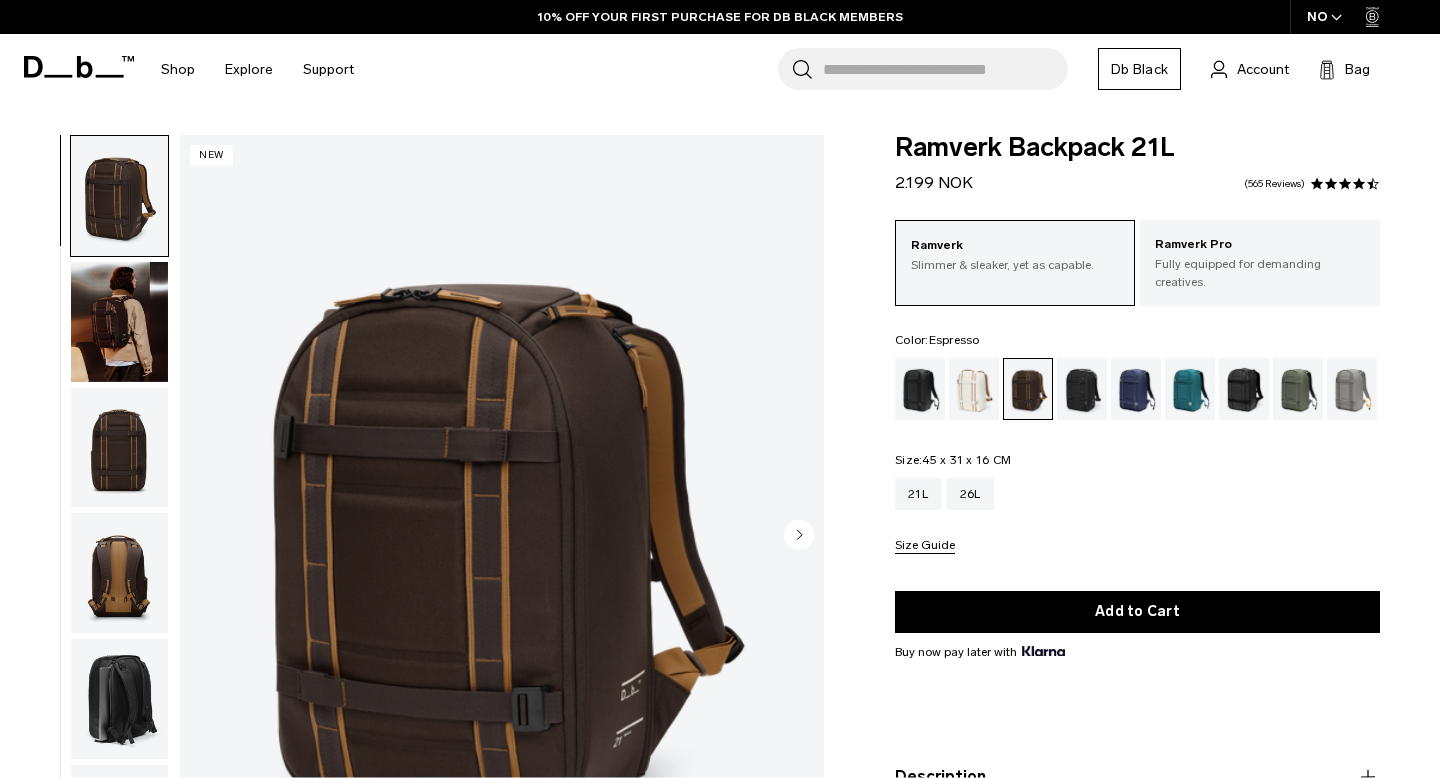 scroll, scrollTop: 119, scrollLeft: 0, axis: vertical 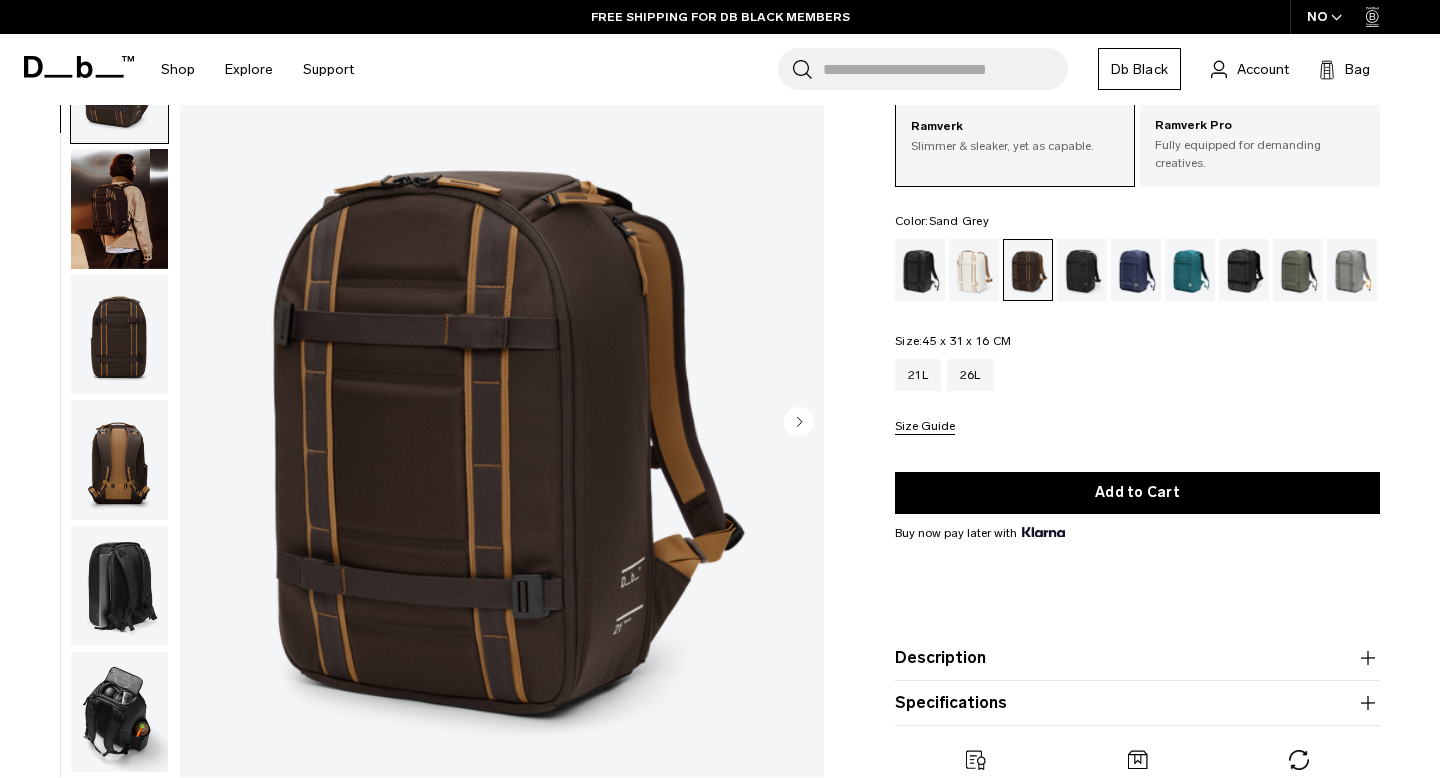 click at bounding box center [1352, 270] 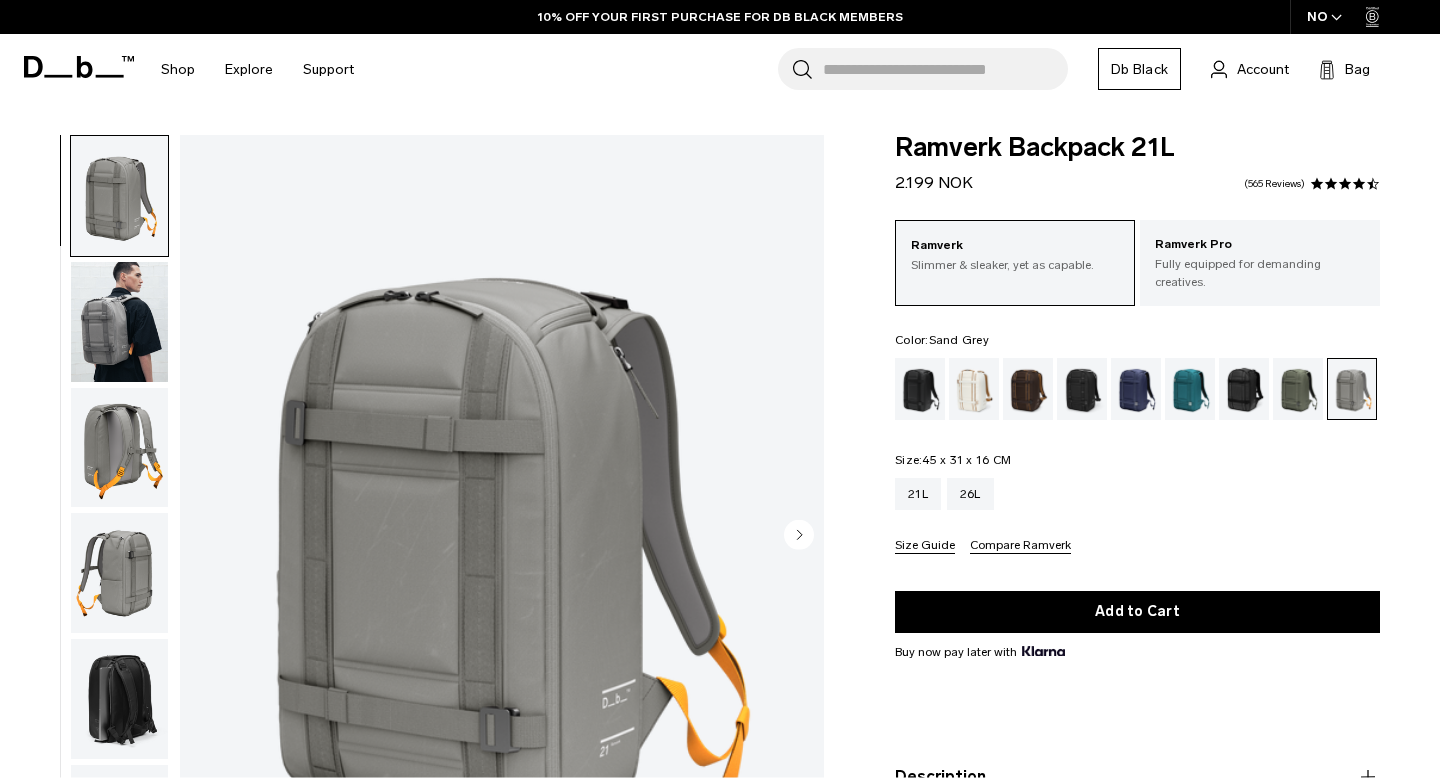 scroll, scrollTop: 164, scrollLeft: 0, axis: vertical 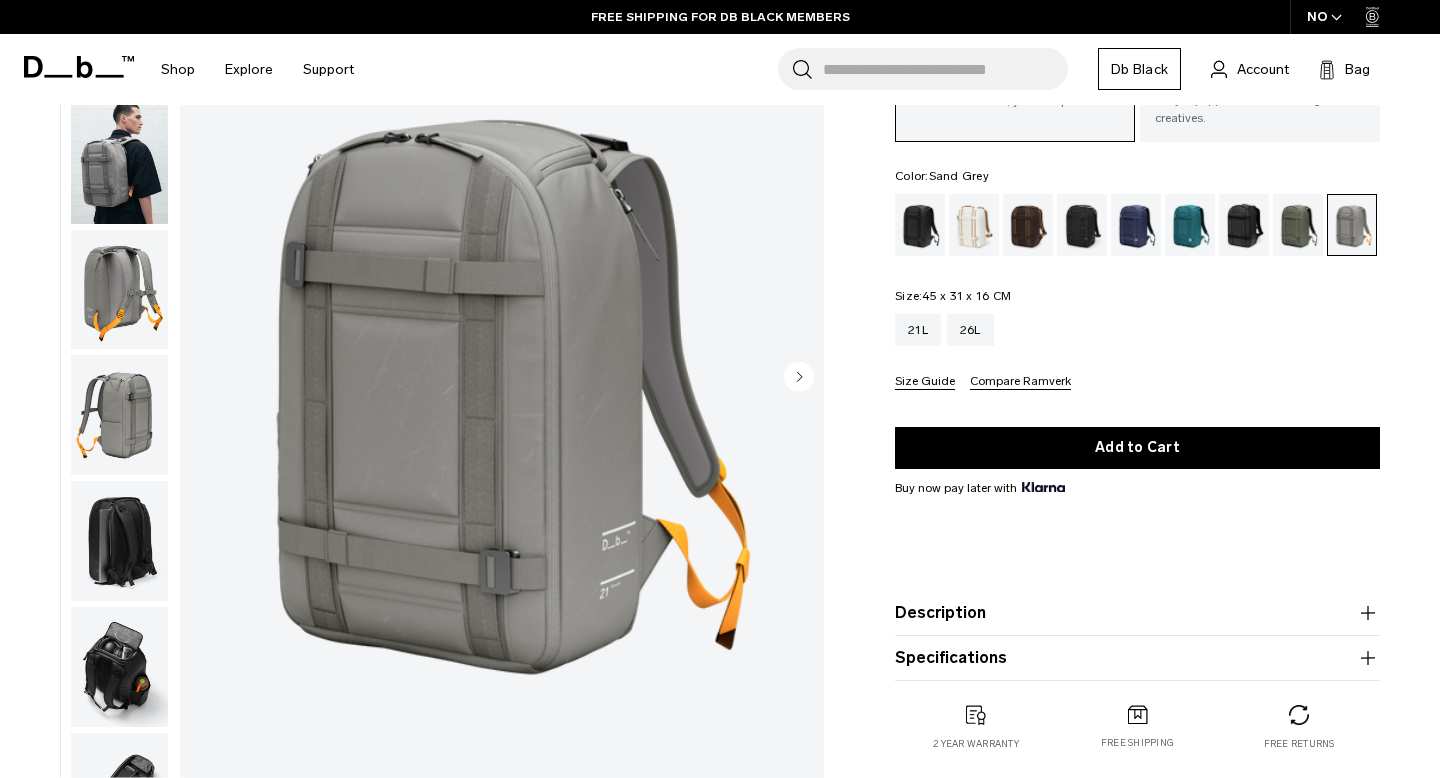 click at bounding box center [119, 289] 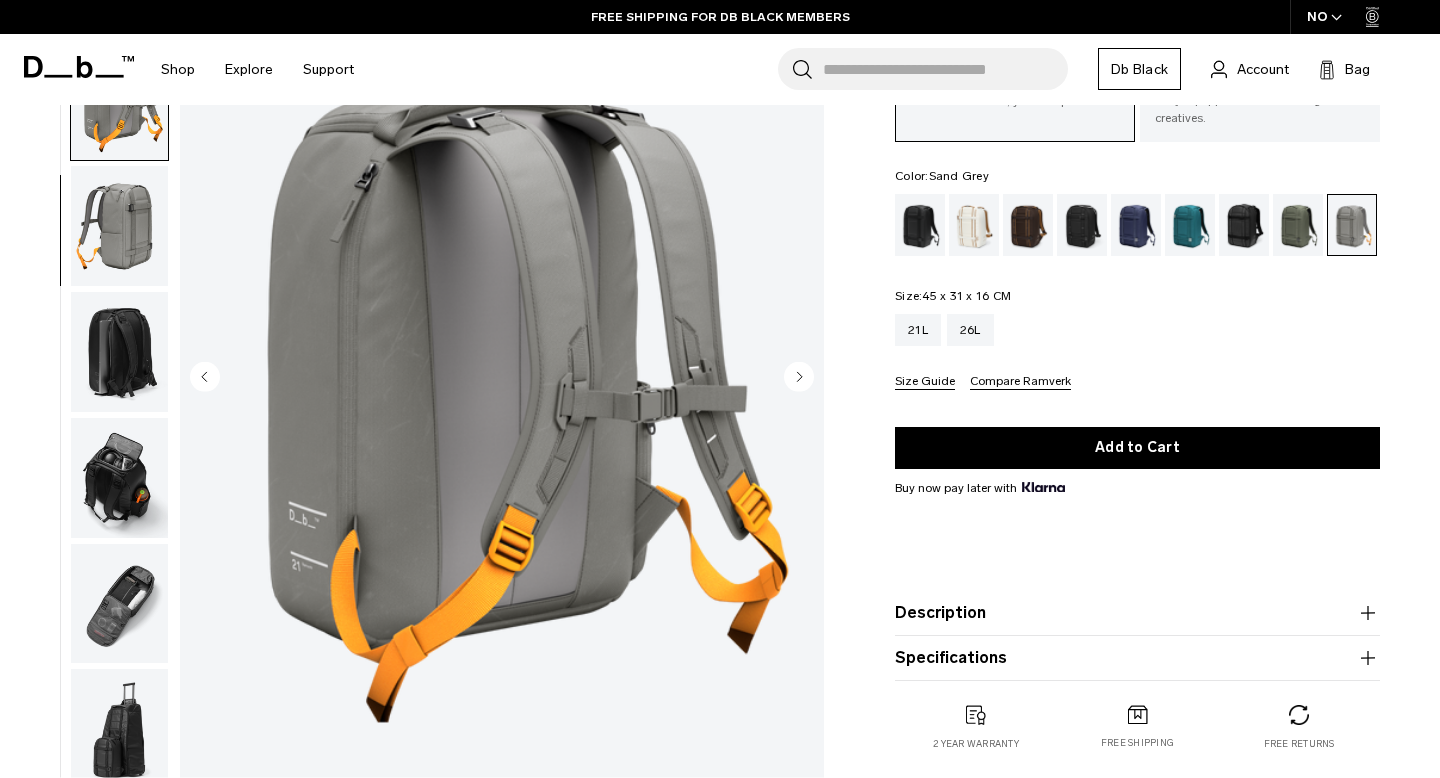 scroll, scrollTop: 198, scrollLeft: 0, axis: vertical 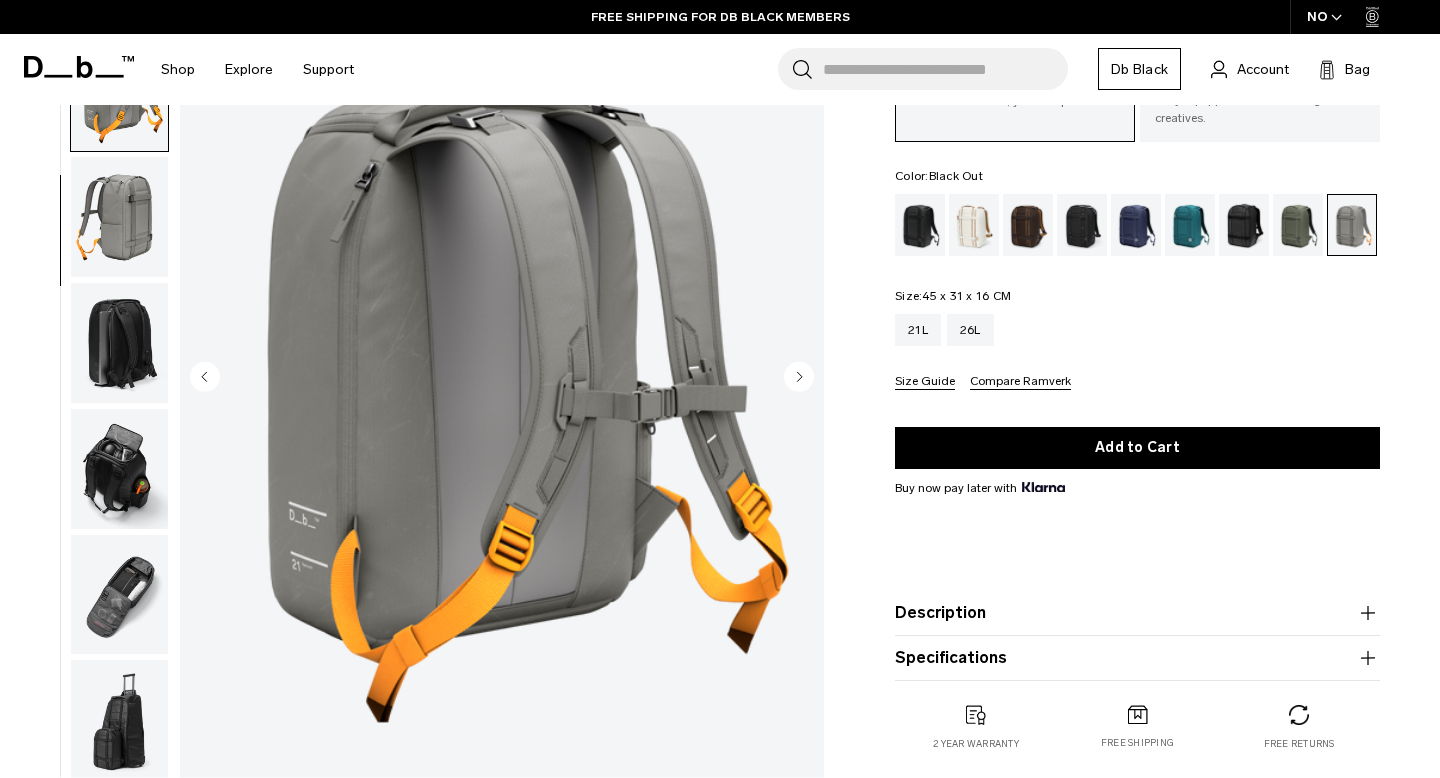 click at bounding box center [920, 225] 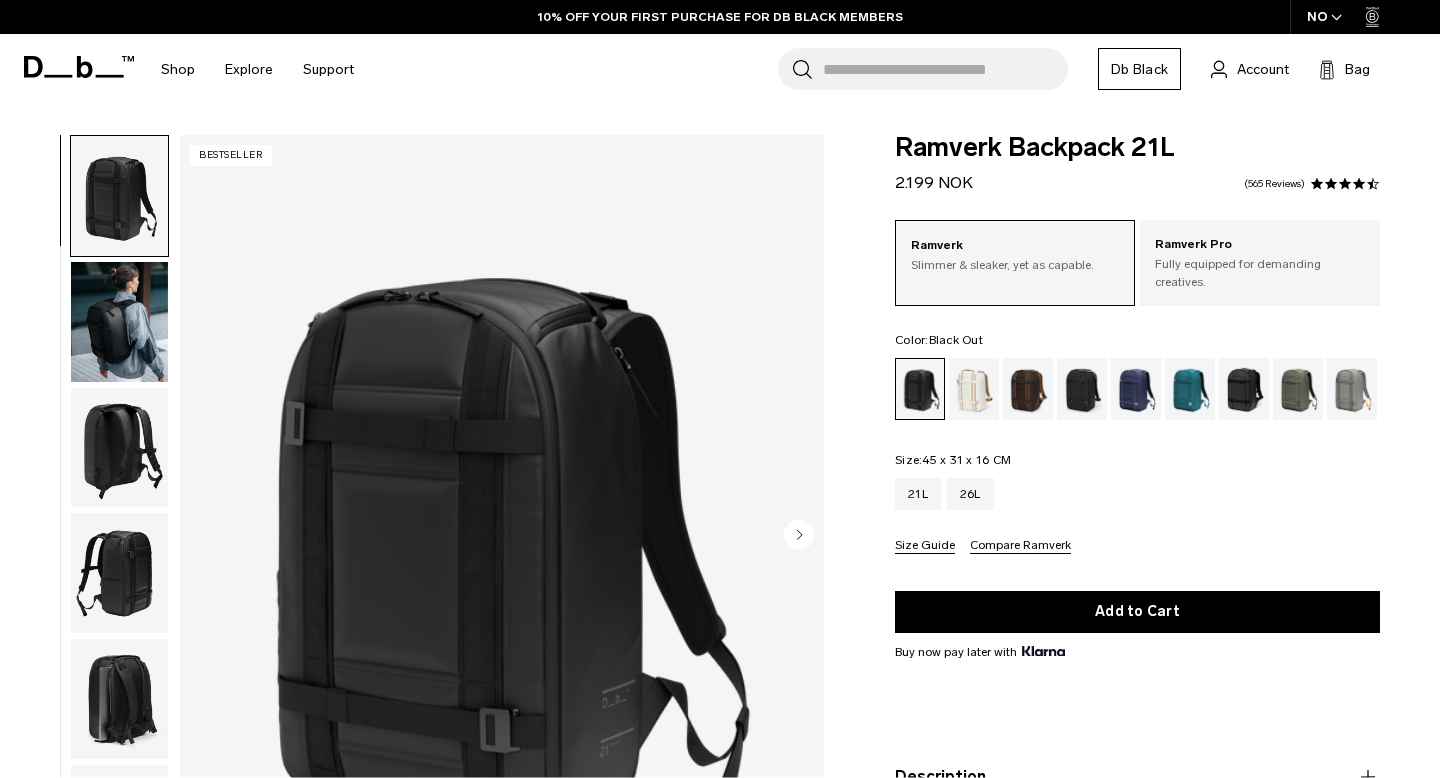 scroll, scrollTop: 130, scrollLeft: 0, axis: vertical 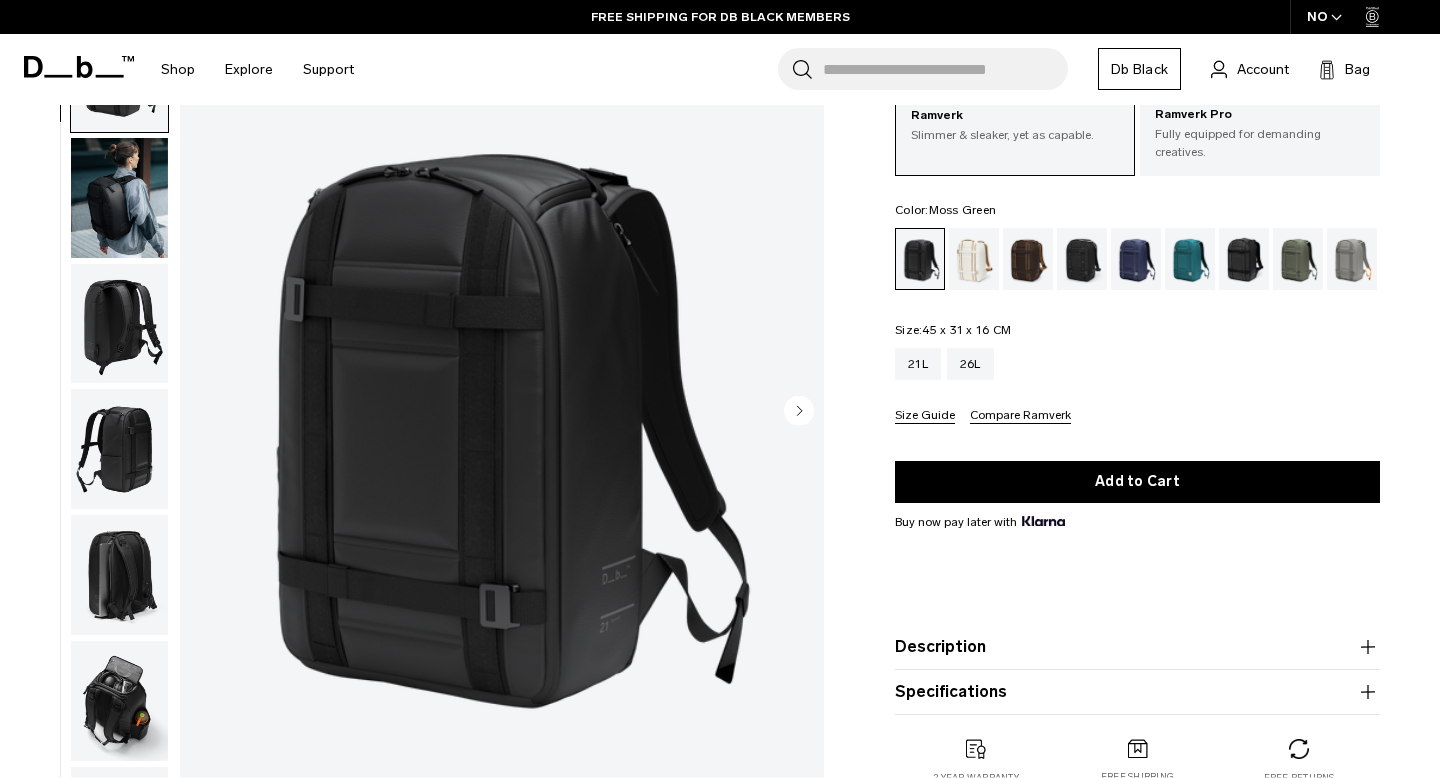 click at bounding box center [1298, 259] 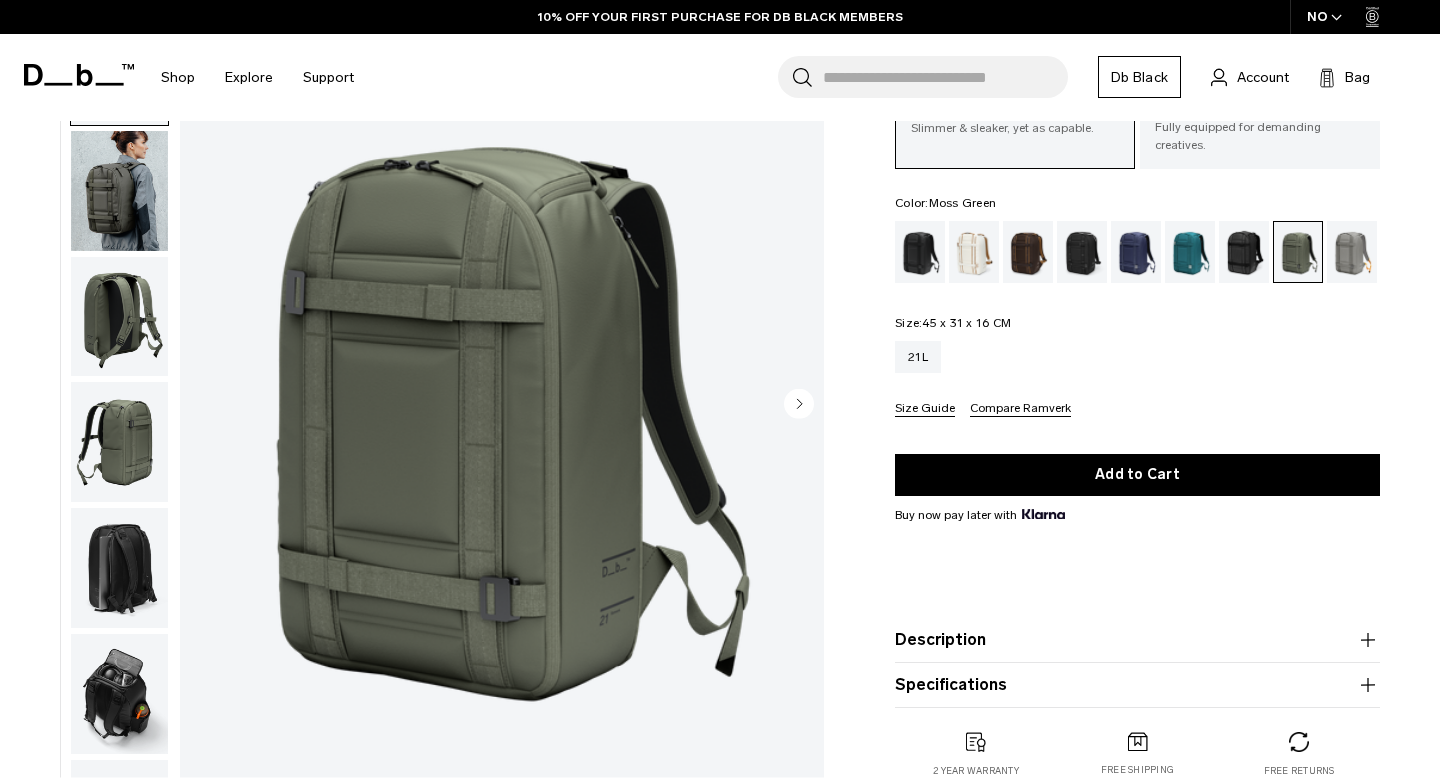 scroll, scrollTop: 137, scrollLeft: 0, axis: vertical 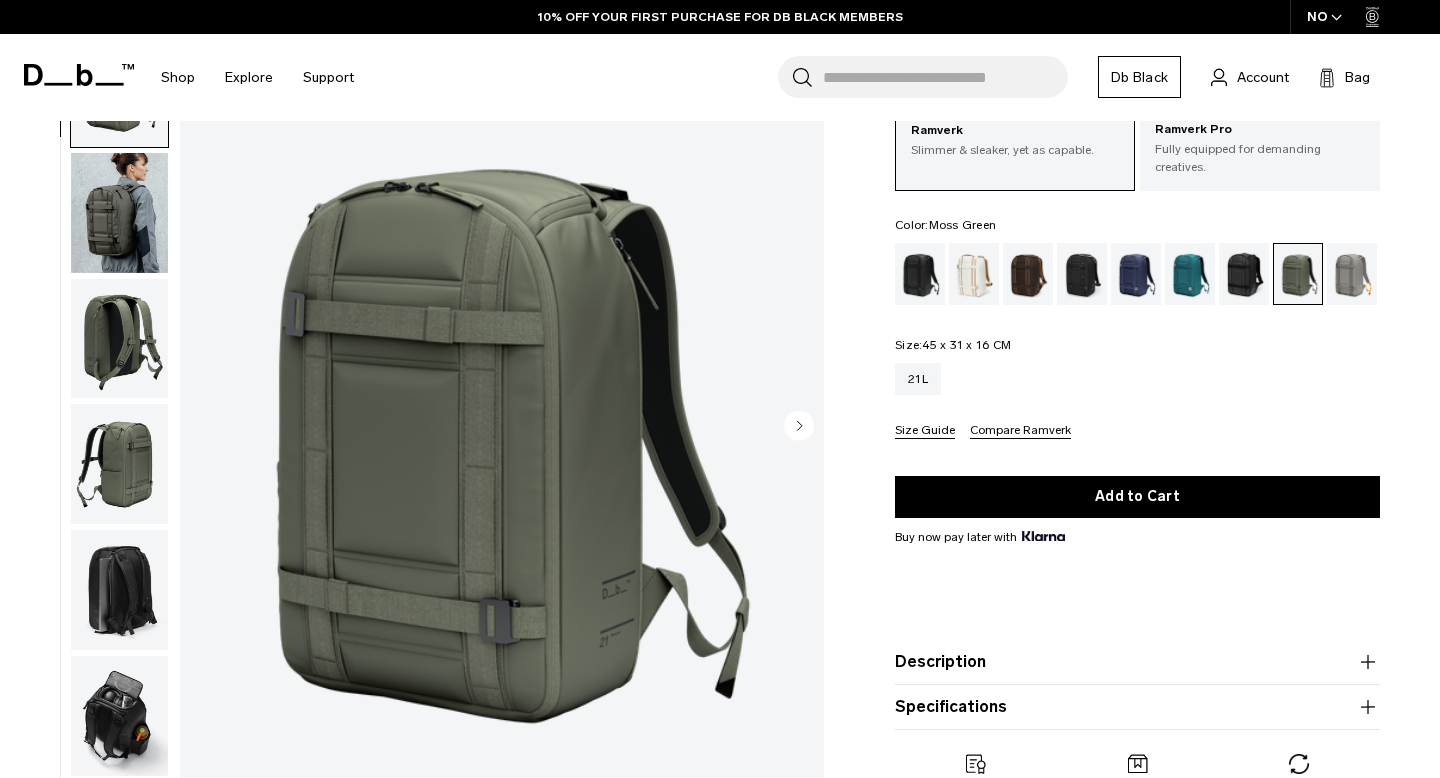 click at bounding box center (119, 338) 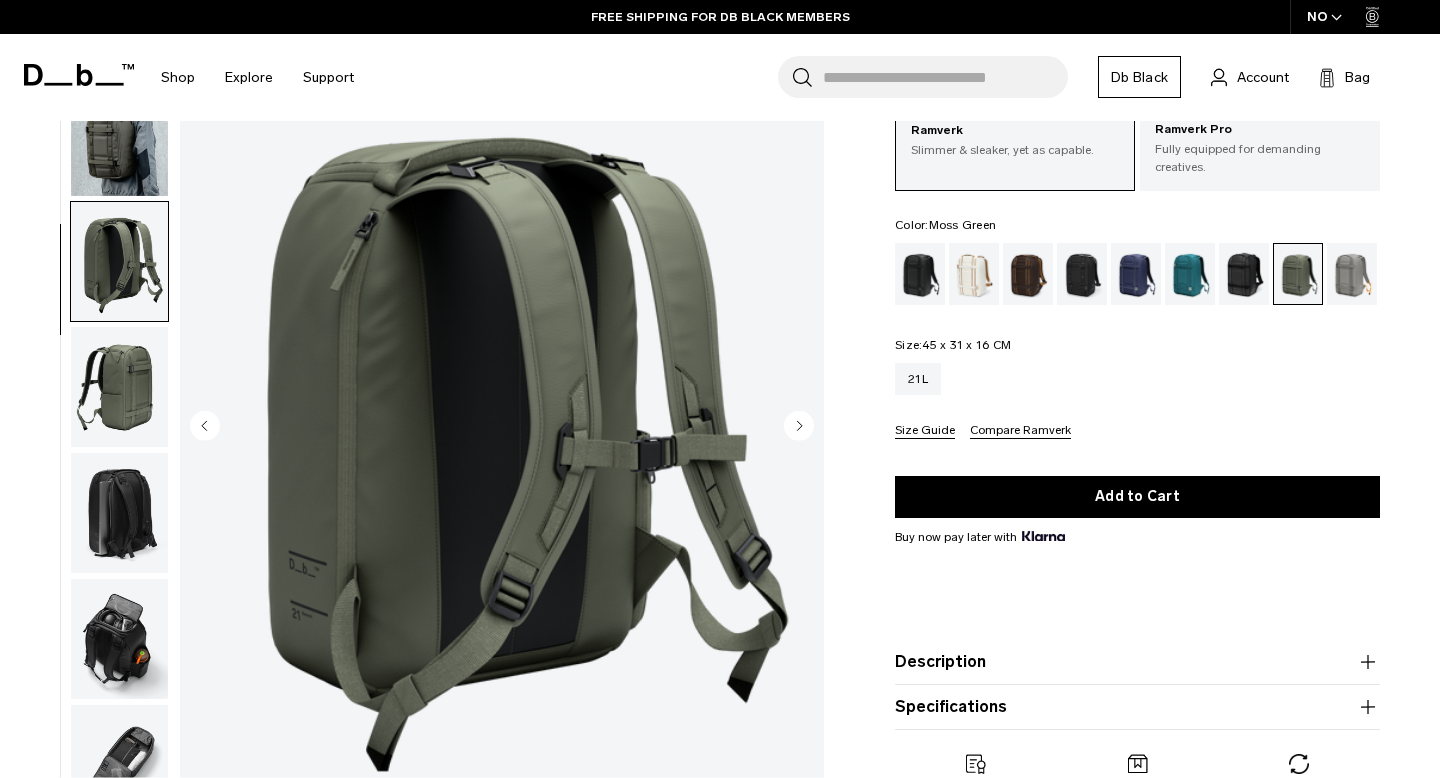 scroll, scrollTop: 0, scrollLeft: 0, axis: both 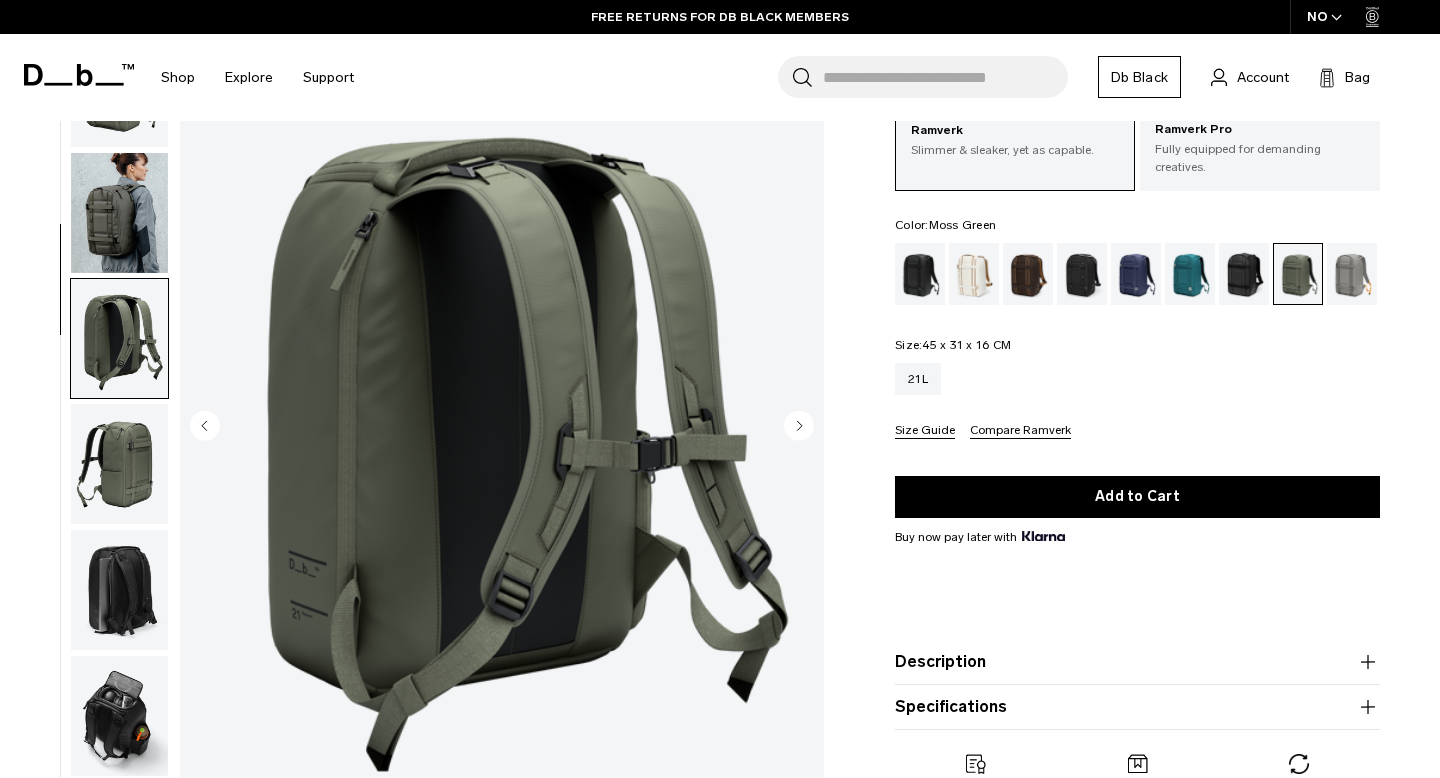 click at bounding box center [119, 212] 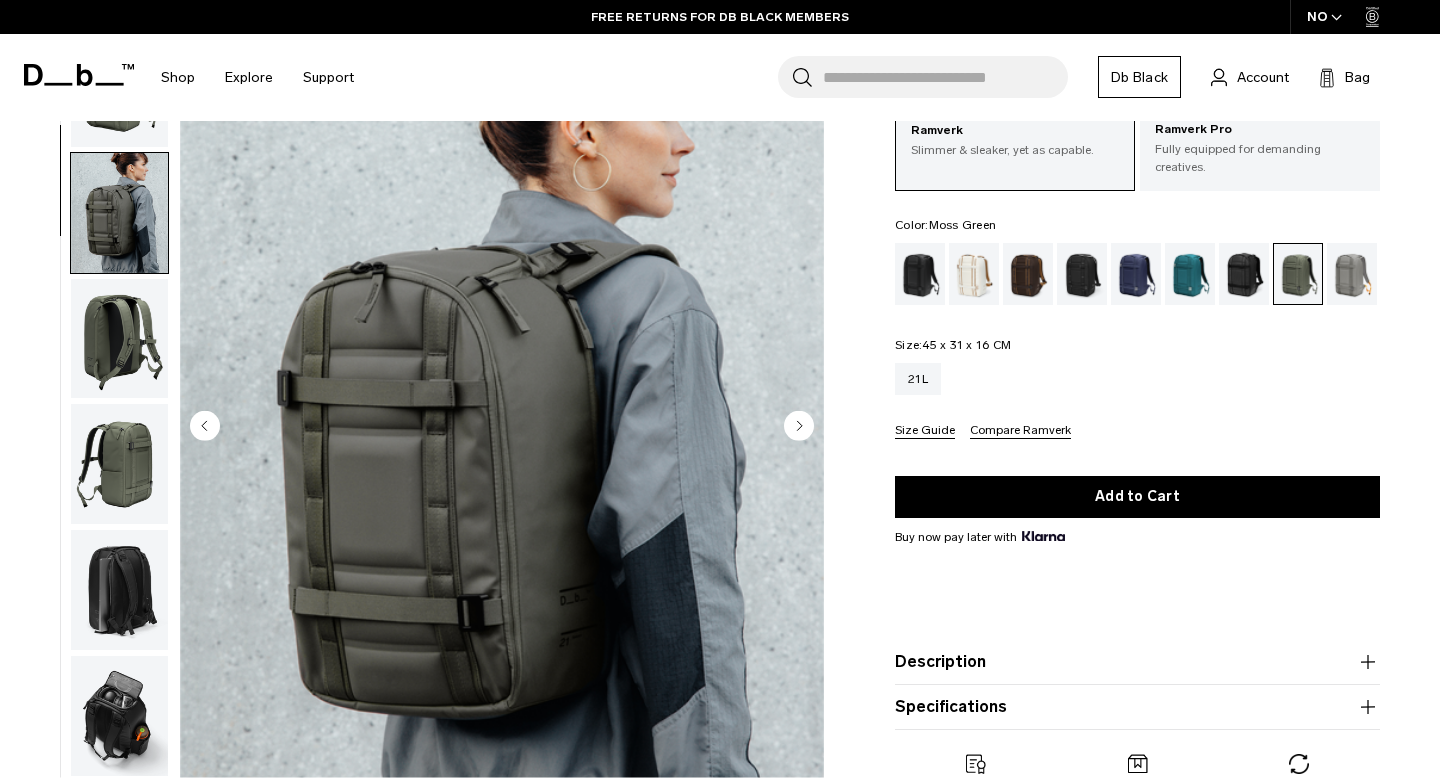 scroll, scrollTop: 126, scrollLeft: 0, axis: vertical 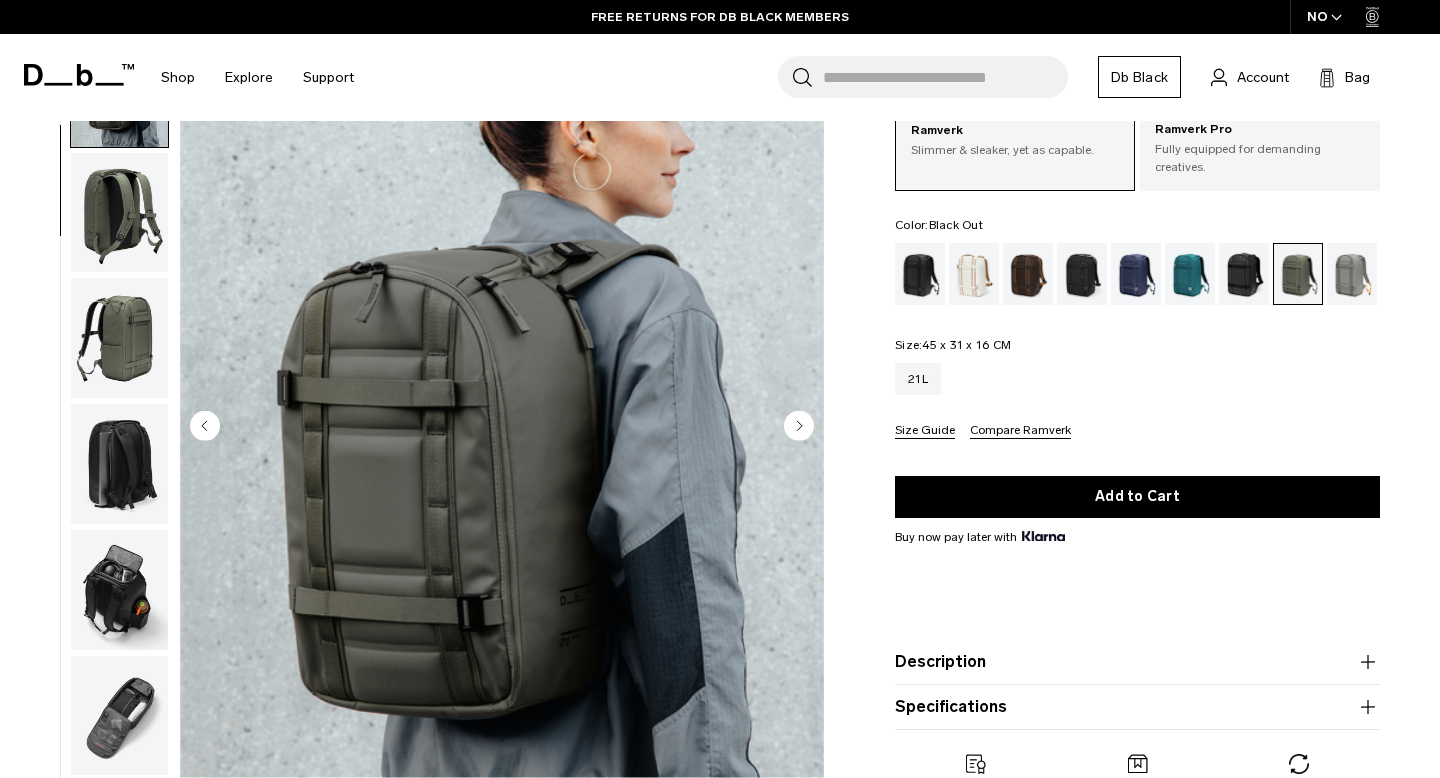 click at bounding box center [920, 274] 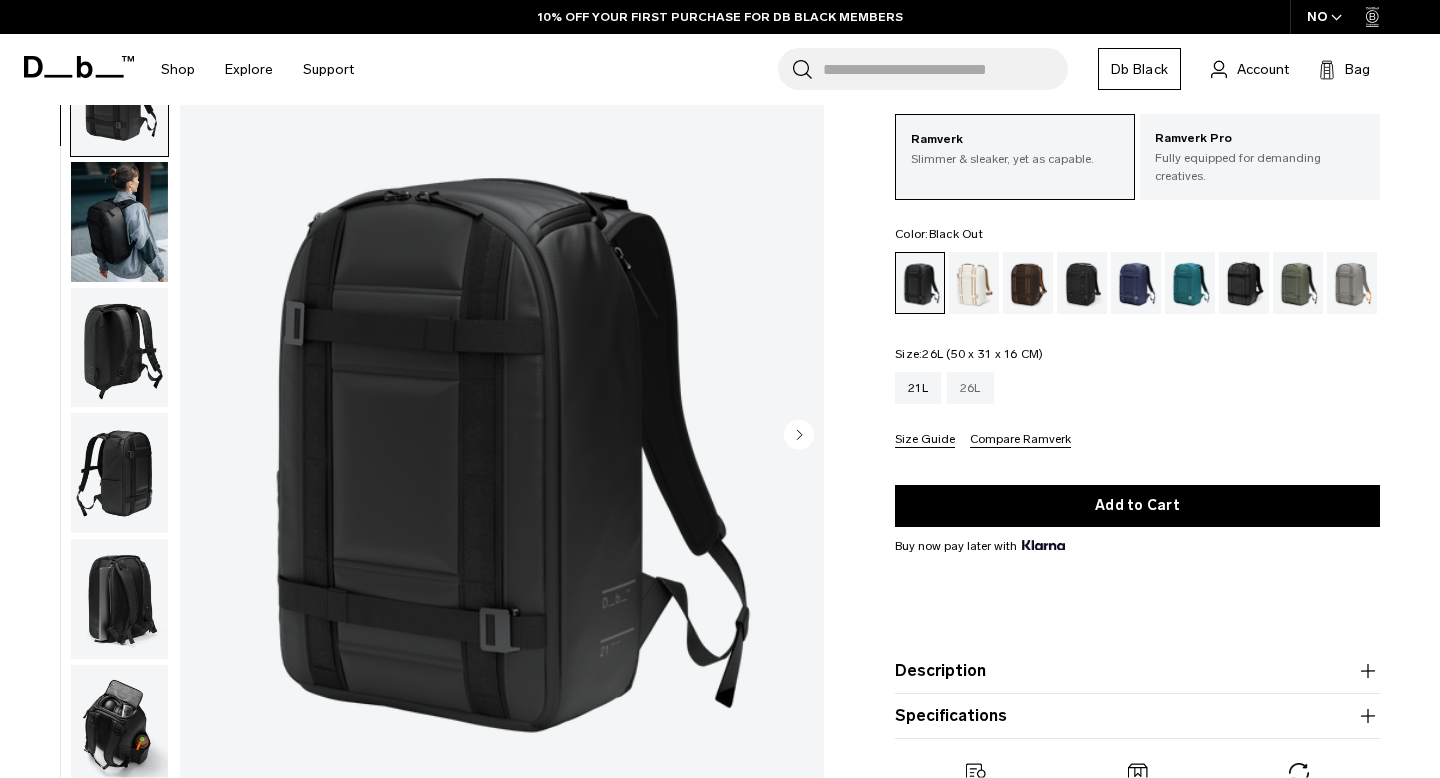 scroll, scrollTop: 0, scrollLeft: 0, axis: both 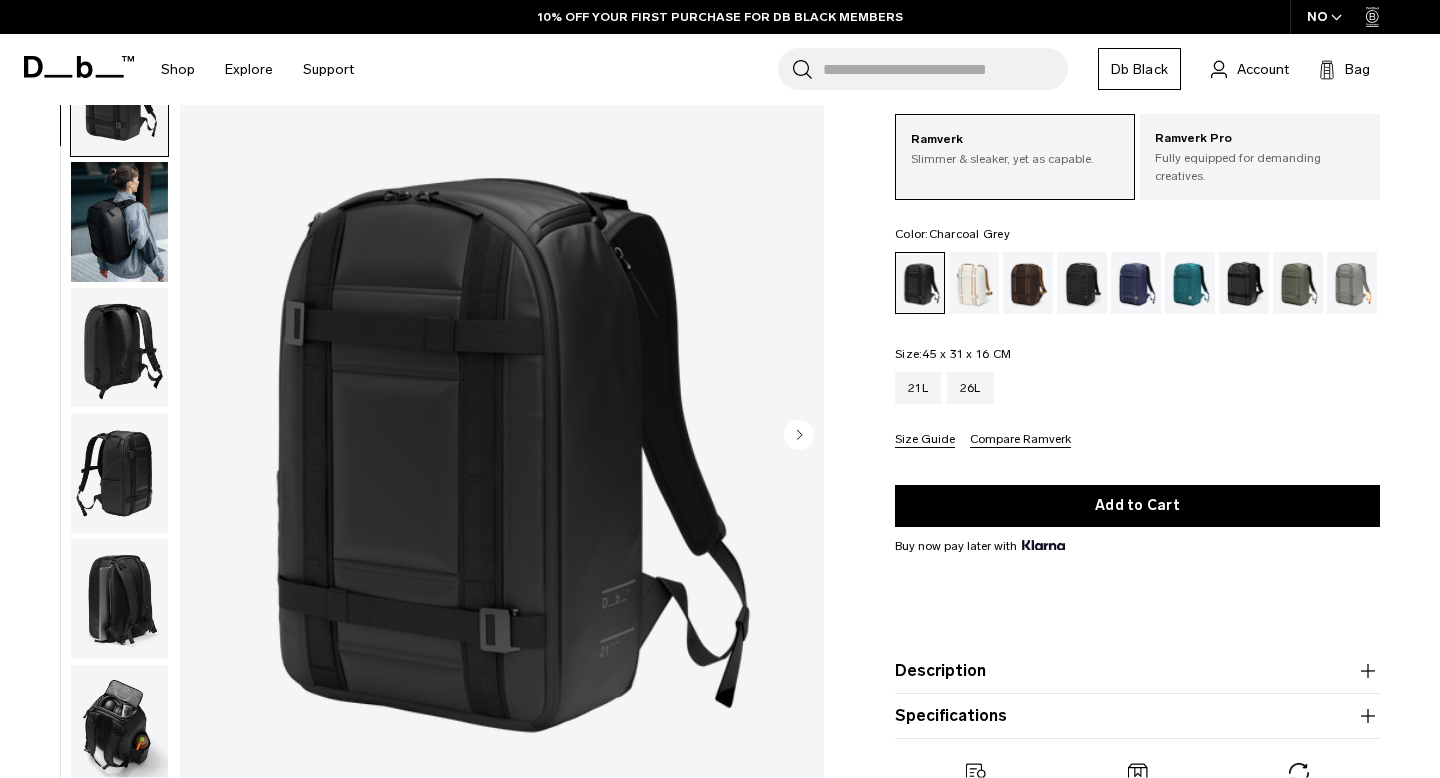 click at bounding box center [1082, 283] 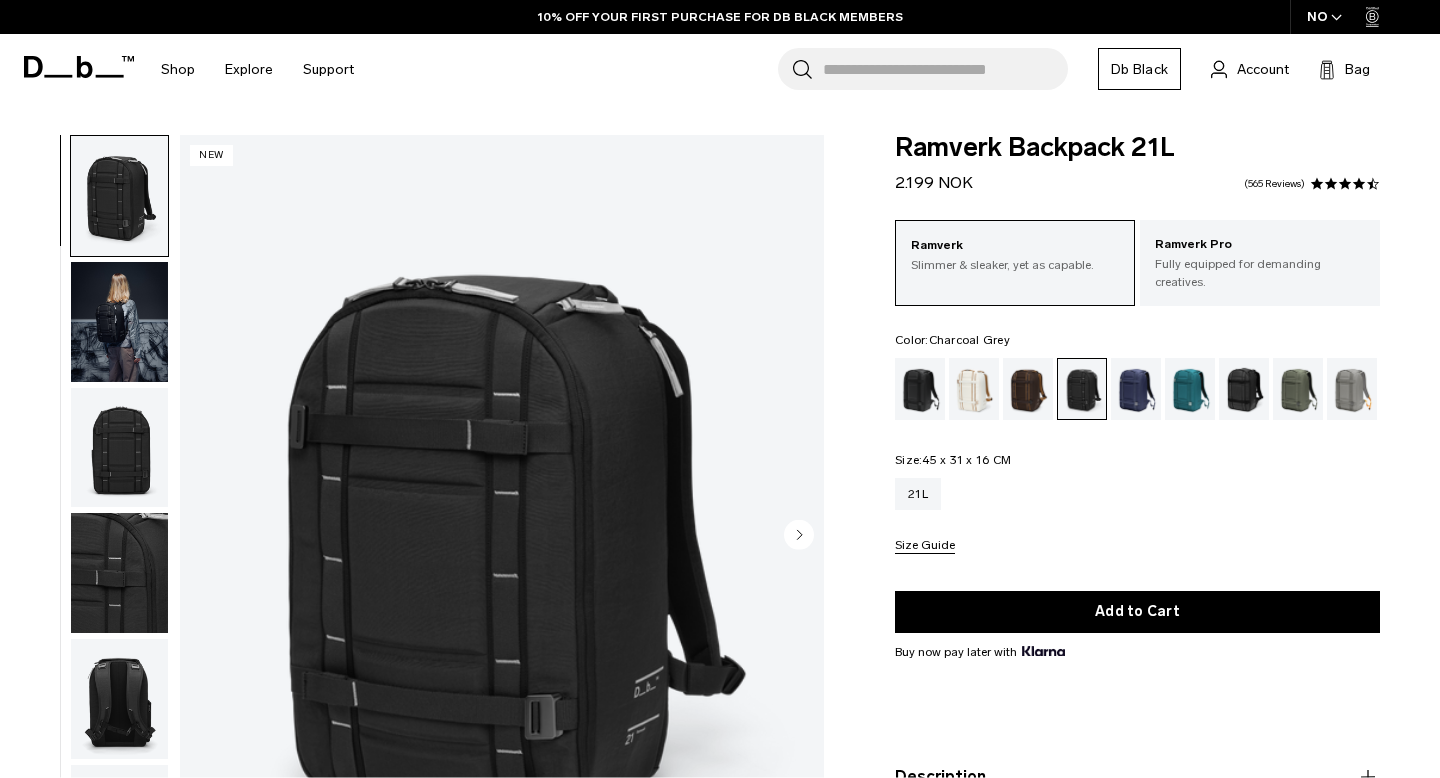 scroll, scrollTop: 7, scrollLeft: 0, axis: vertical 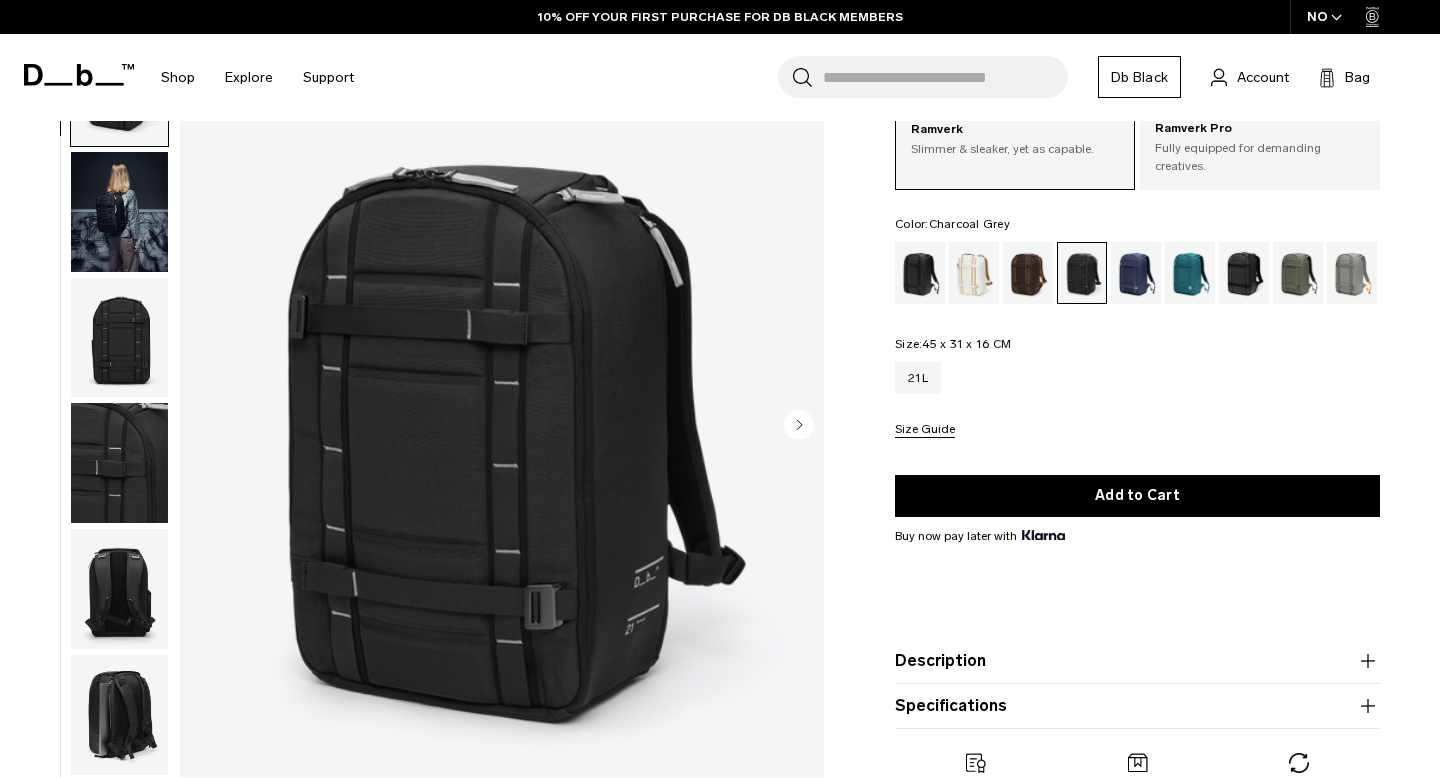 click on "Ramverk
Slimmer & sleaker, yet as capable.
Ramverk Pro
Fully equipped for demanding creatives.
Color:
Charcoal Grey
Out of stock
Size:
45 x 31 x 16 CM
Out of stock
21L
Size Guide" at bounding box center [1137, 271] 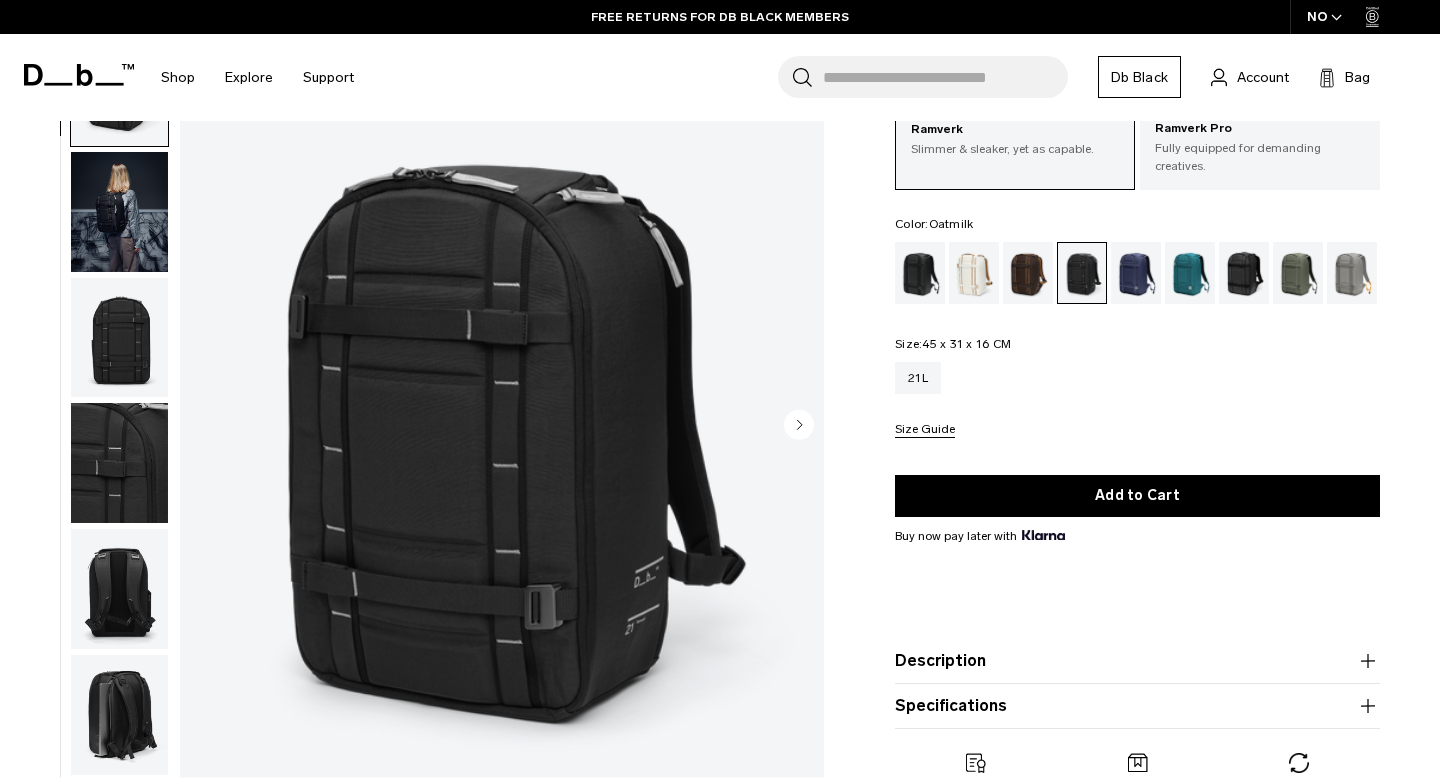 click at bounding box center [974, 273] 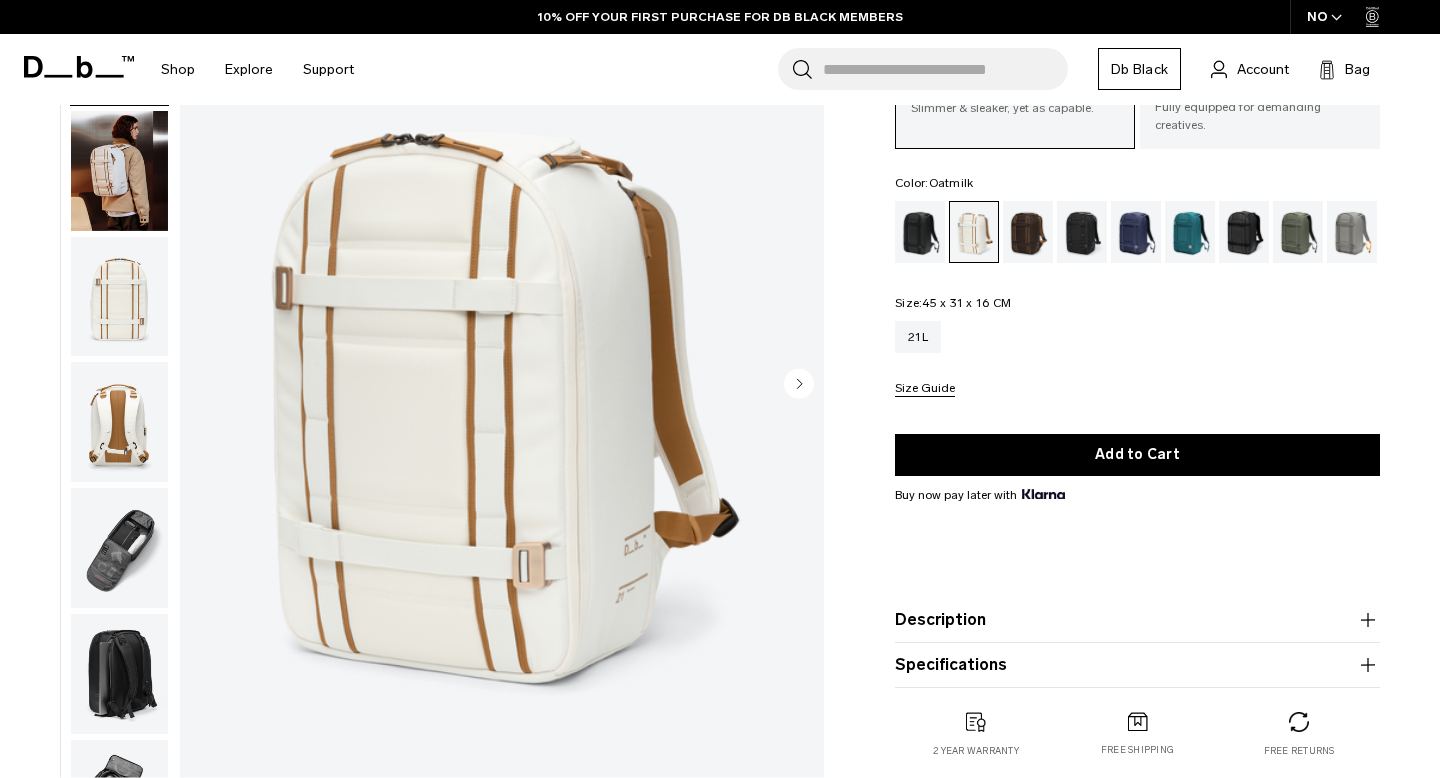 scroll, scrollTop: 0, scrollLeft: 0, axis: both 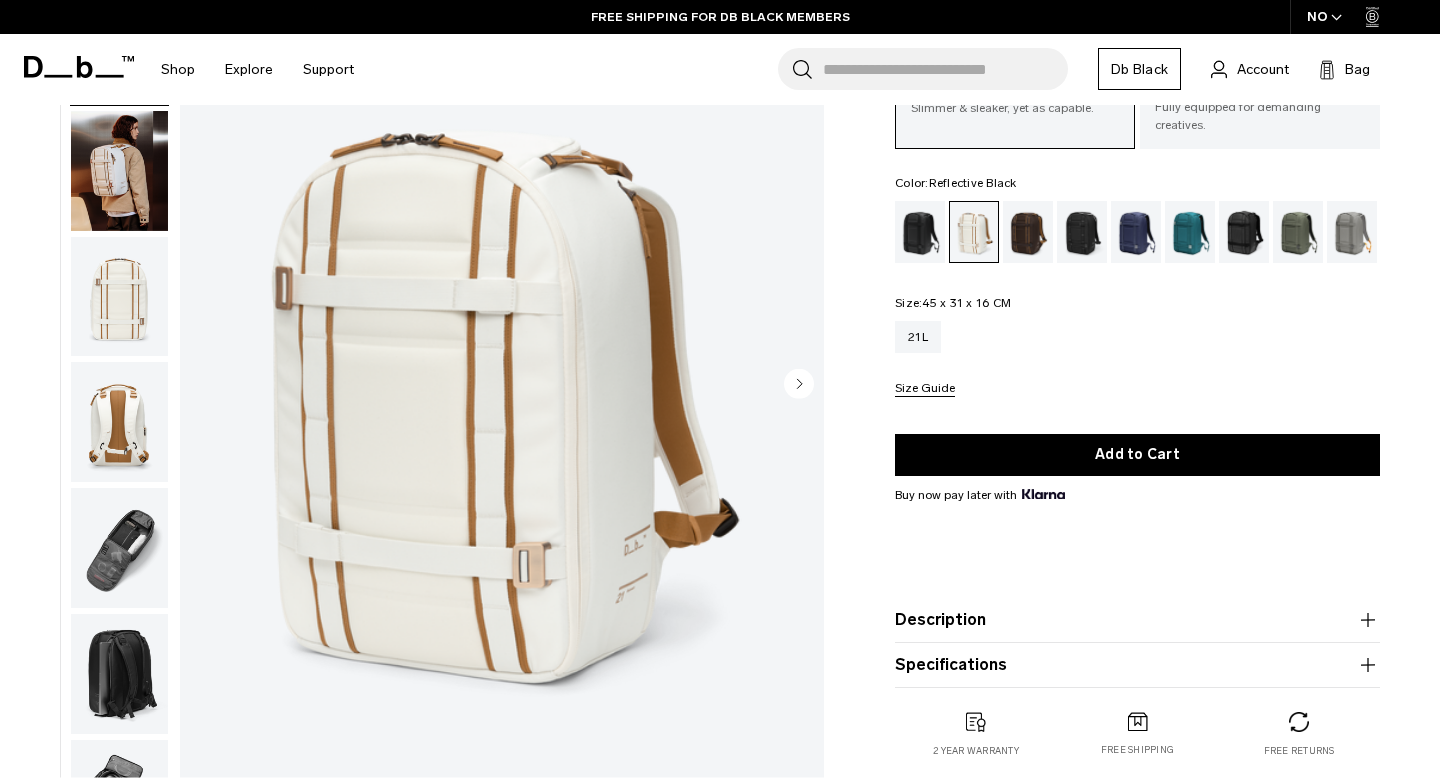 click at bounding box center (1244, 232) 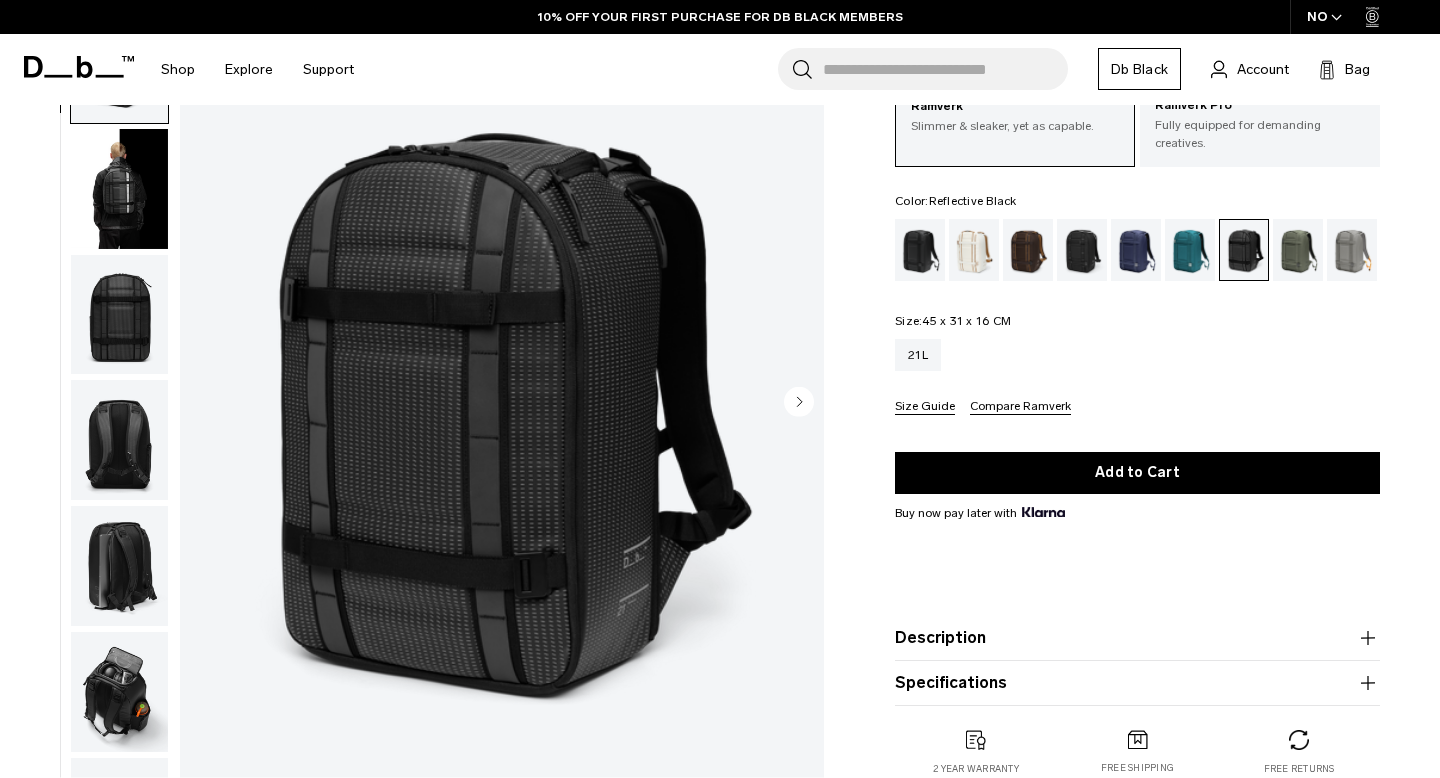 scroll, scrollTop: 139, scrollLeft: 0, axis: vertical 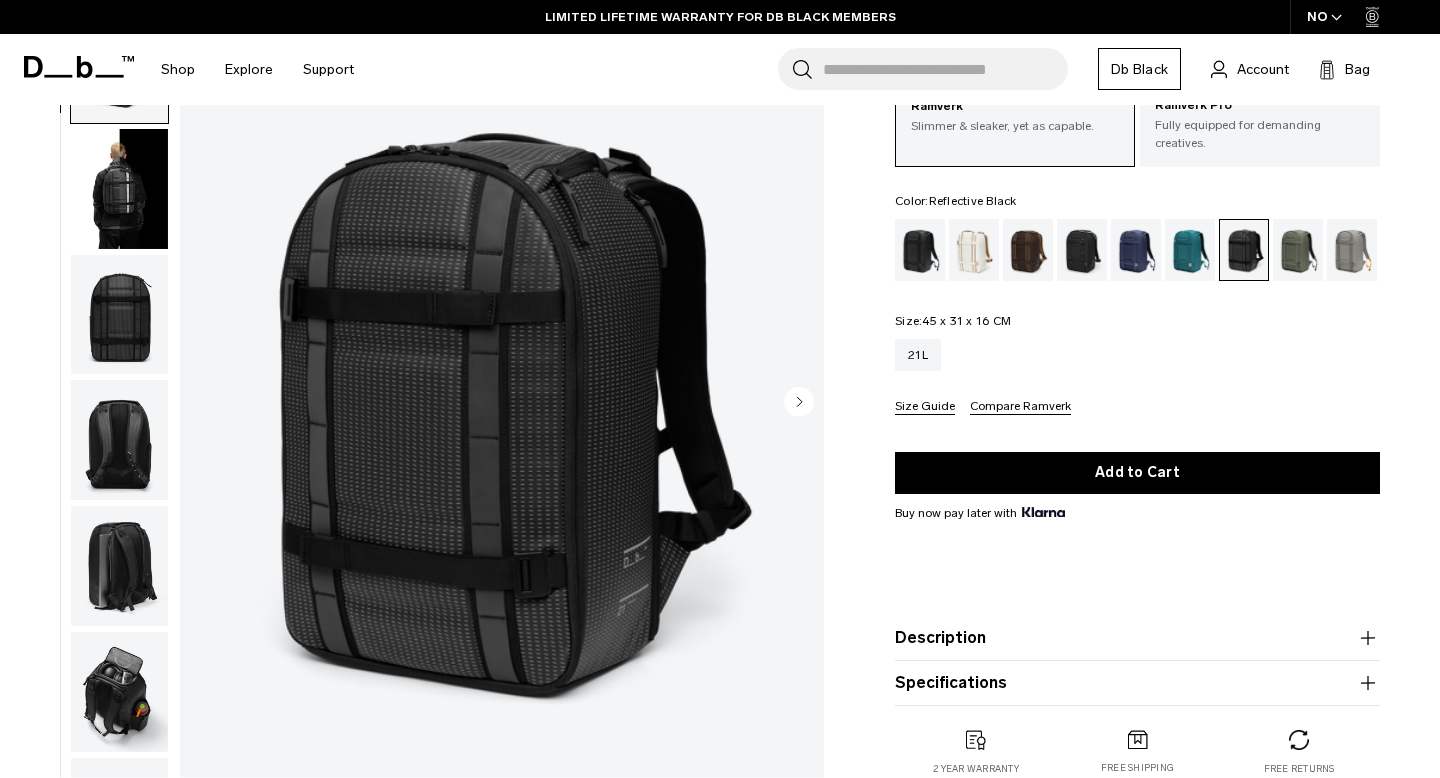 click at bounding box center [502, 404] 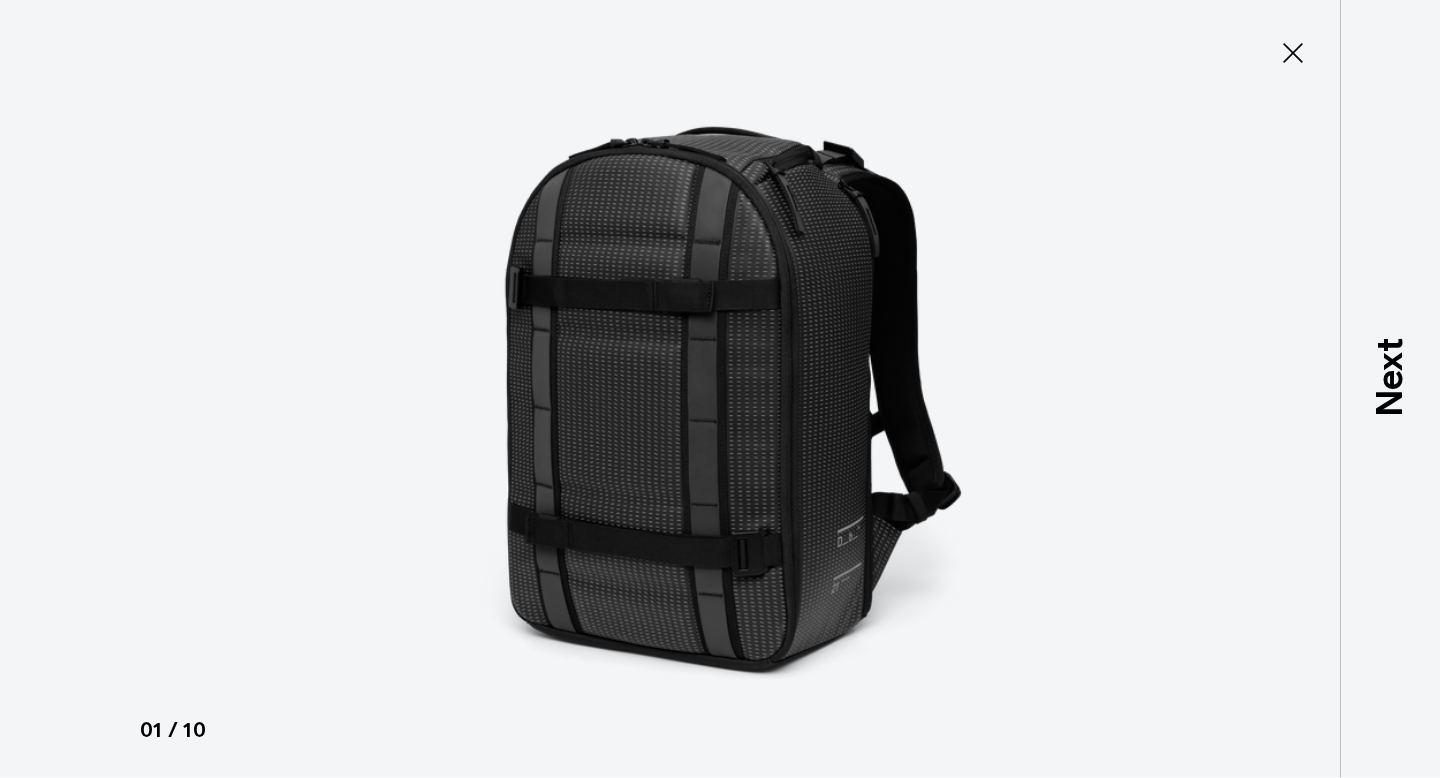 click 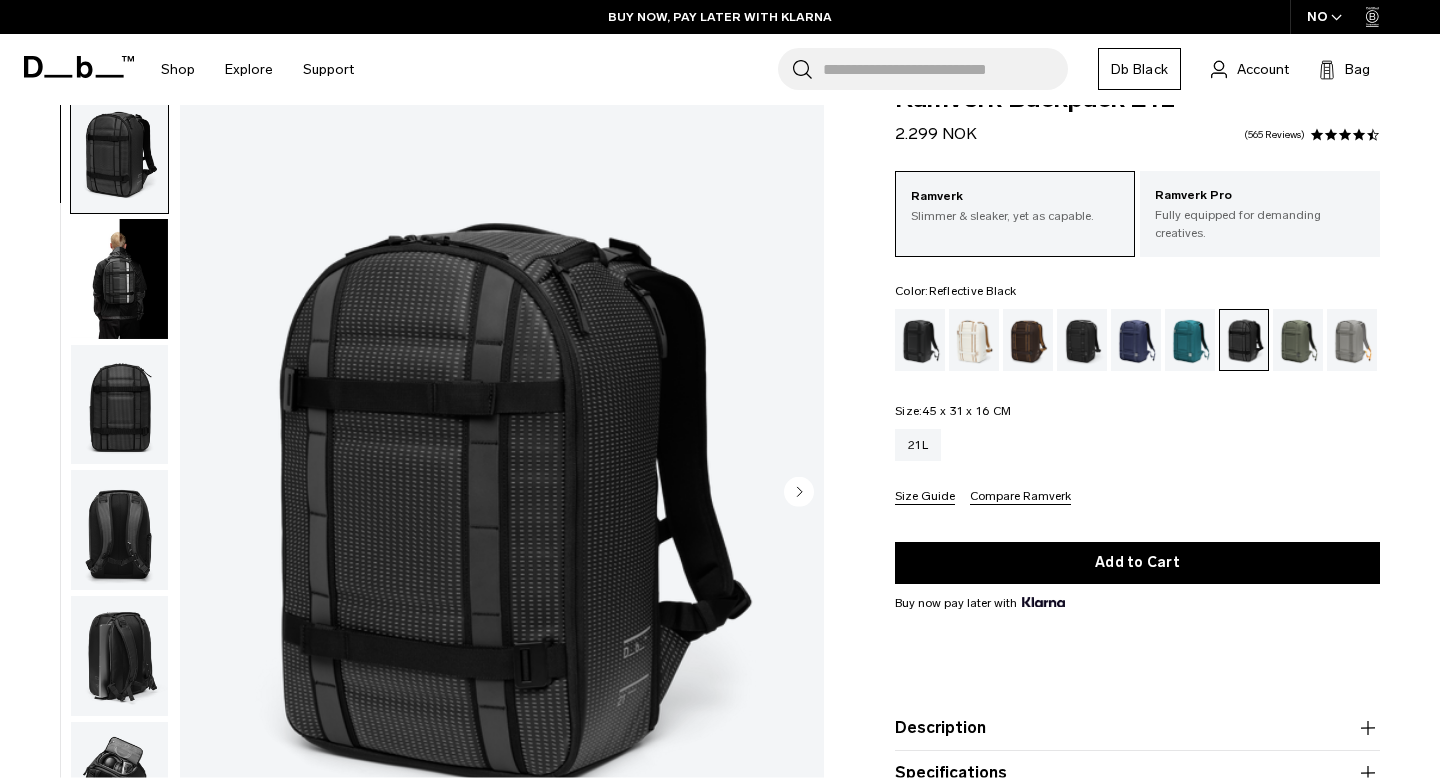 scroll, scrollTop: 48, scrollLeft: 0, axis: vertical 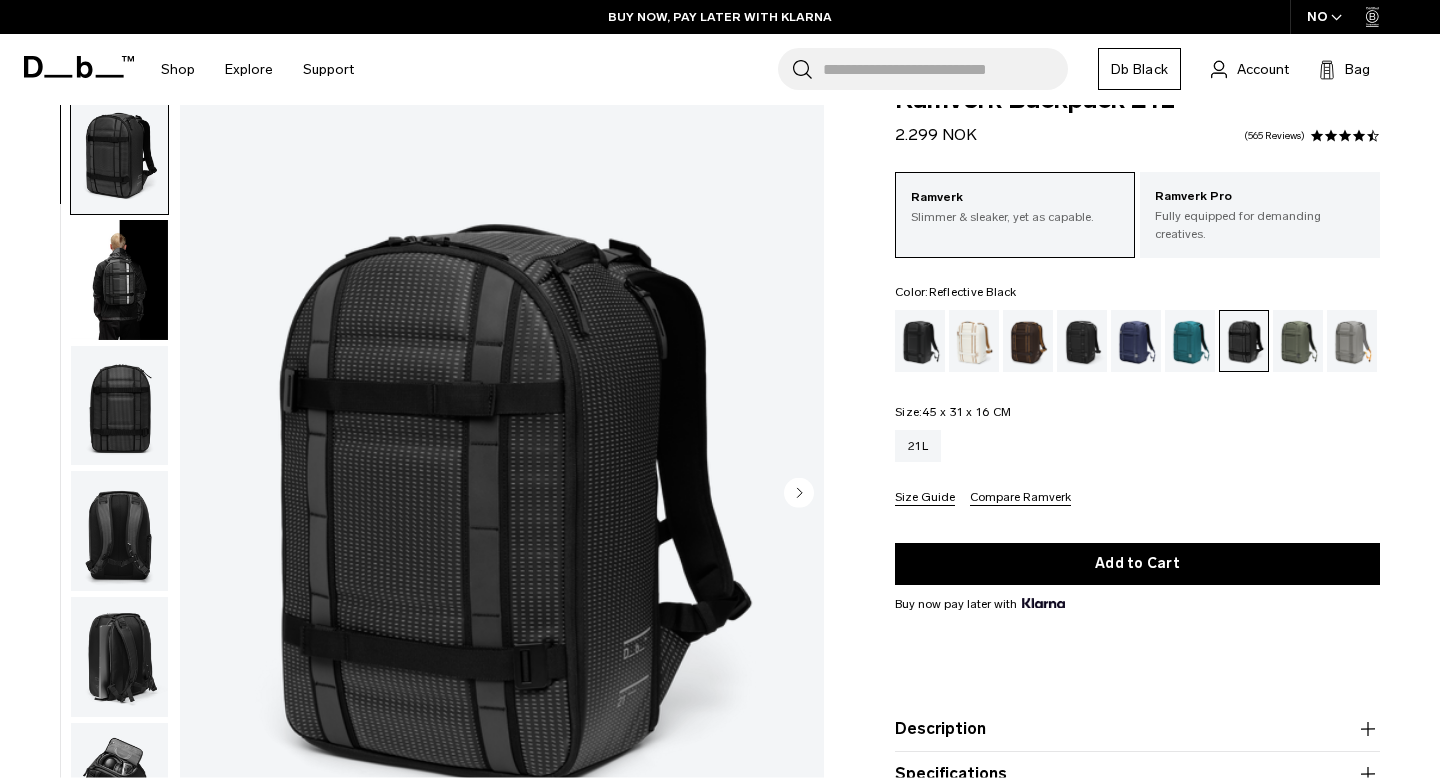 click at bounding box center (119, 279) 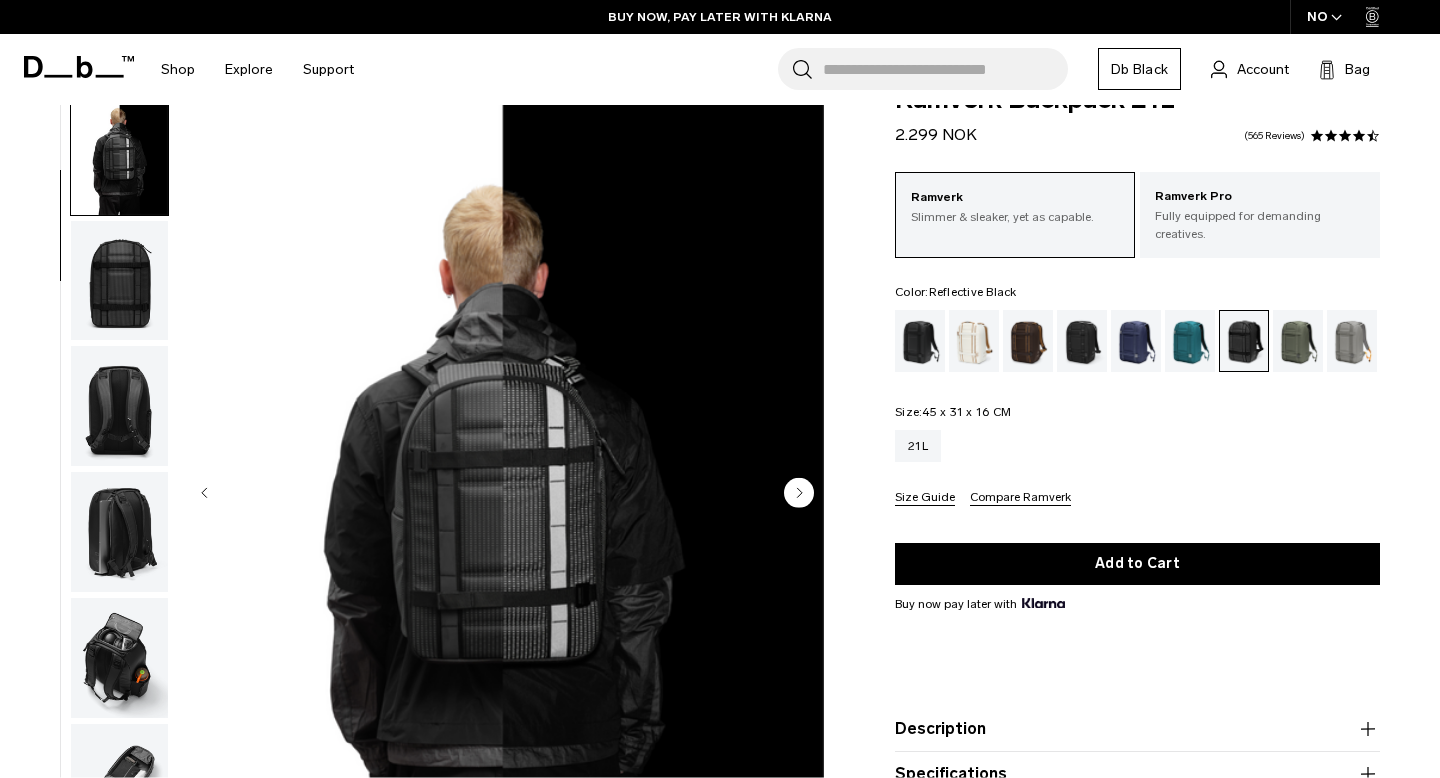 scroll, scrollTop: 126, scrollLeft: 0, axis: vertical 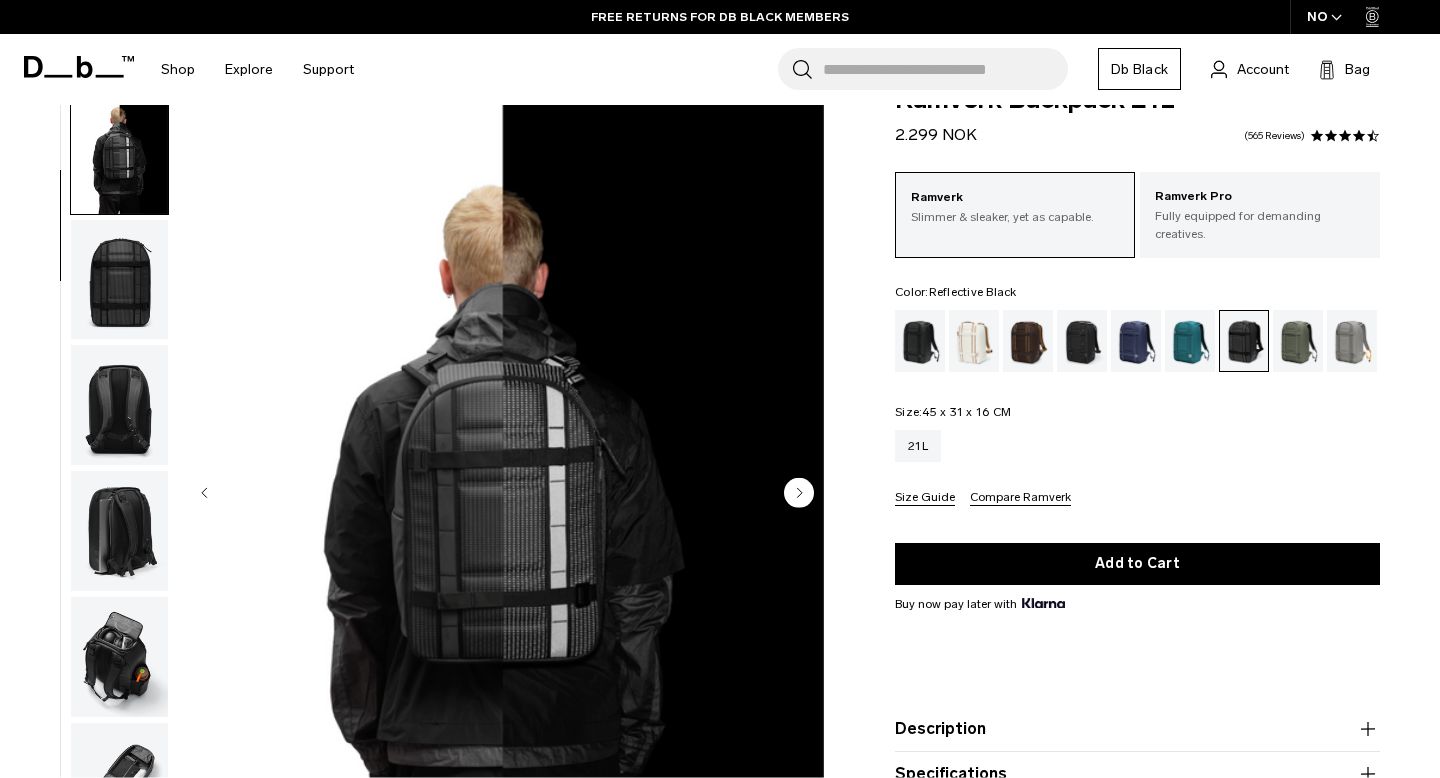 click 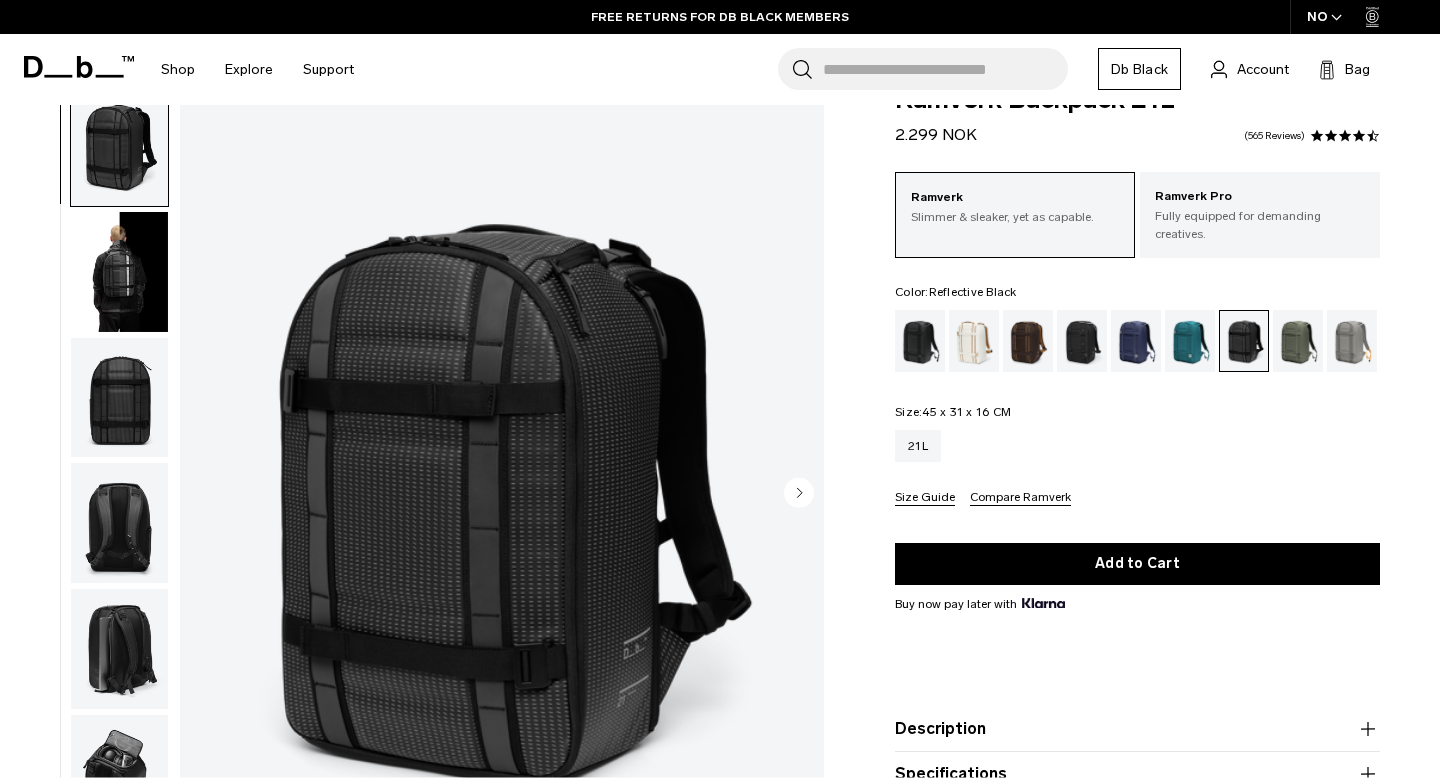 scroll, scrollTop: 0, scrollLeft: 0, axis: both 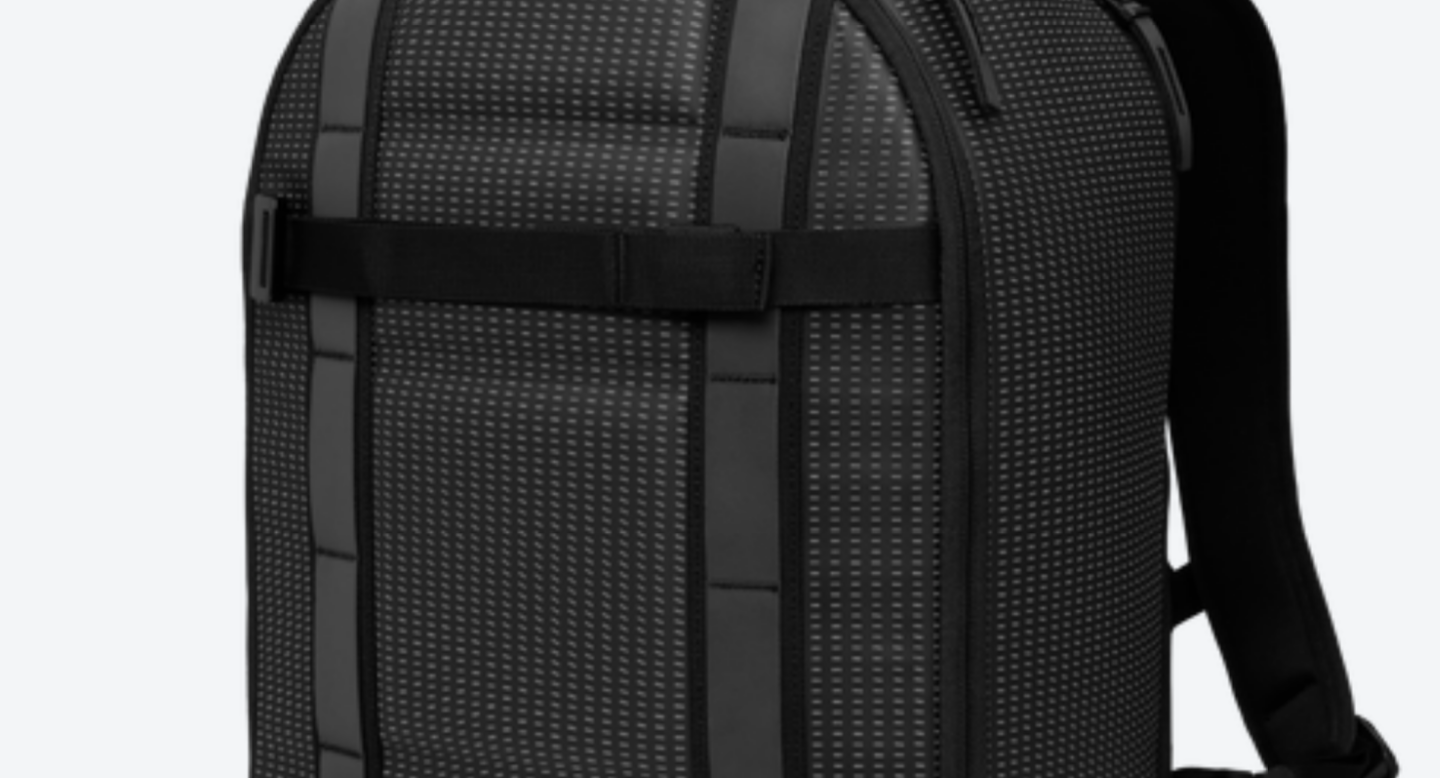 click at bounding box center [502, 495] 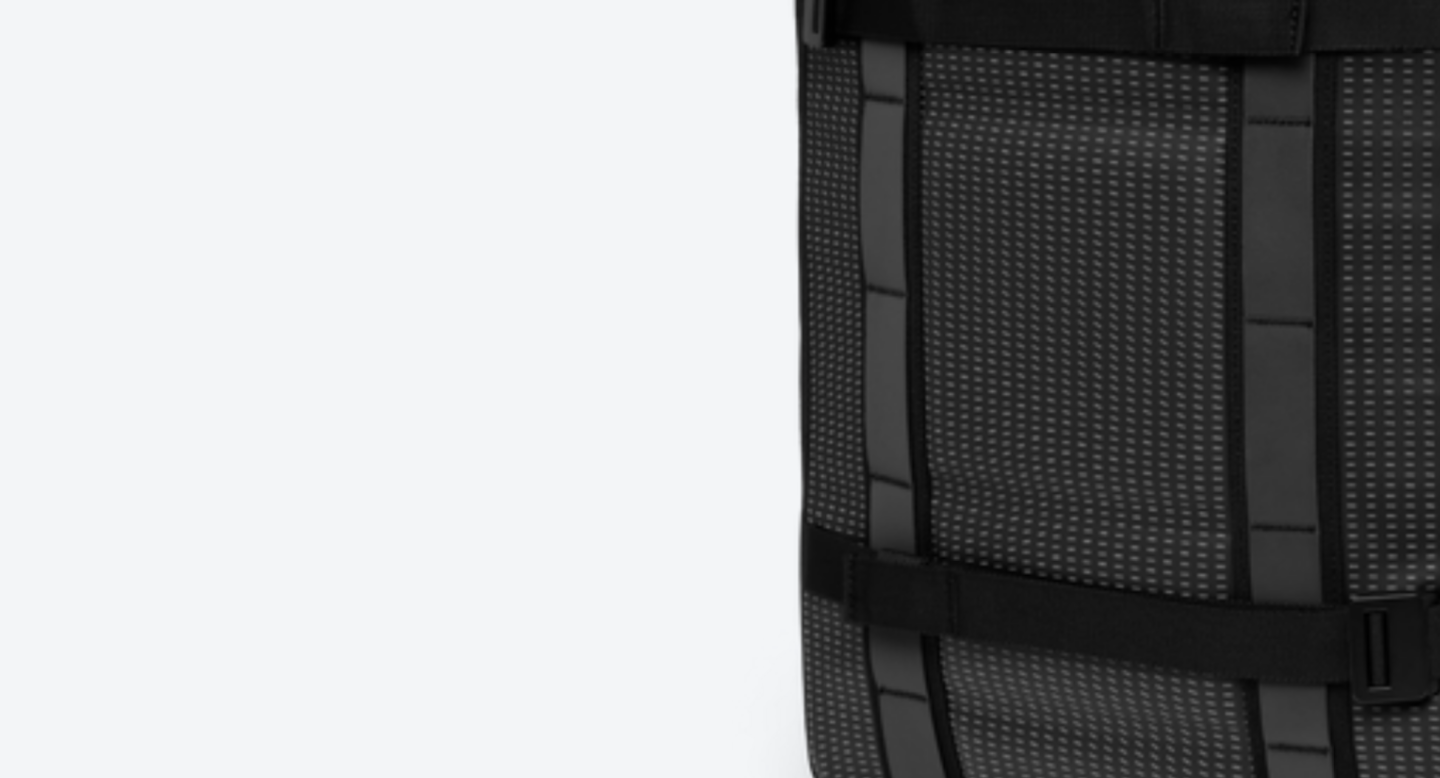 scroll, scrollTop: 48, scrollLeft: 0, axis: vertical 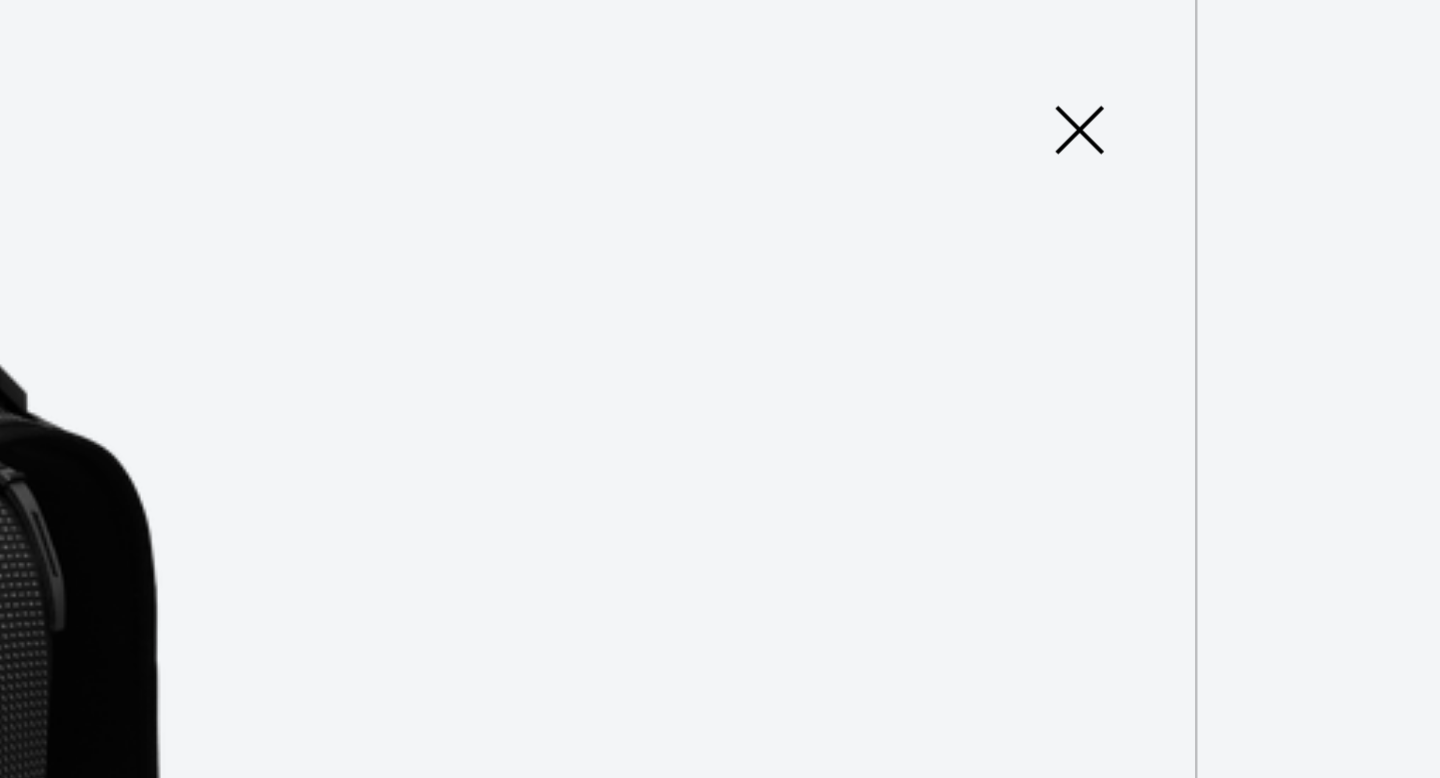 click 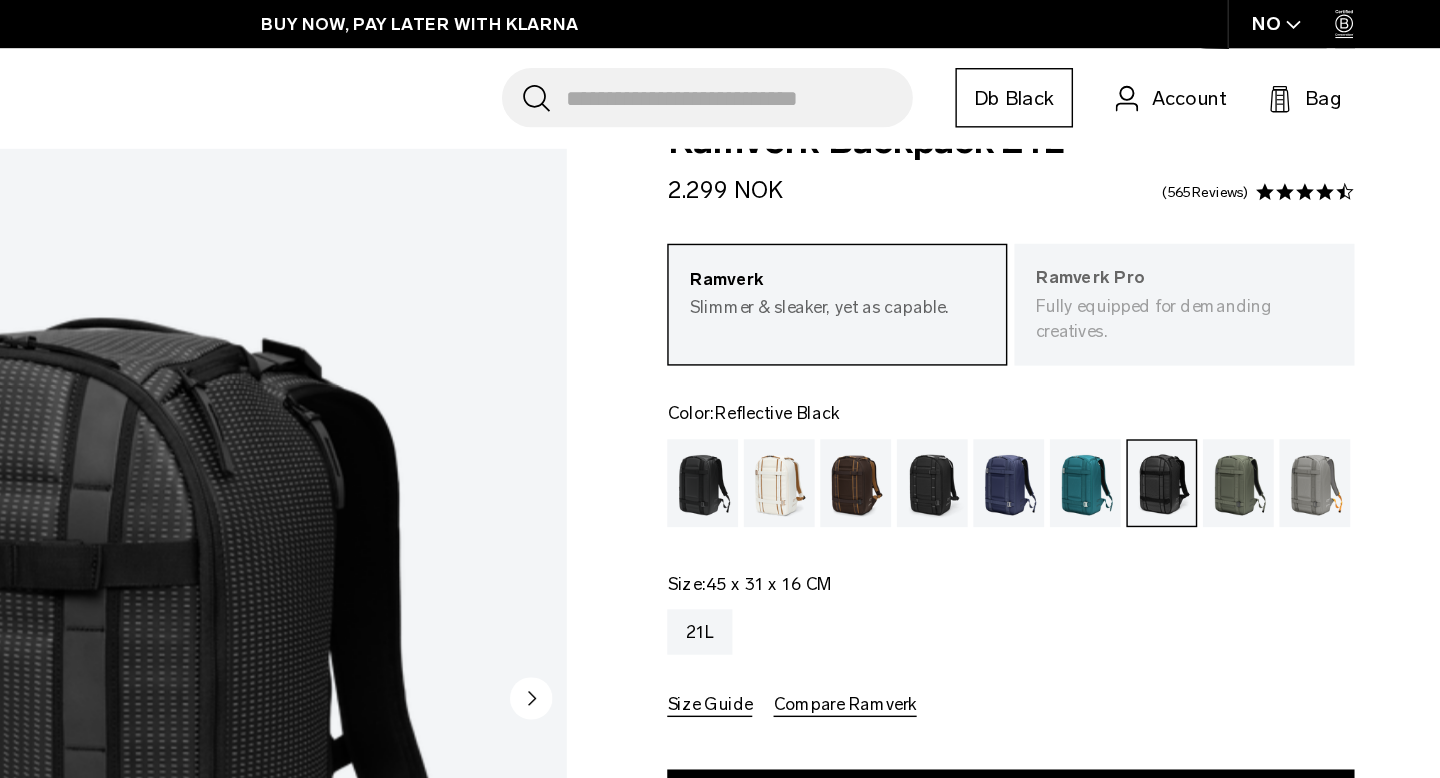 scroll, scrollTop: 48, scrollLeft: 0, axis: vertical 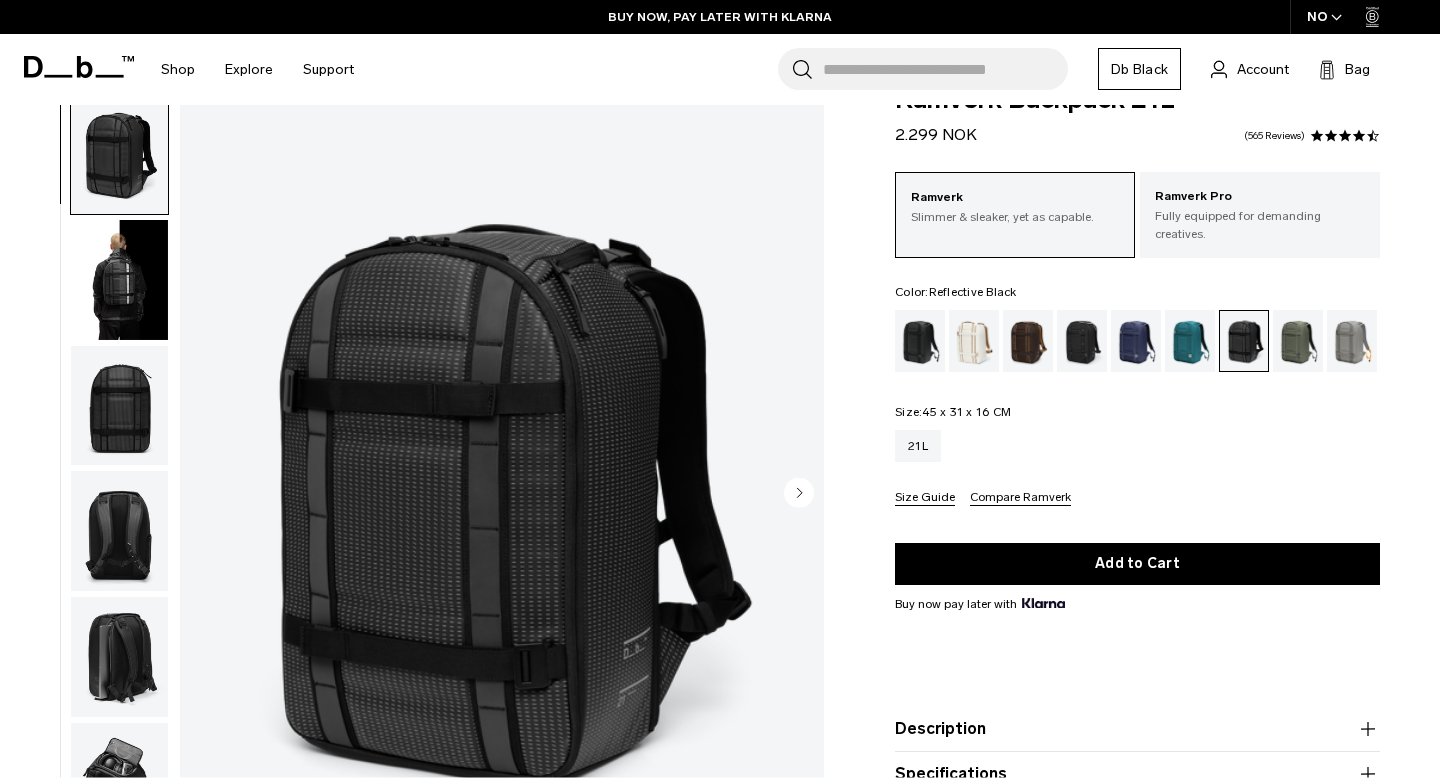 click at bounding box center (119, 279) 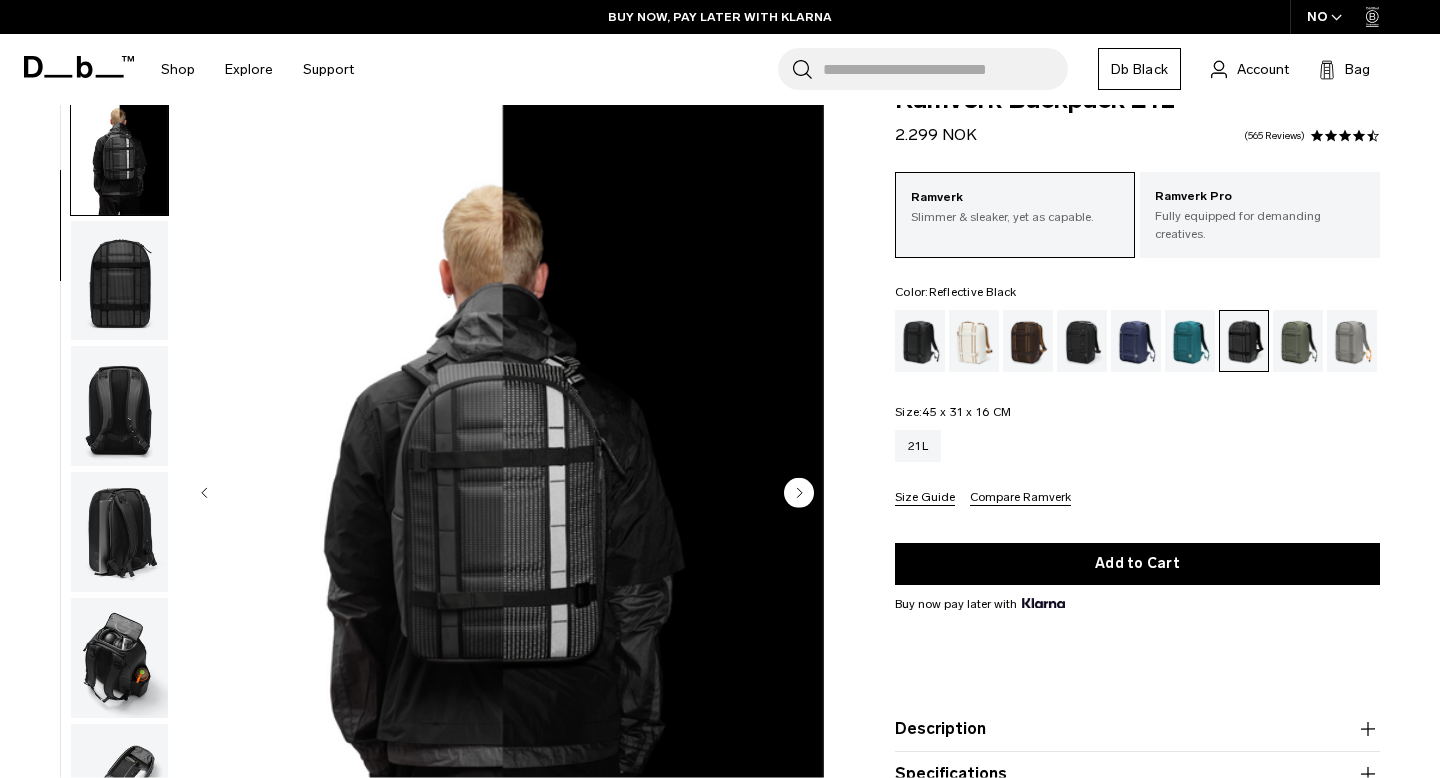scroll, scrollTop: 126, scrollLeft: 0, axis: vertical 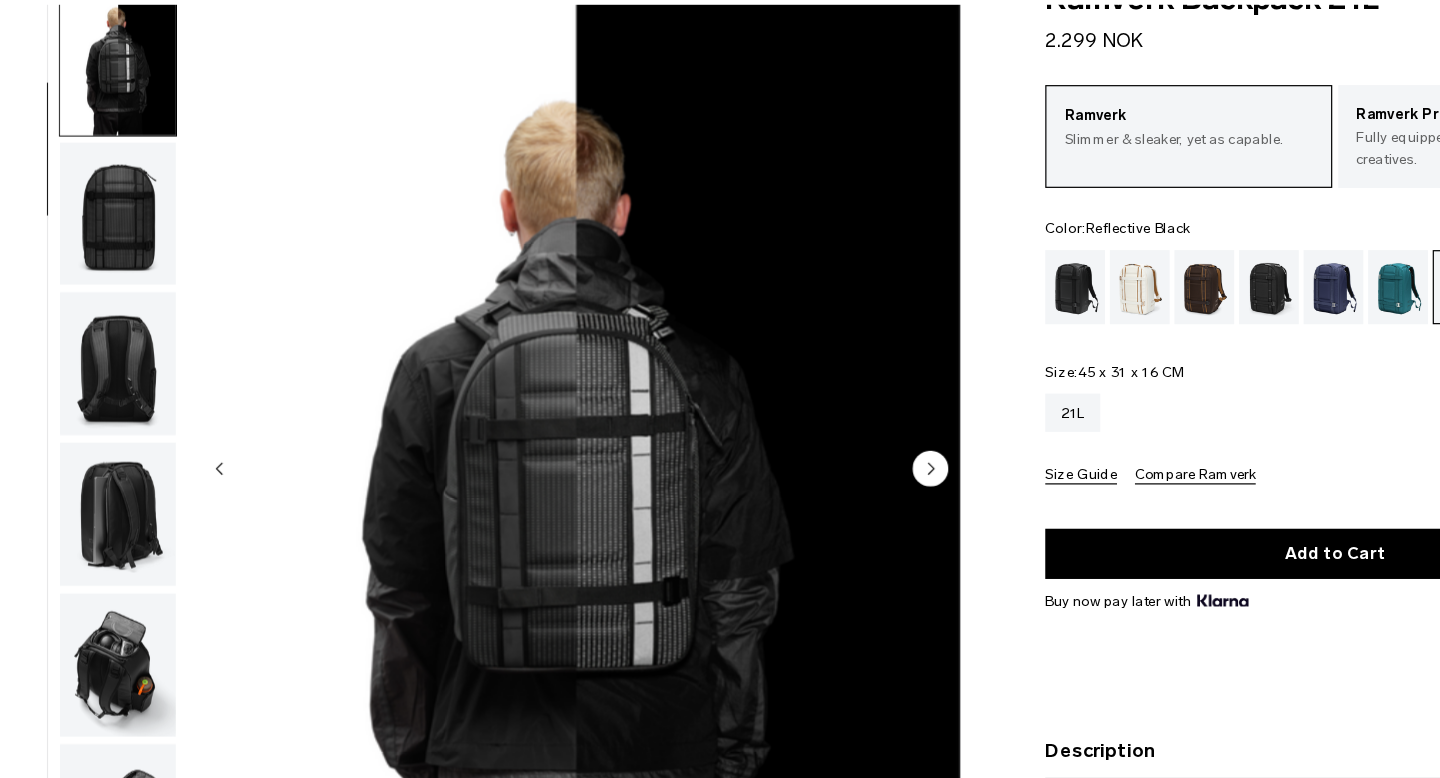 click at bounding box center (502, 495) 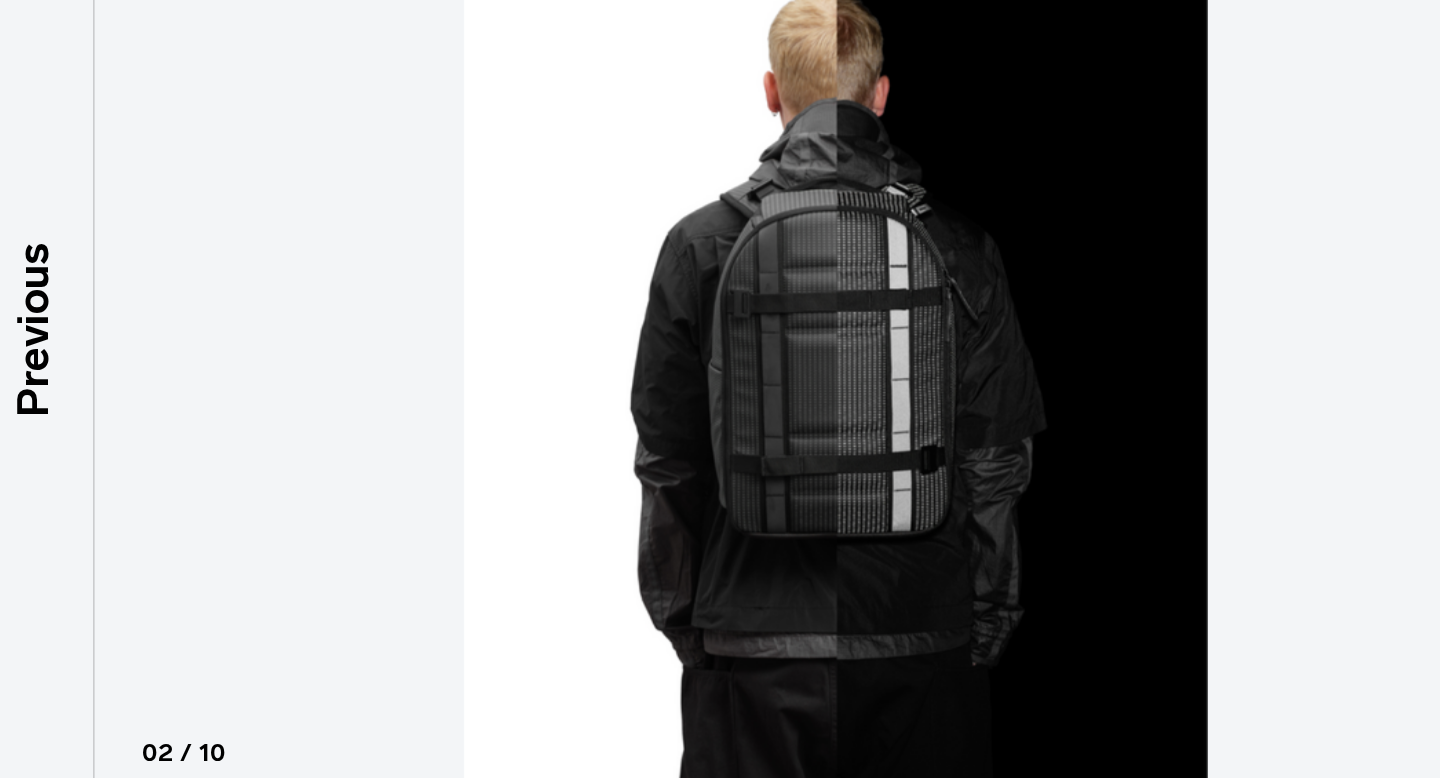 scroll, scrollTop: 48, scrollLeft: 0, axis: vertical 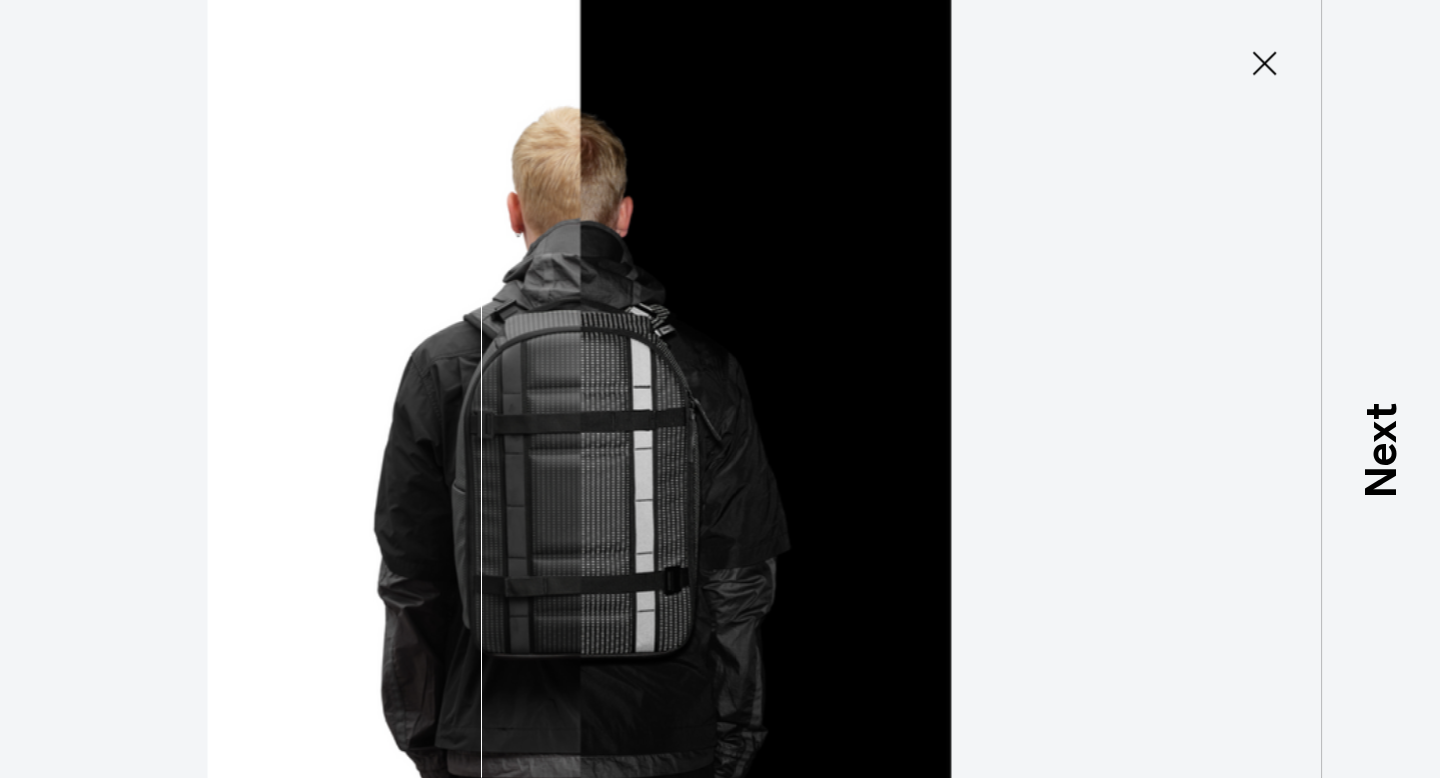 click 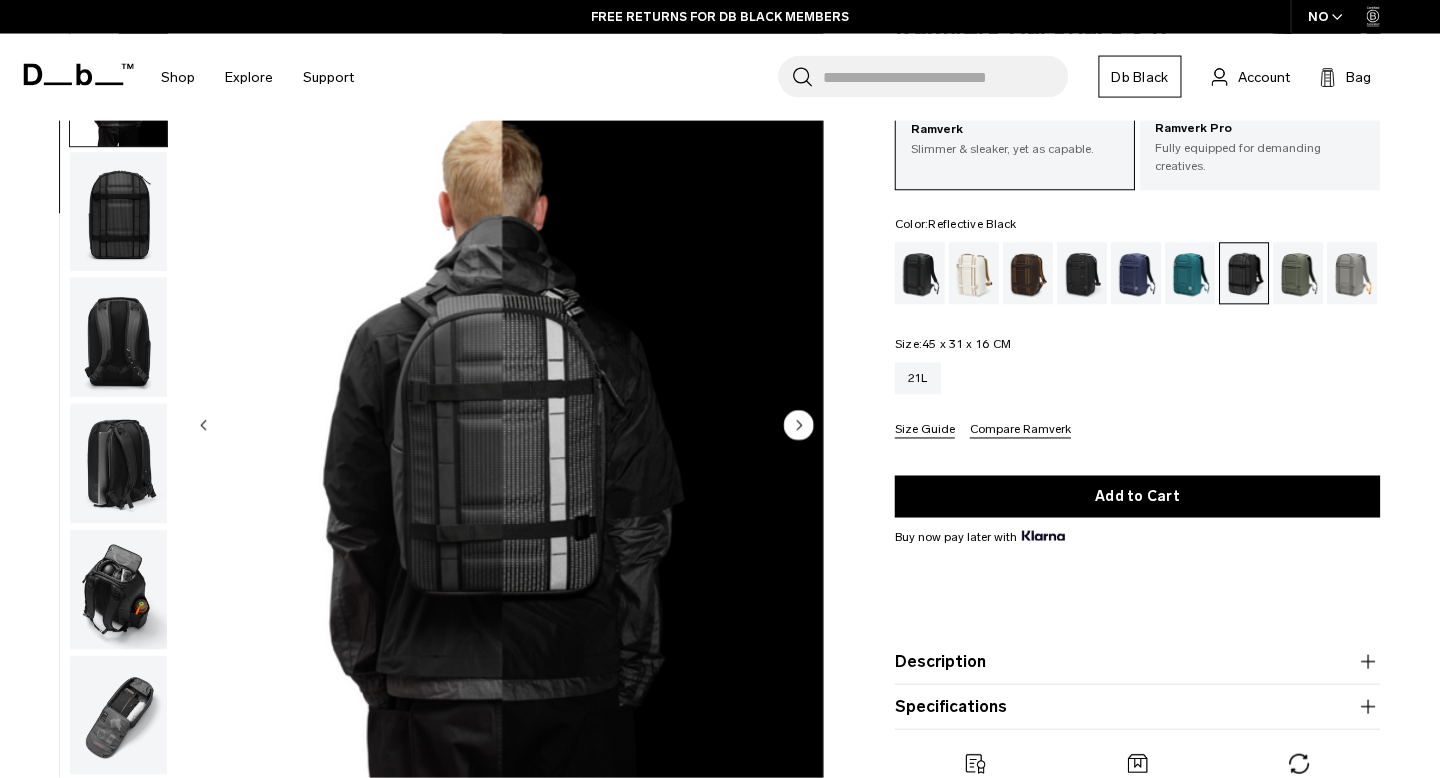 scroll, scrollTop: 116, scrollLeft: 0, axis: vertical 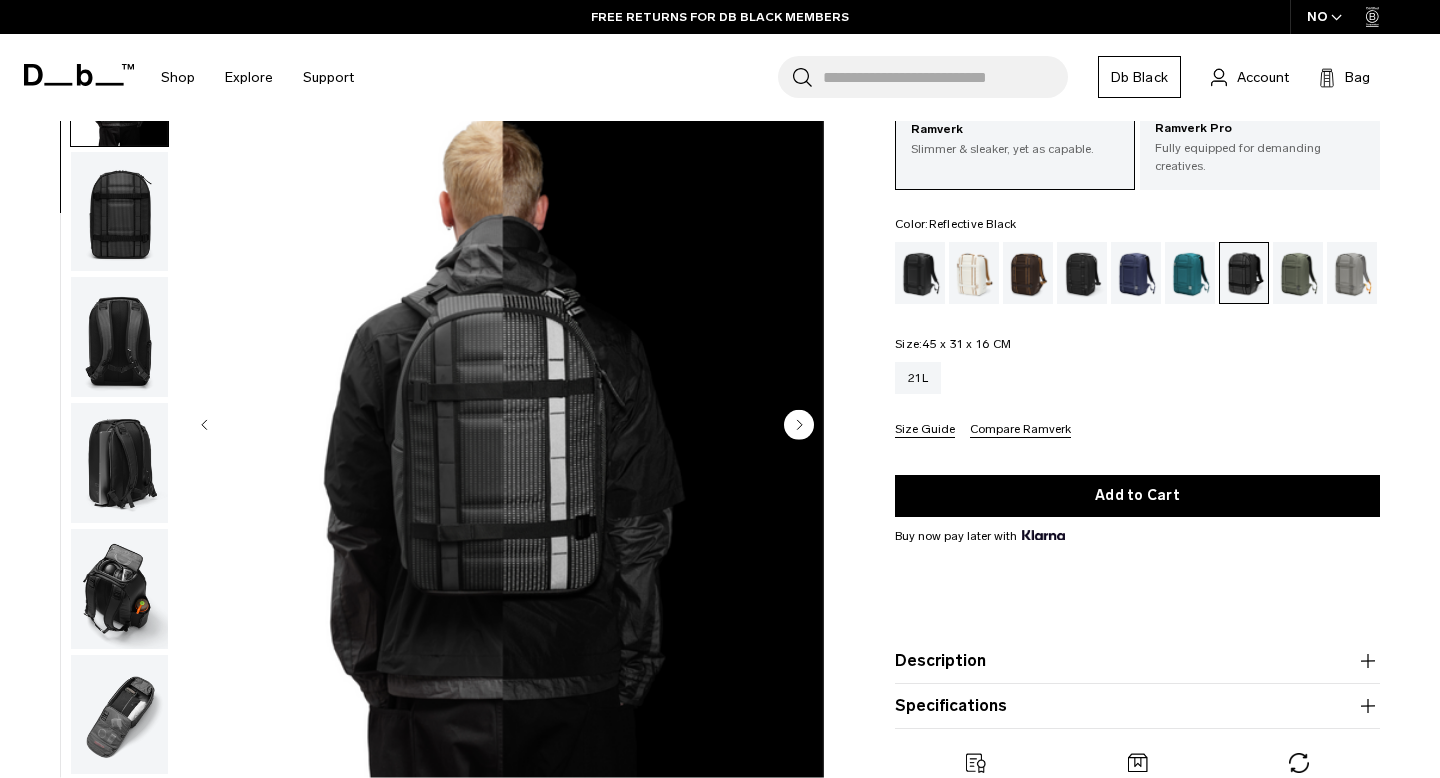 click at bounding box center [119, 211] 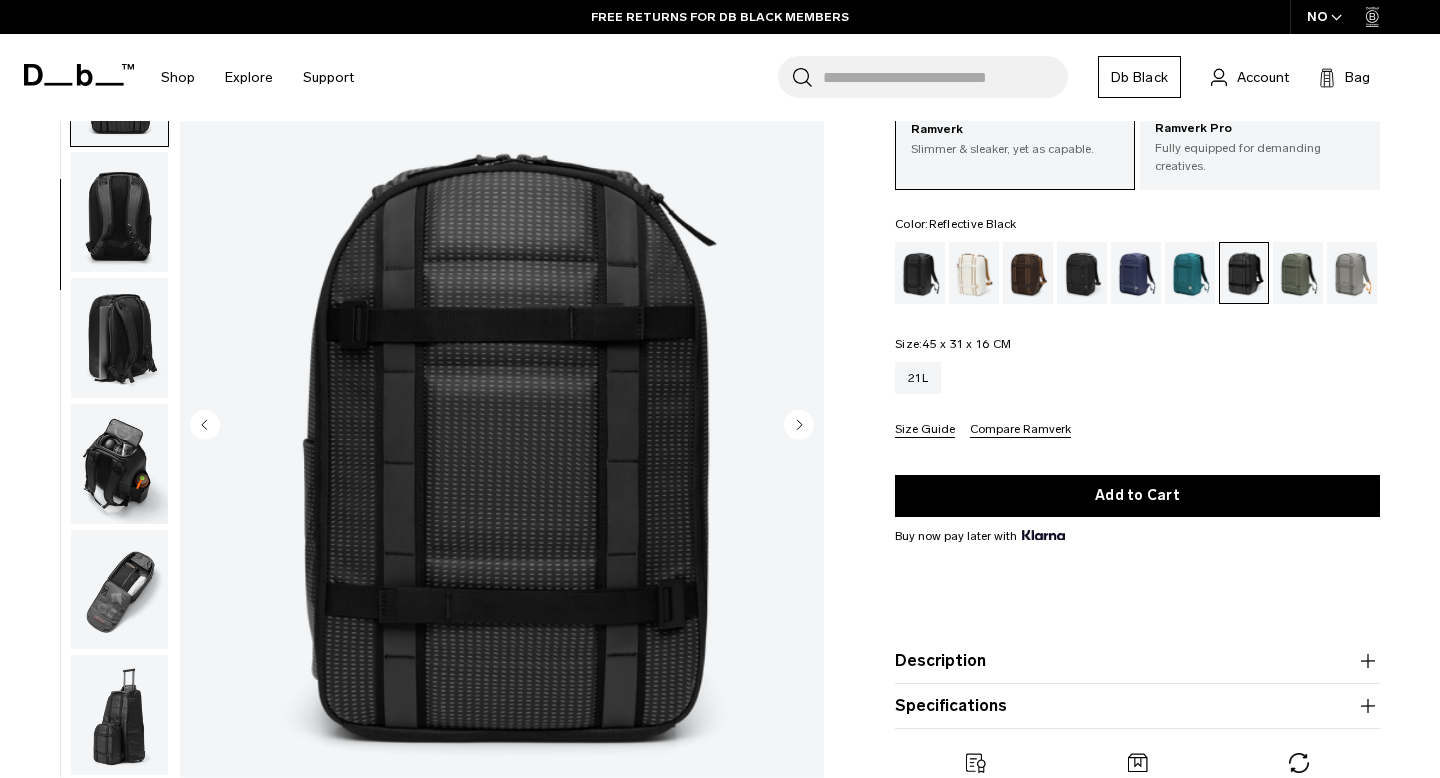 scroll, scrollTop: 252, scrollLeft: 0, axis: vertical 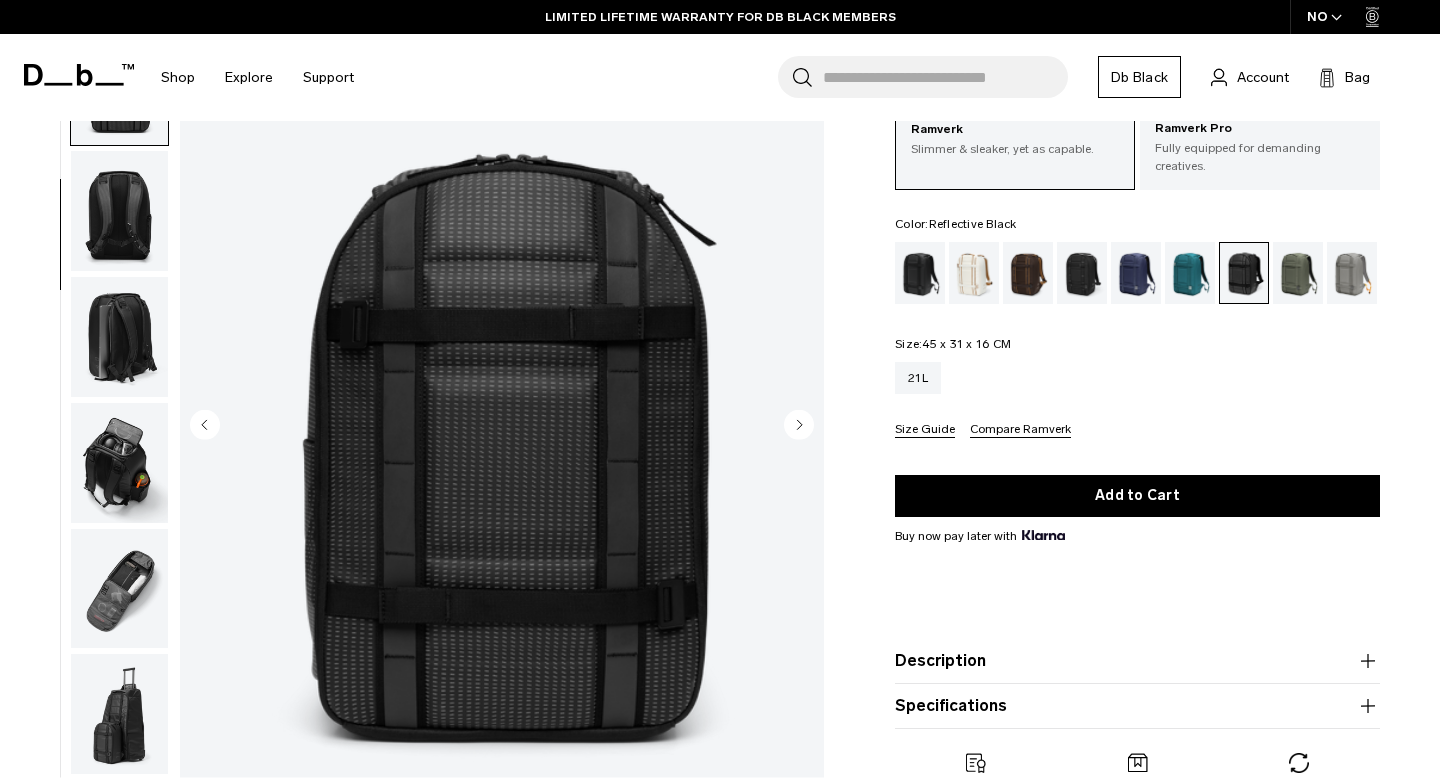 click at bounding box center (119, 337) 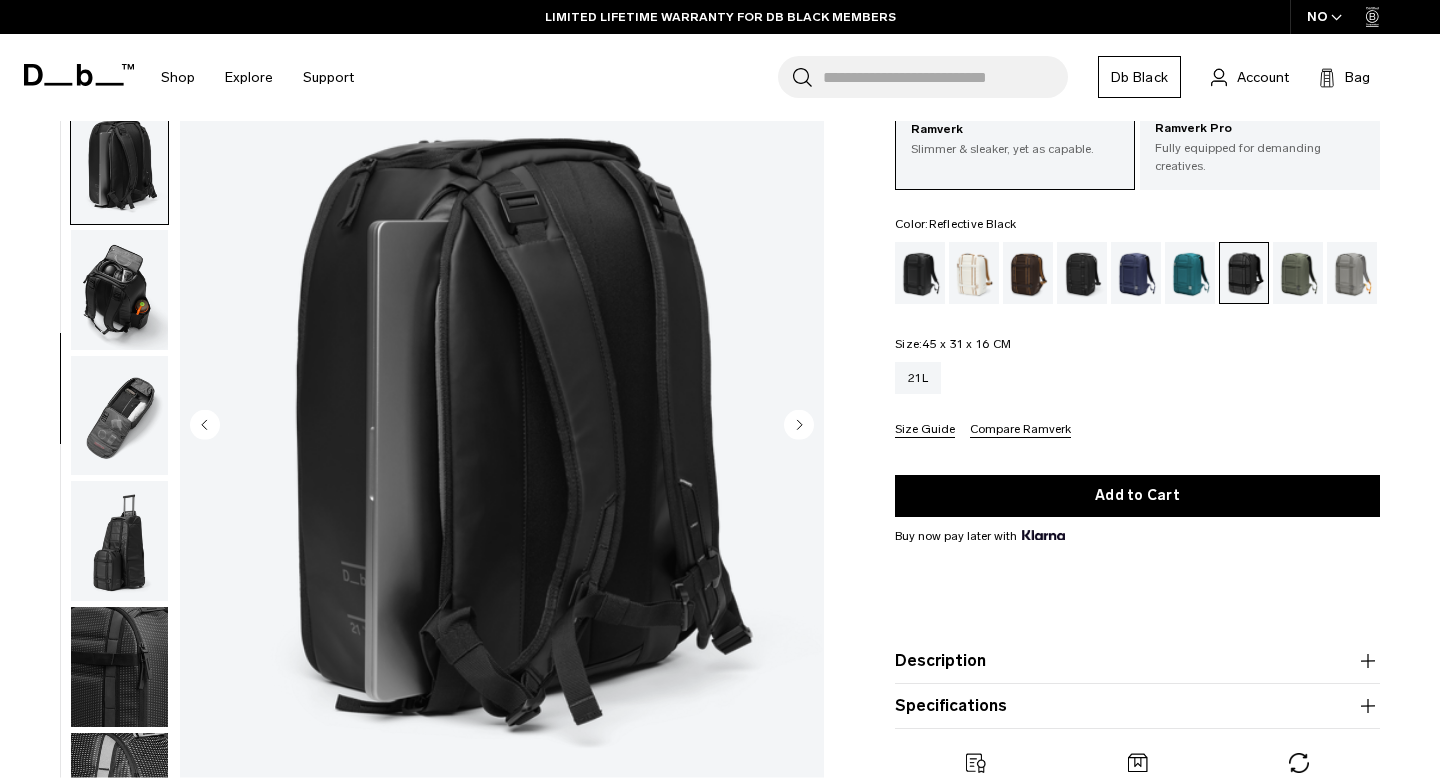 scroll, scrollTop: 450, scrollLeft: 0, axis: vertical 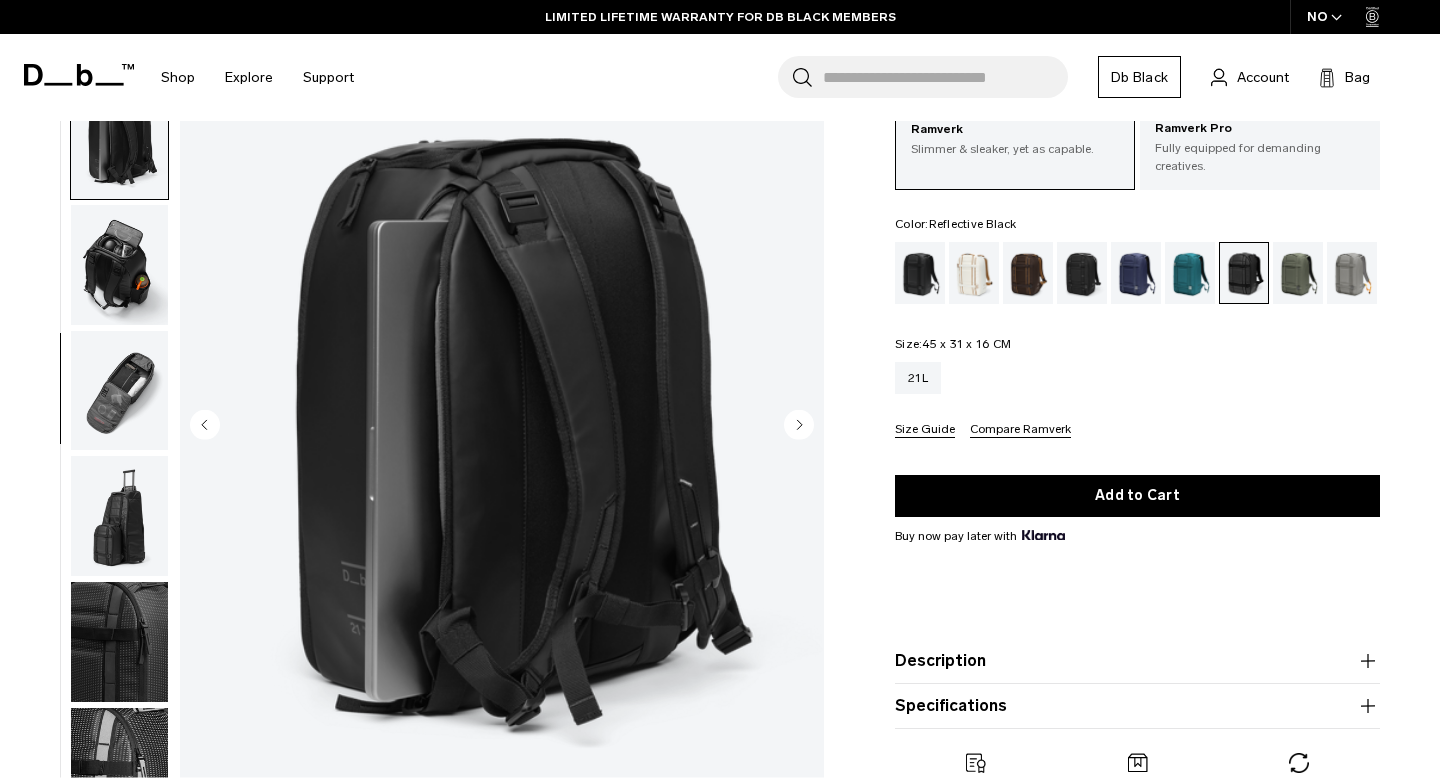 click at bounding box center (119, 265) 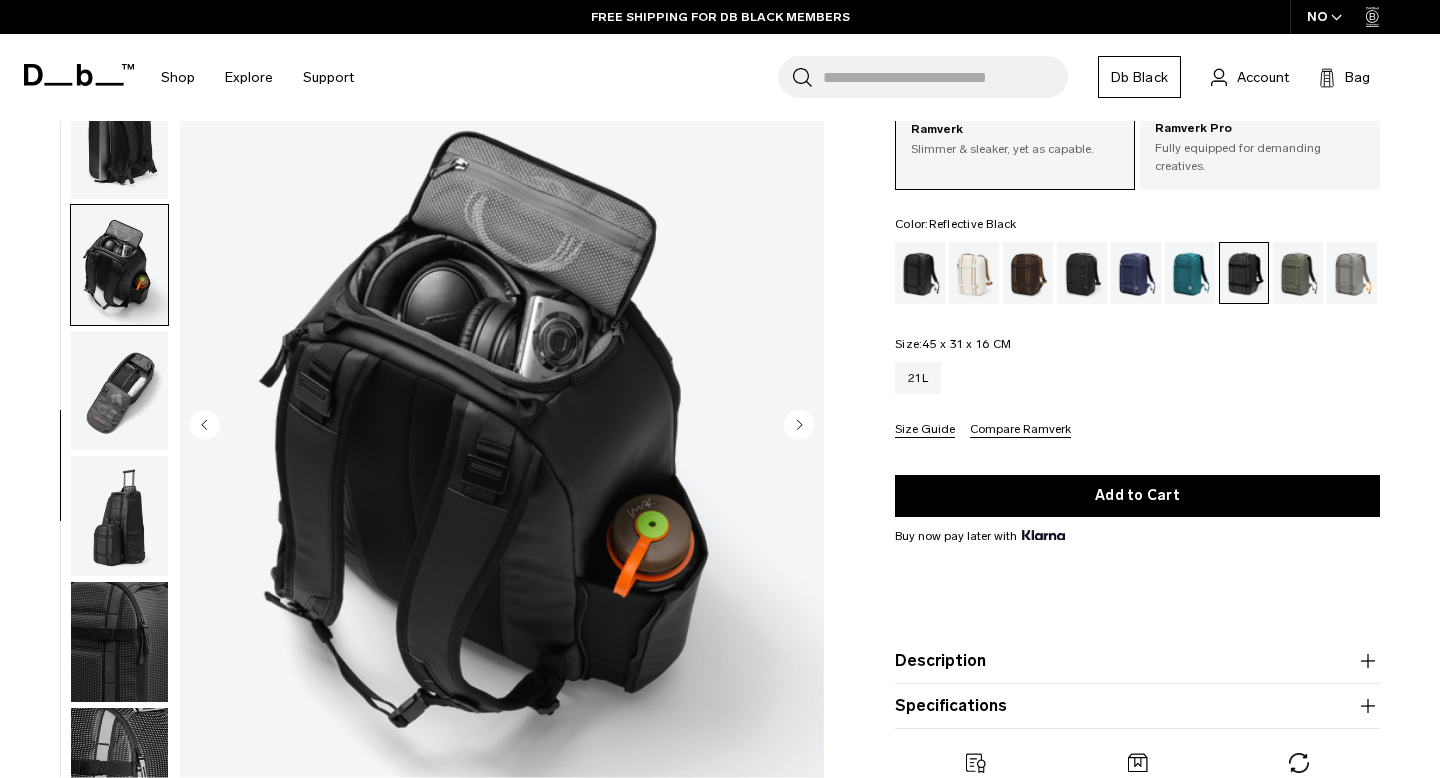 click at bounding box center (119, 390) 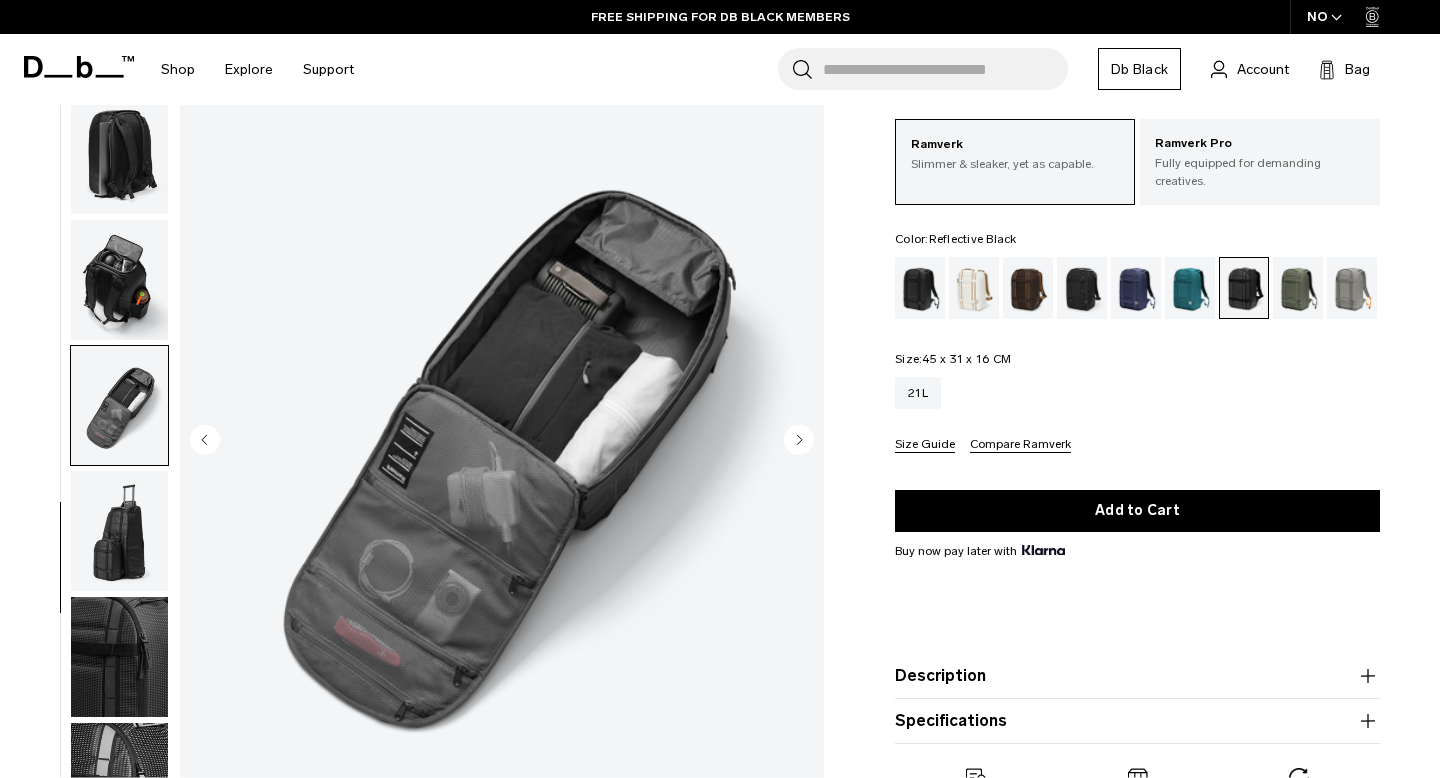 scroll, scrollTop: 0, scrollLeft: 0, axis: both 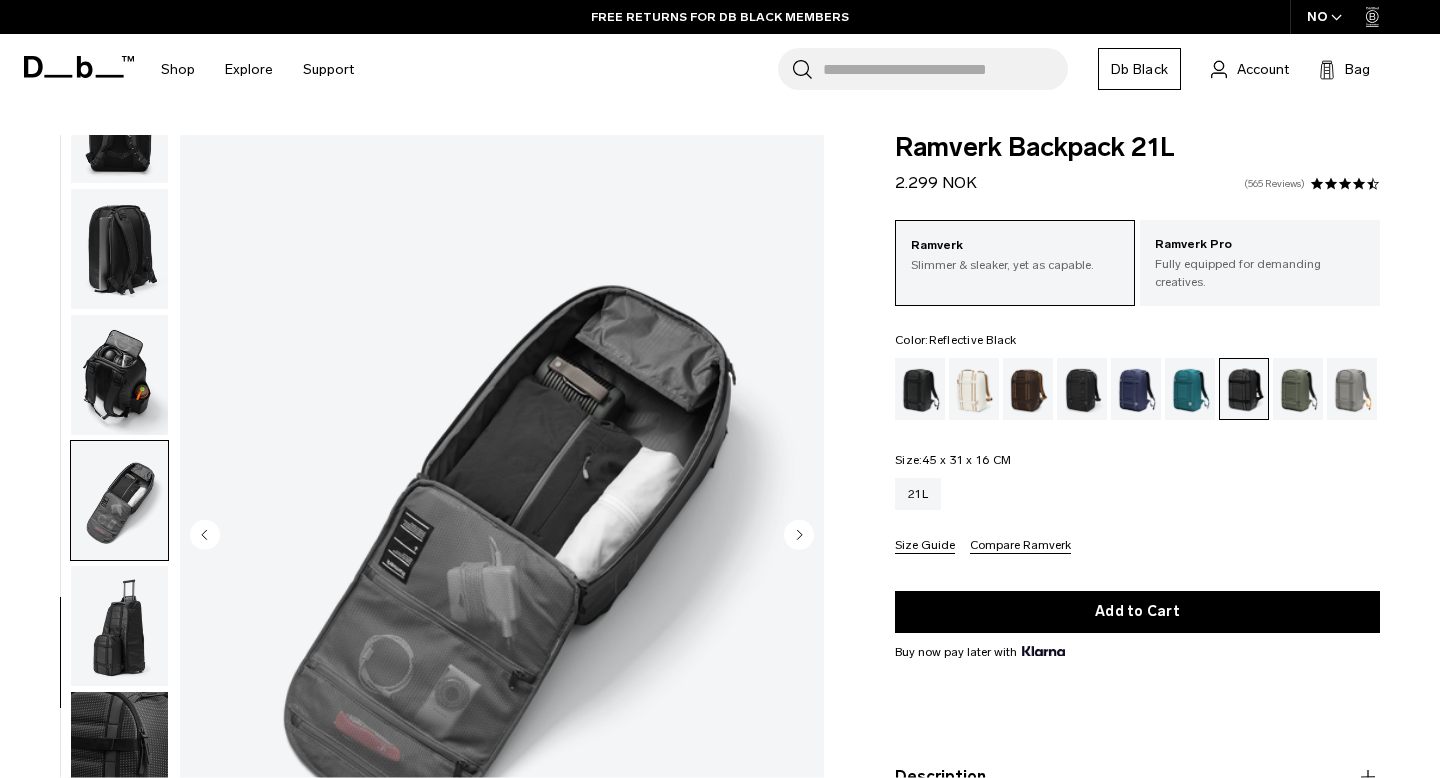 click on "565 Reviews" at bounding box center [1274, 184] 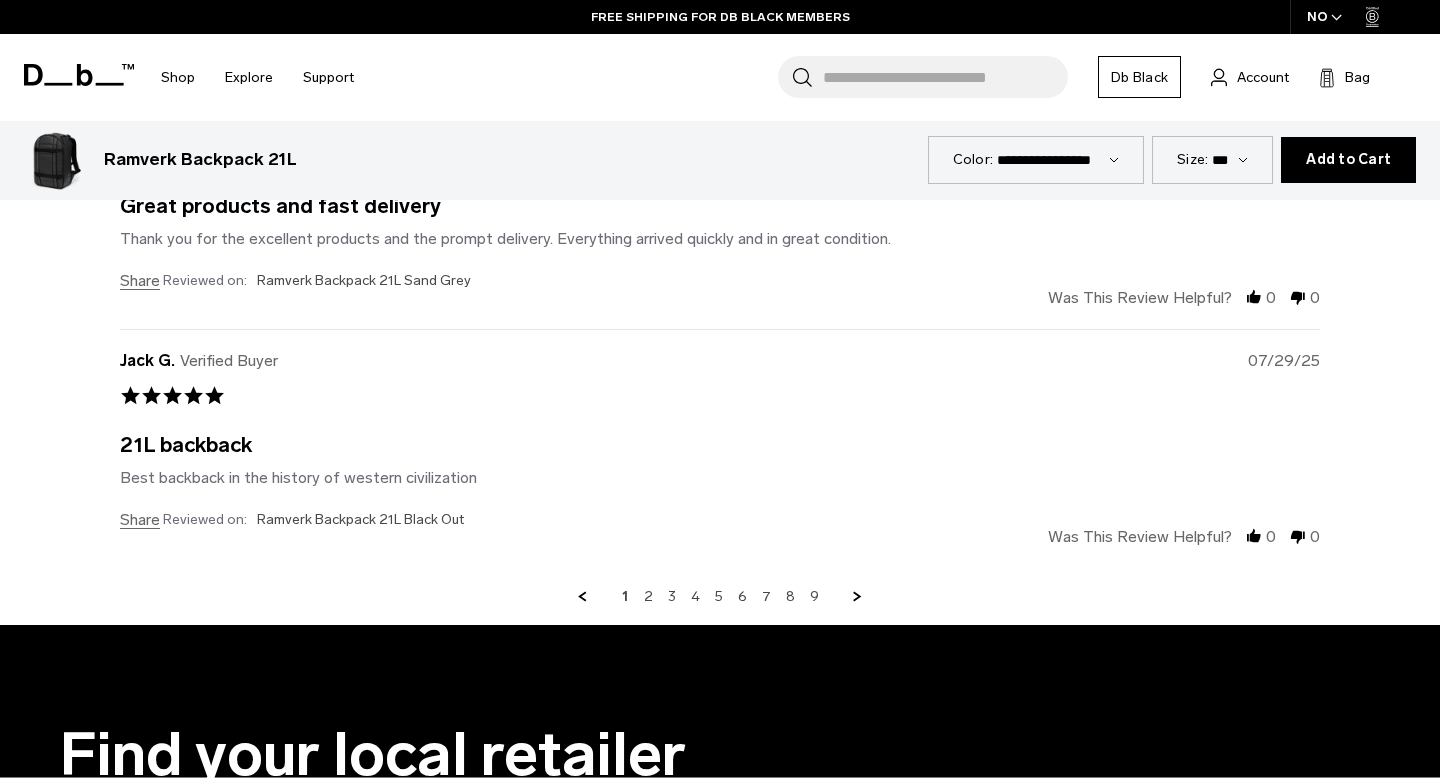 scroll, scrollTop: 5735, scrollLeft: 0, axis: vertical 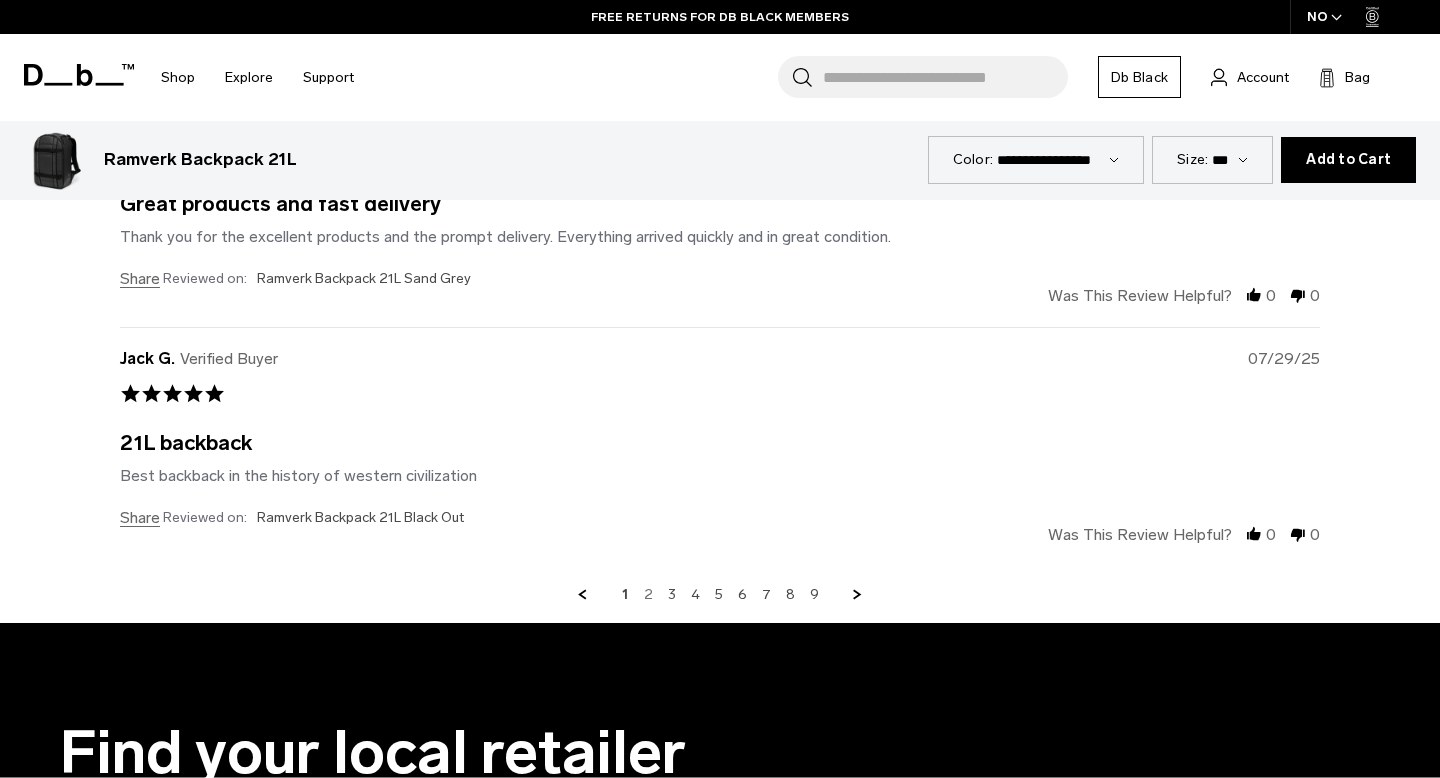click on "2" at bounding box center [648, 595] 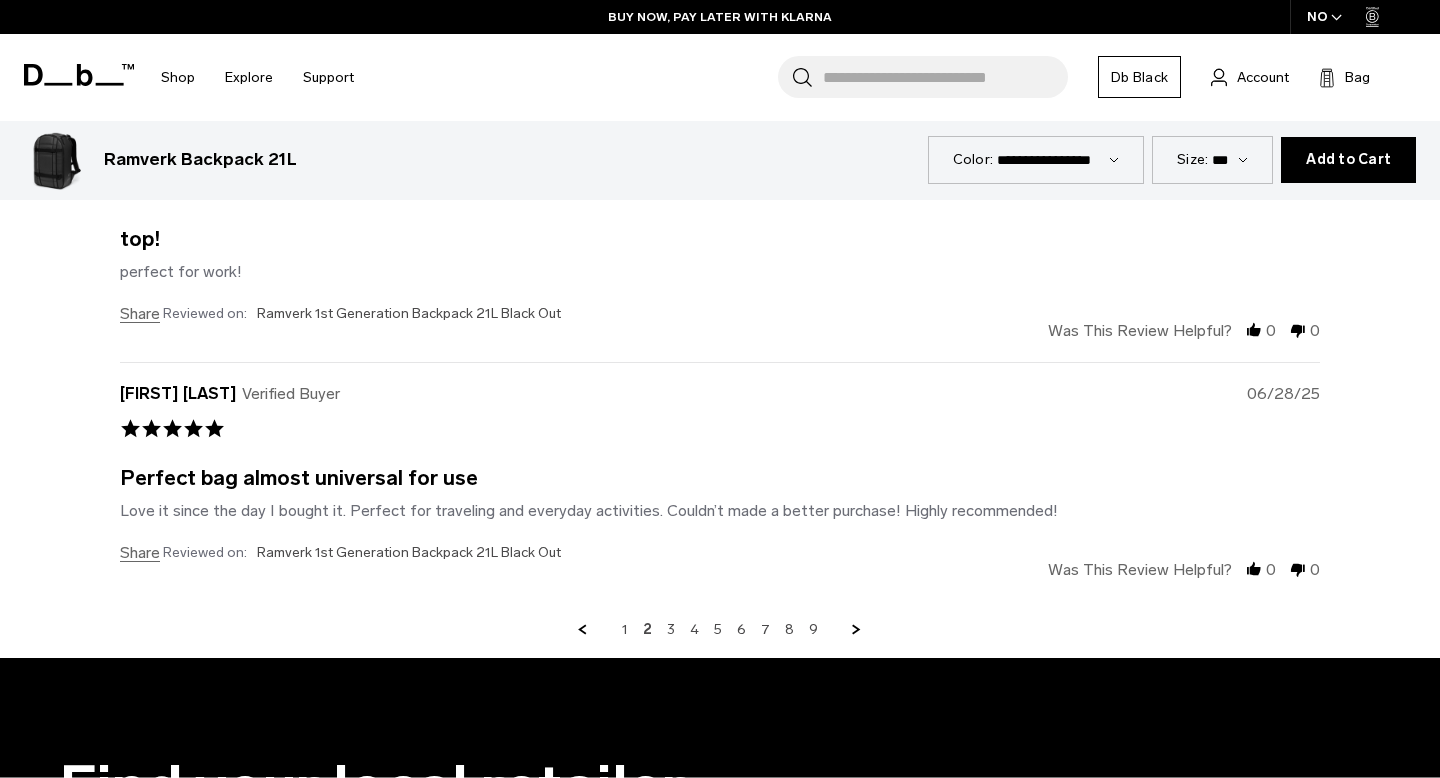 scroll, scrollTop: 5709, scrollLeft: 0, axis: vertical 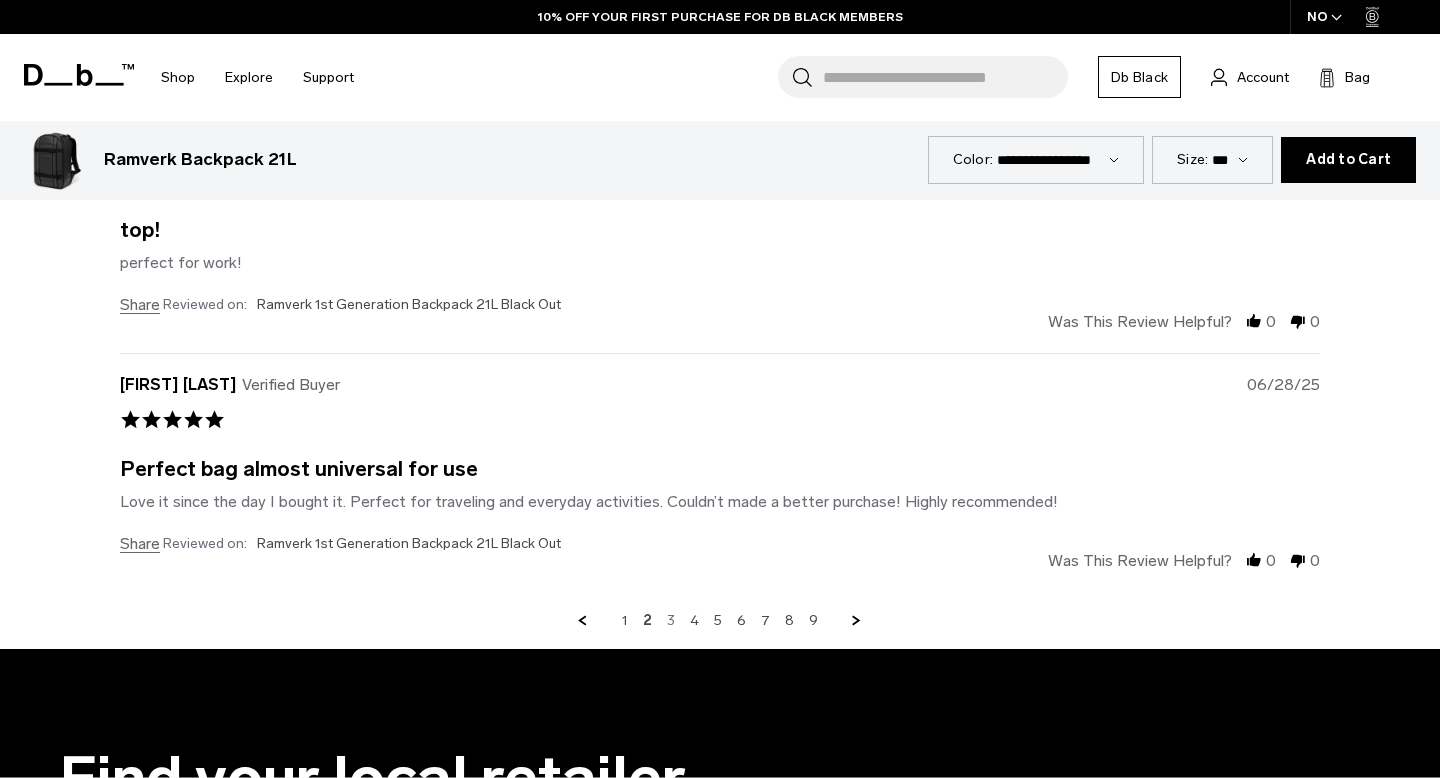 click on "3" at bounding box center (671, 621) 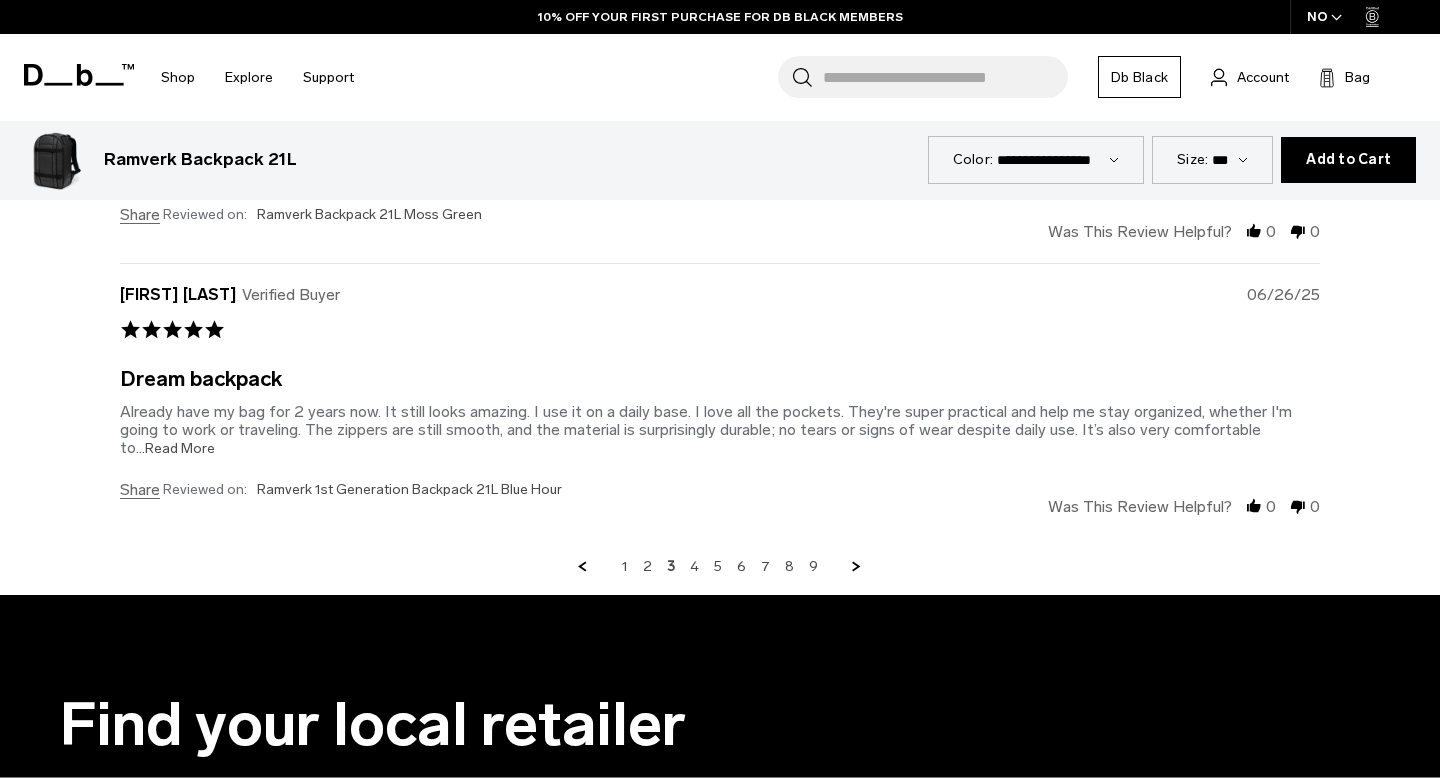 scroll, scrollTop: 5847, scrollLeft: 0, axis: vertical 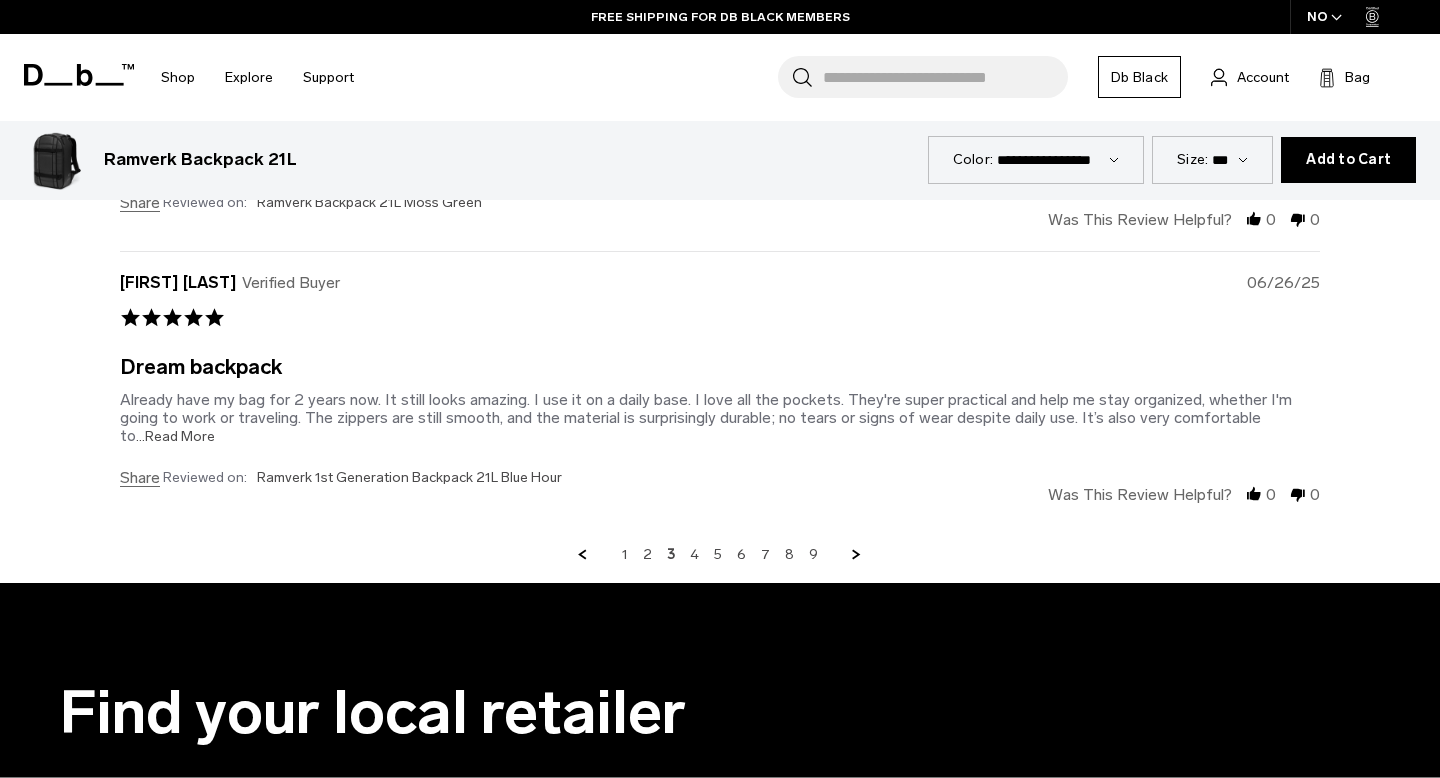 click on "...Read More" at bounding box center [175, 436] 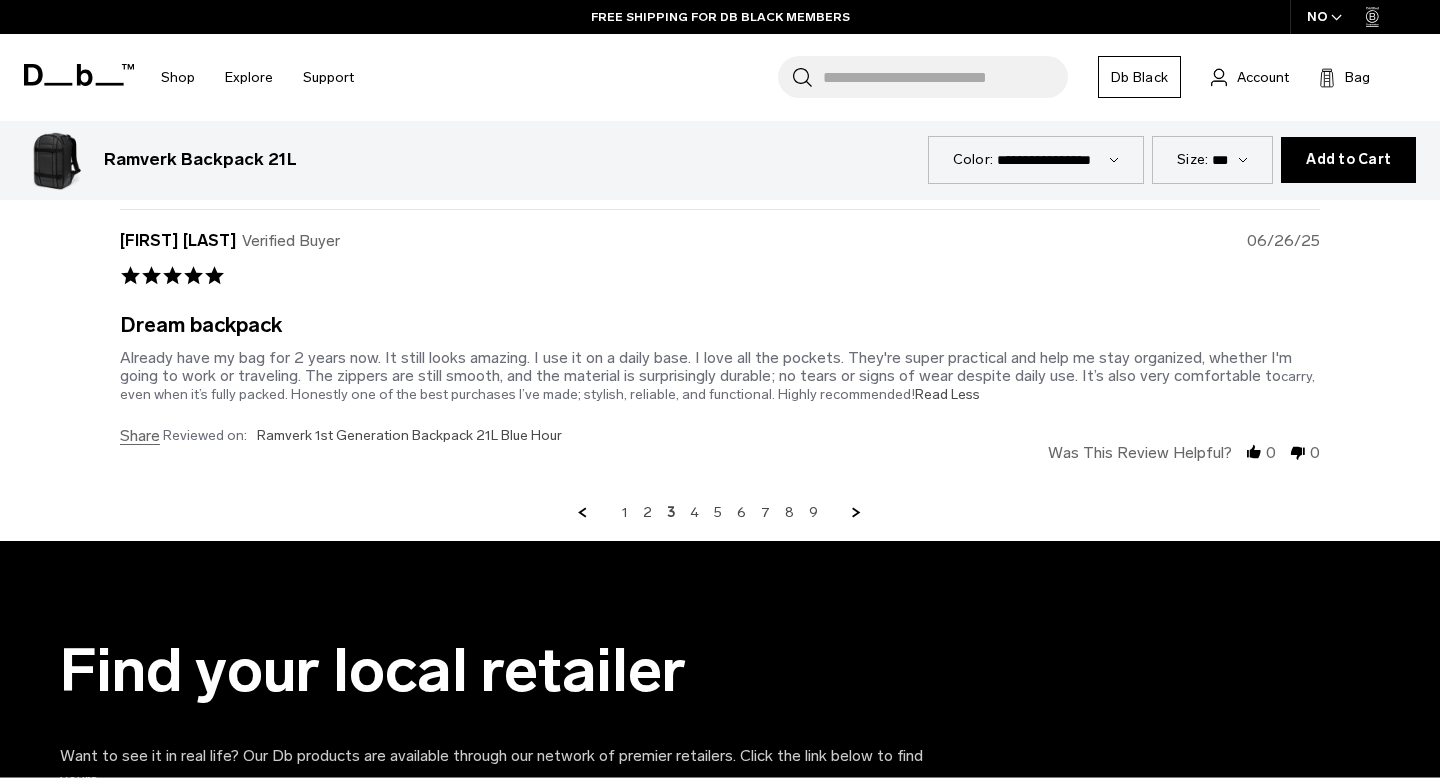 scroll, scrollTop: 5890, scrollLeft: 0, axis: vertical 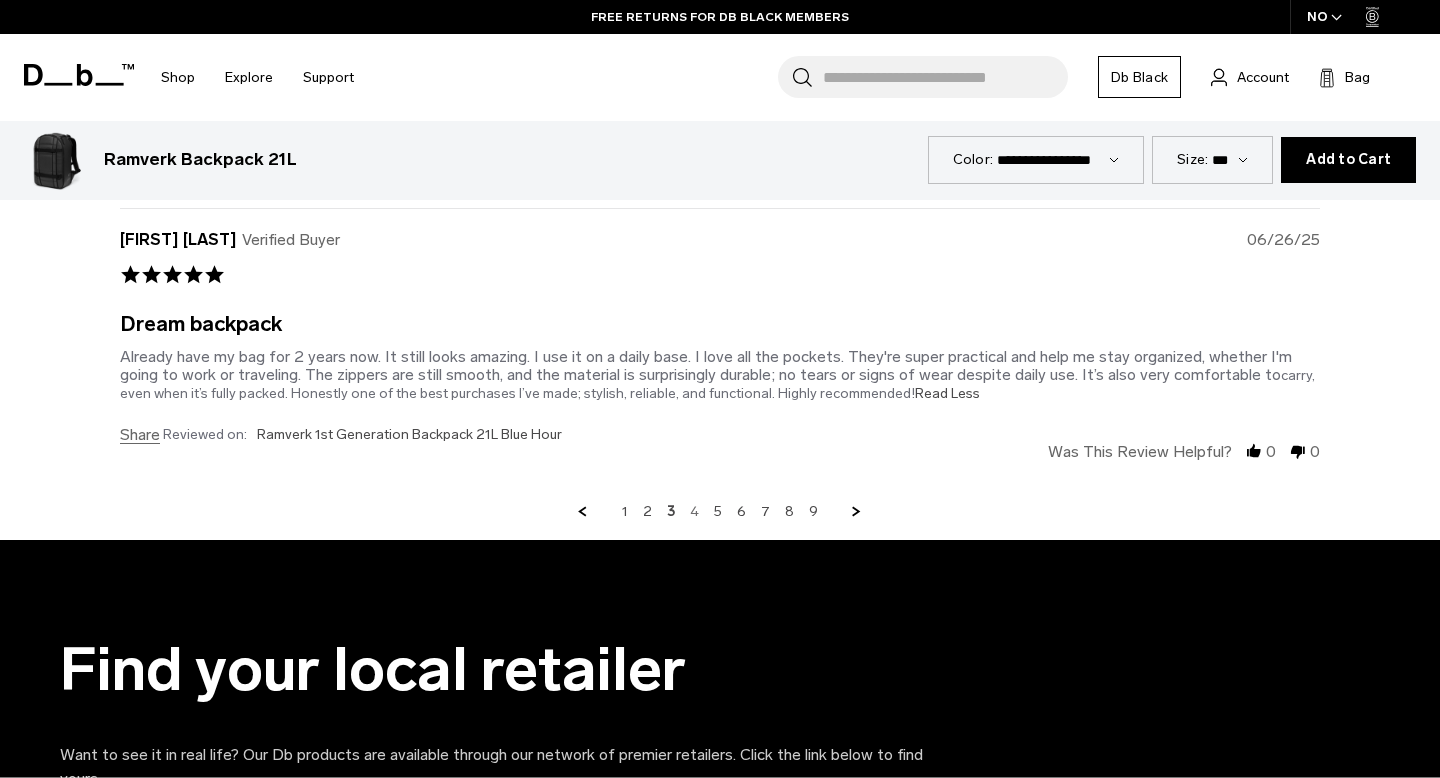 click on "4" at bounding box center [694, 512] 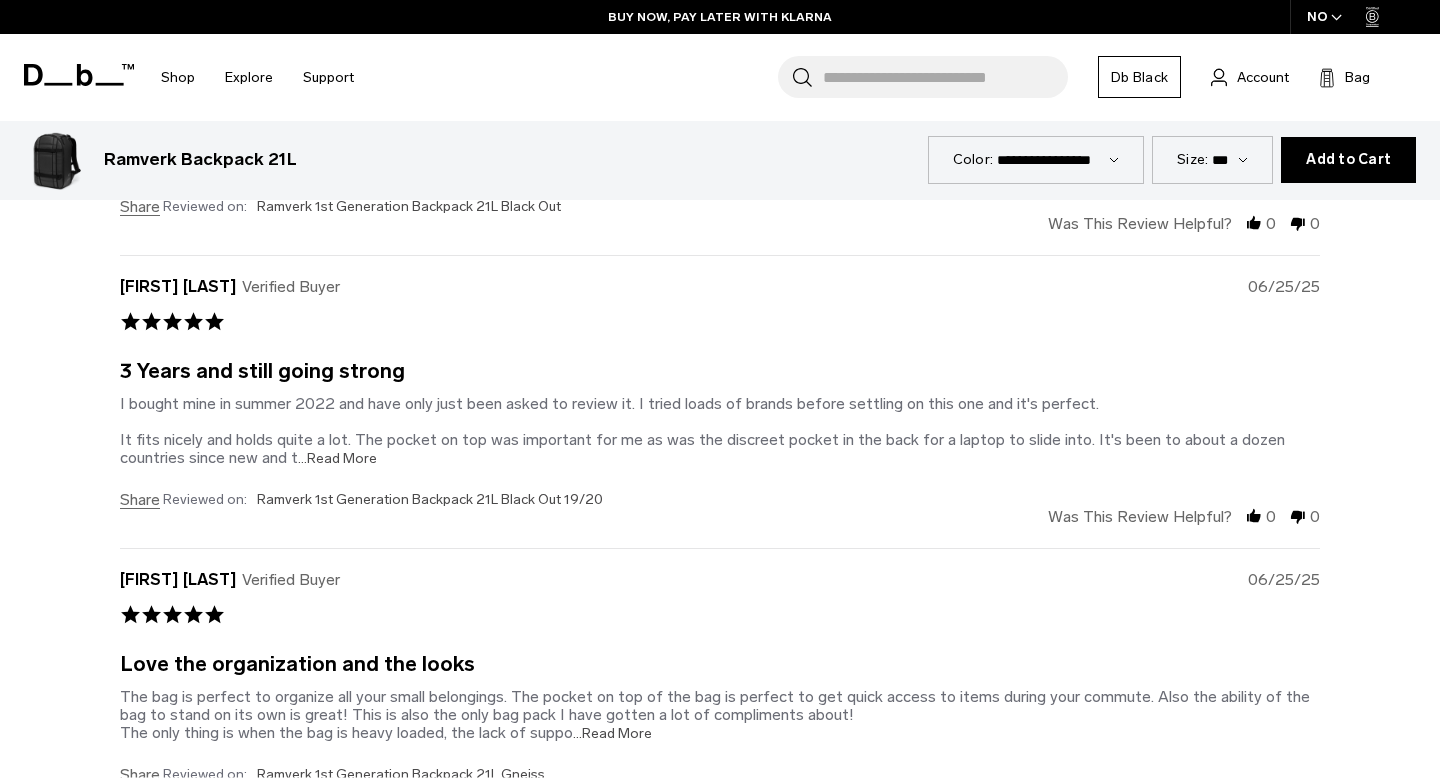 scroll, scrollTop: 5570, scrollLeft: 0, axis: vertical 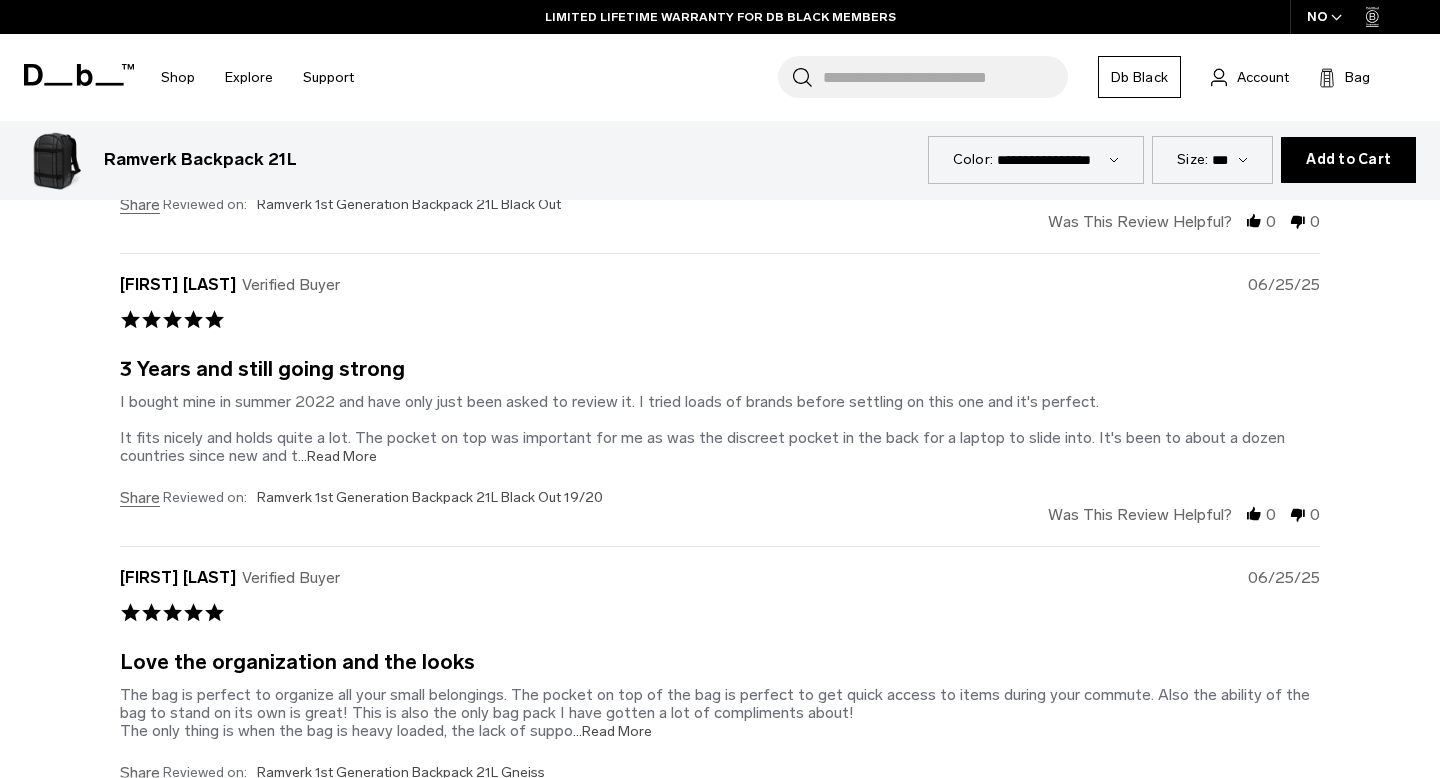 click on "...Read More" at bounding box center [337, 456] 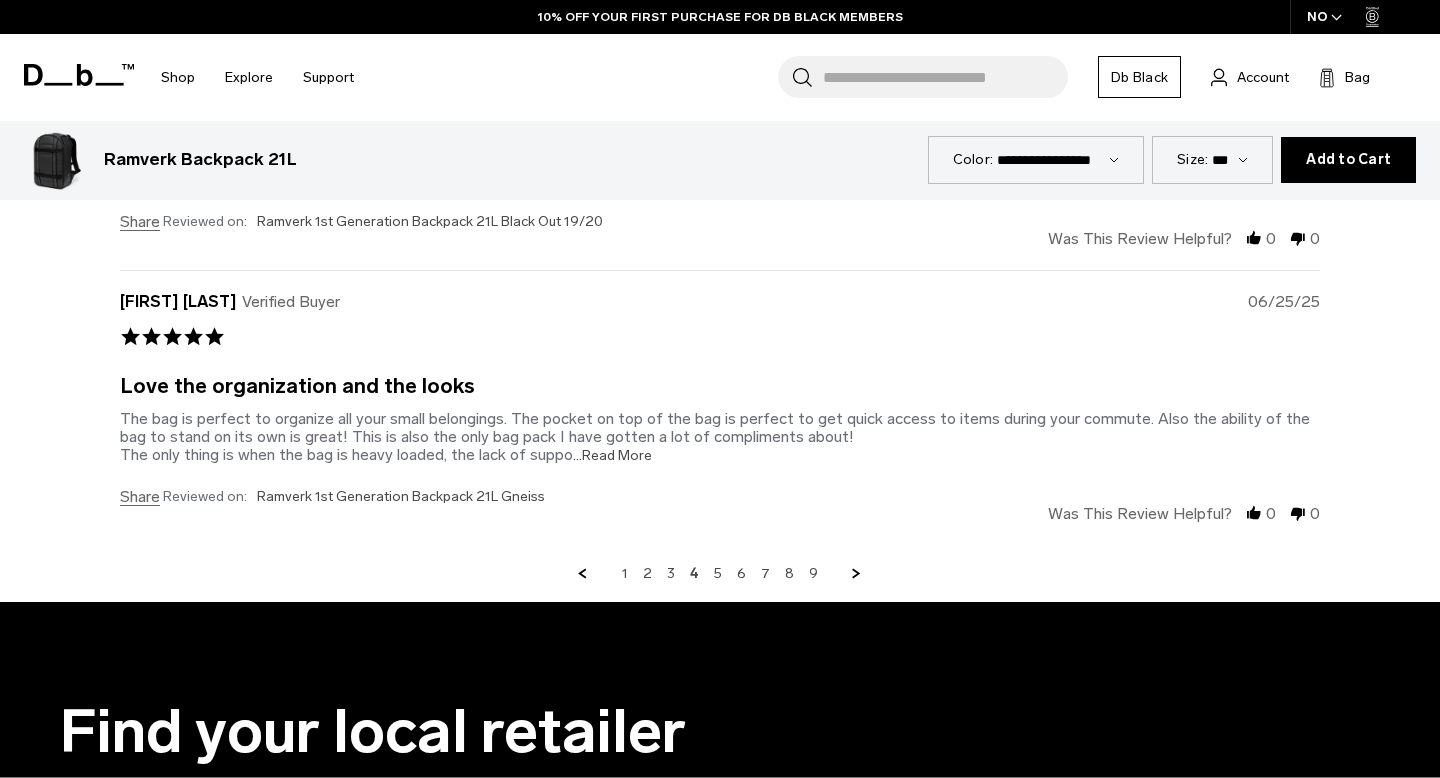 scroll, scrollTop: 5973, scrollLeft: 0, axis: vertical 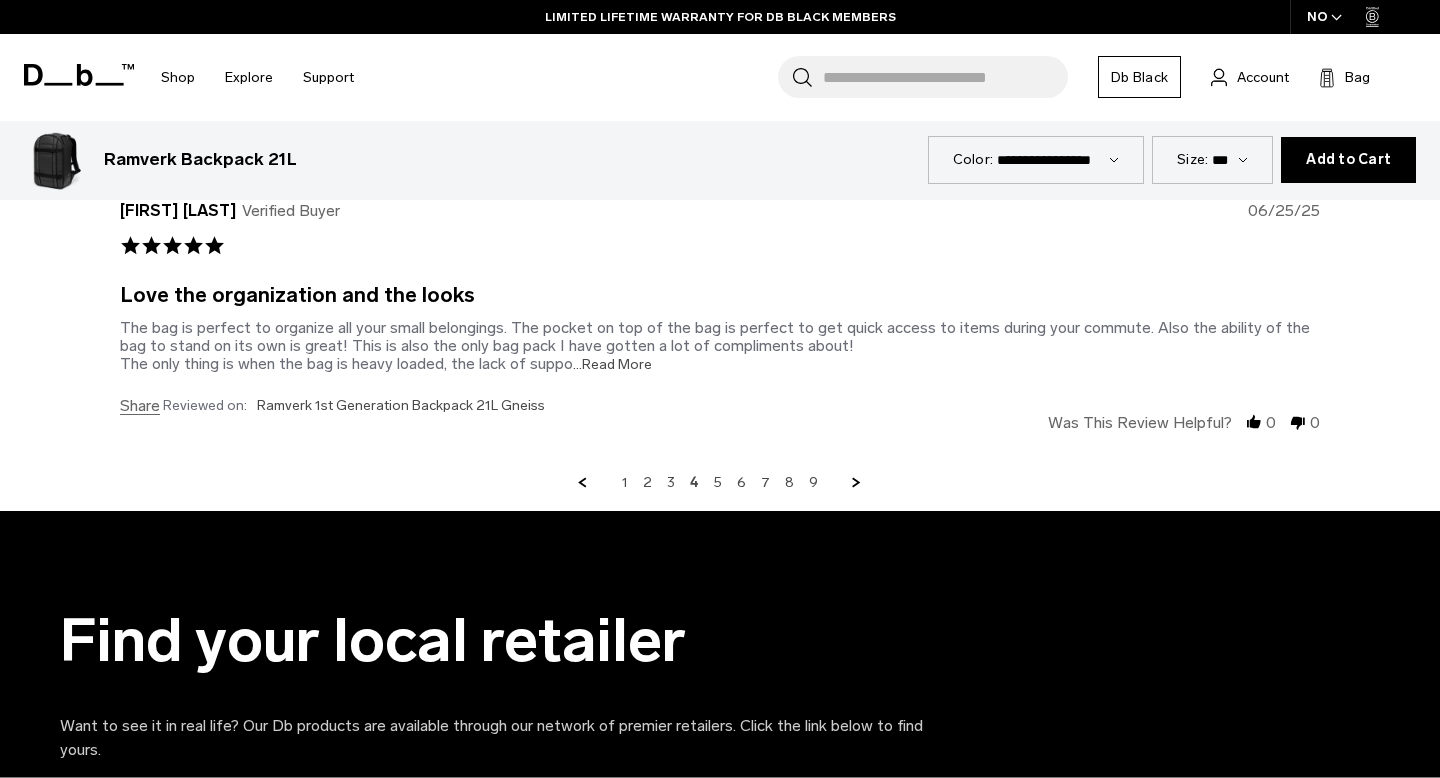 click on "...Read More" at bounding box center (612, 364) 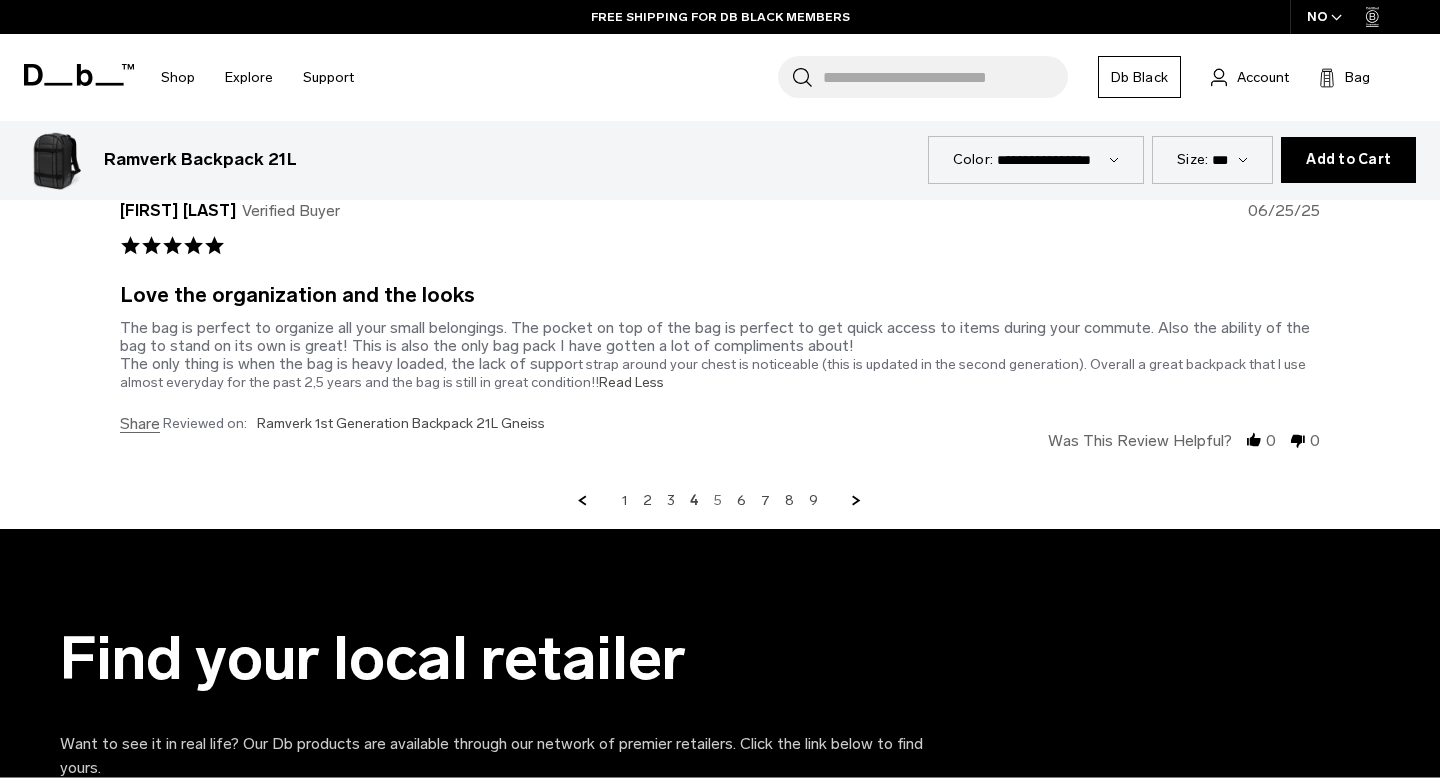 click on "5" at bounding box center (718, 501) 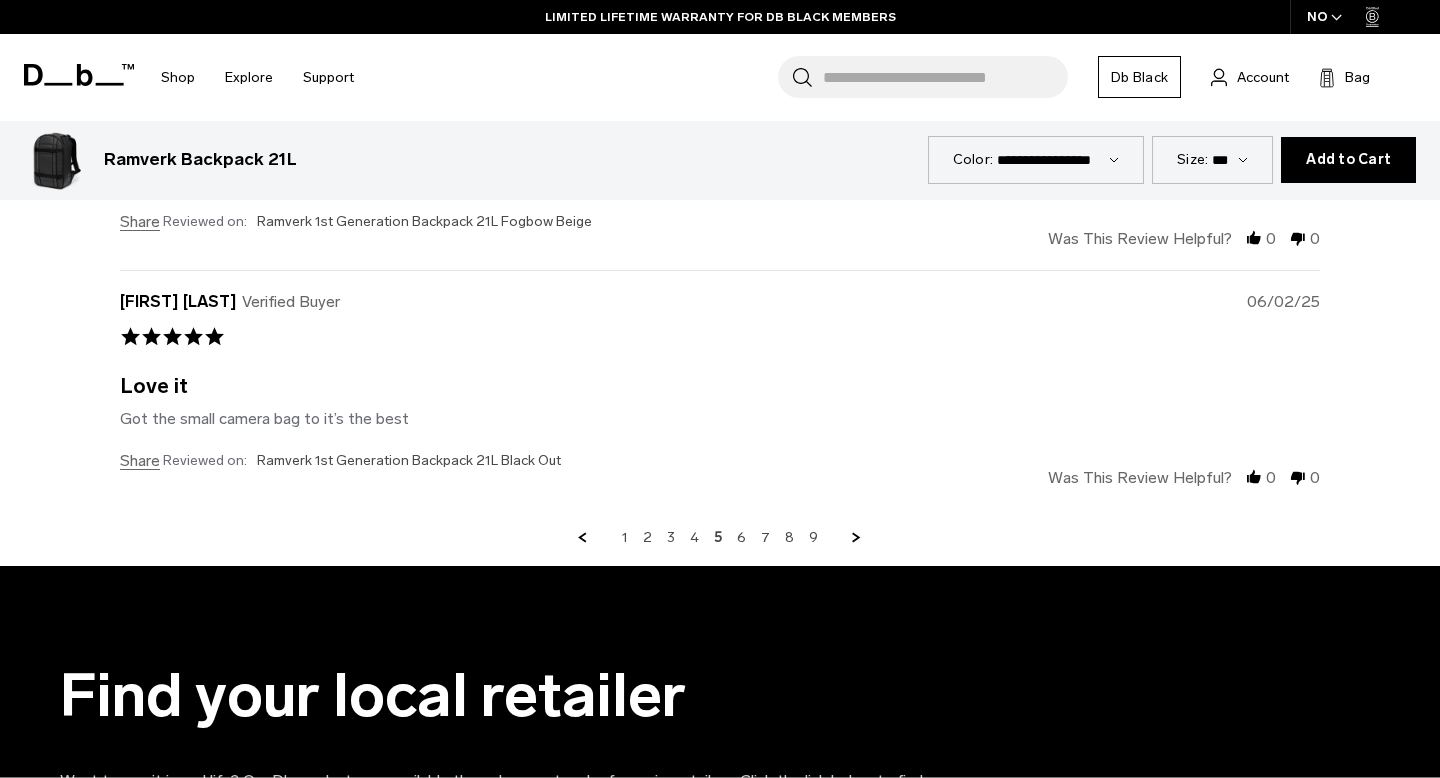 scroll, scrollTop: 5865, scrollLeft: 0, axis: vertical 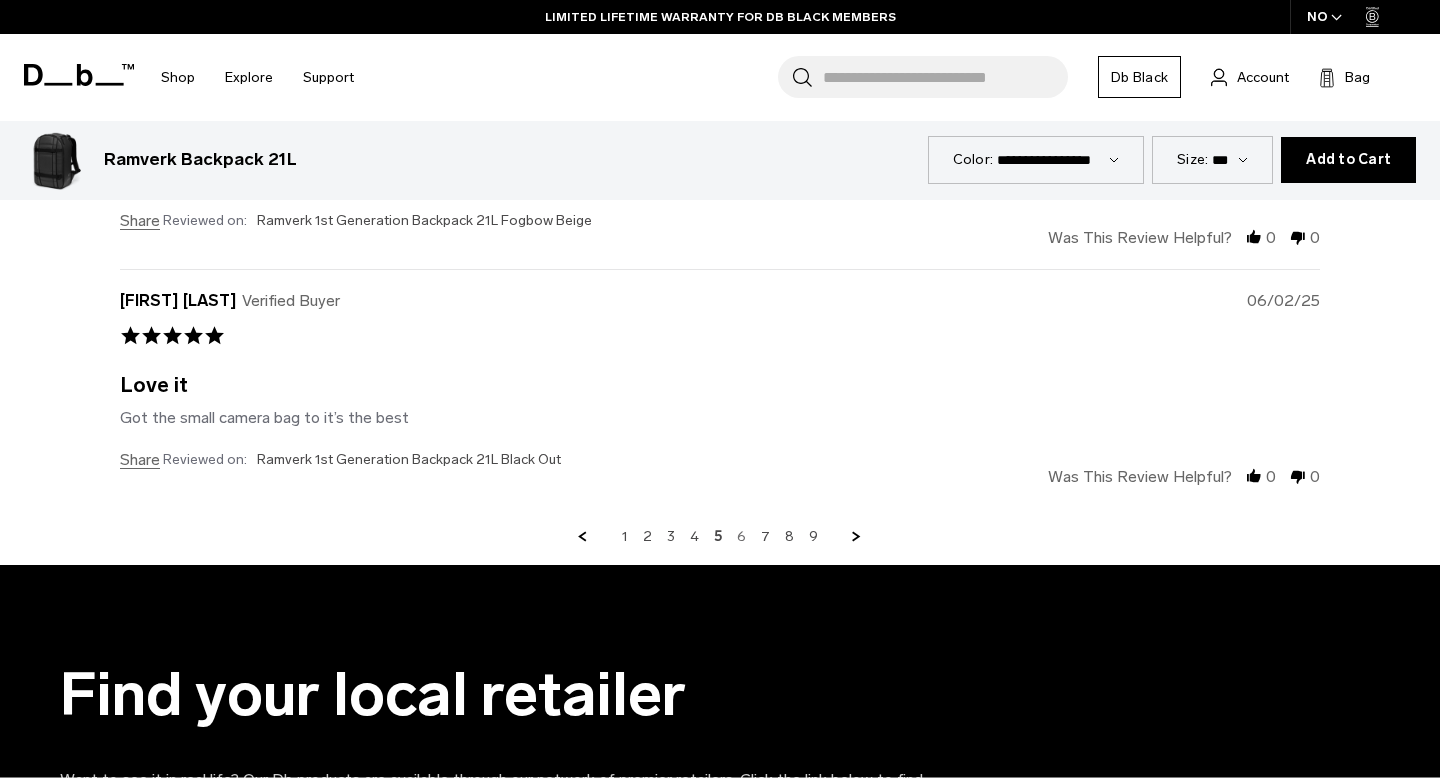 click on "6" at bounding box center (741, 537) 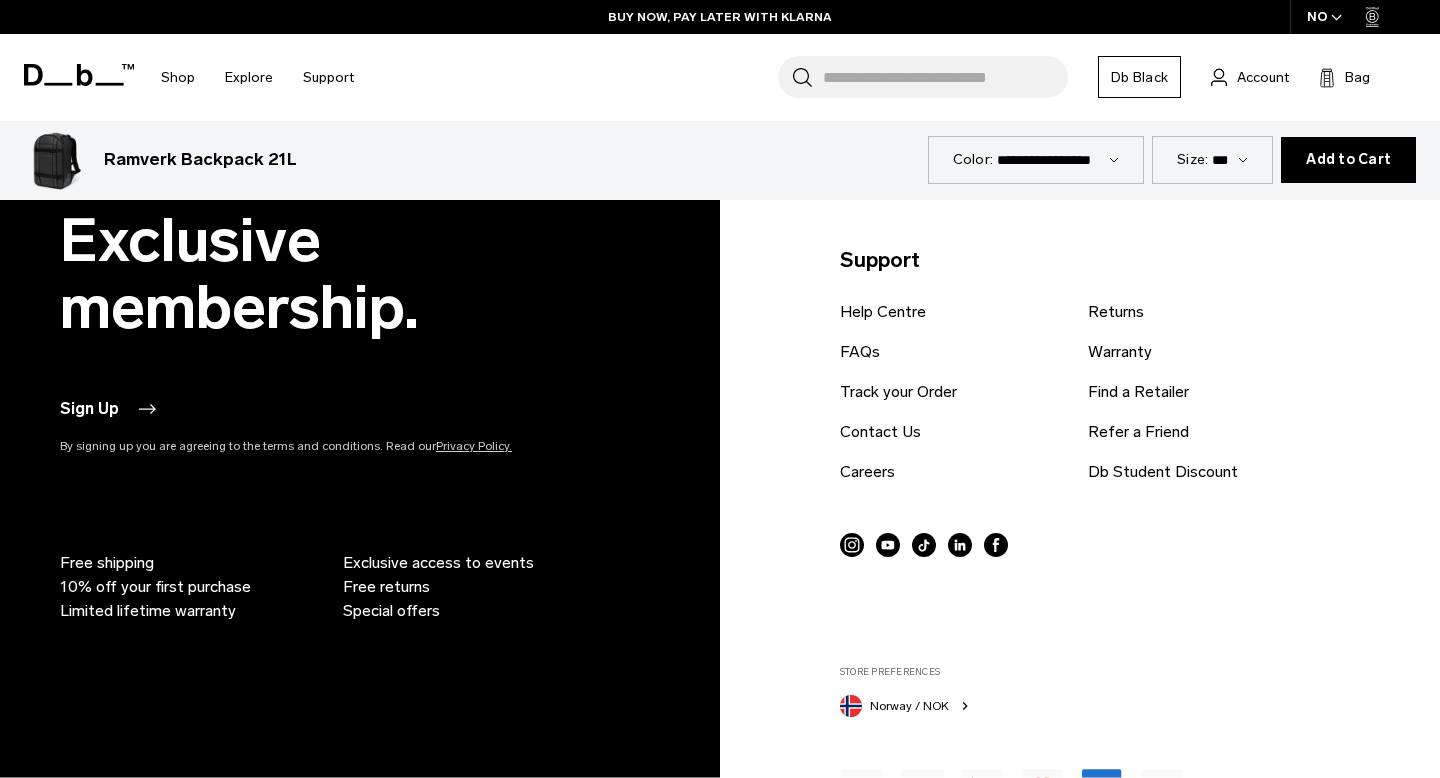 scroll, scrollTop: 6303, scrollLeft: 0, axis: vertical 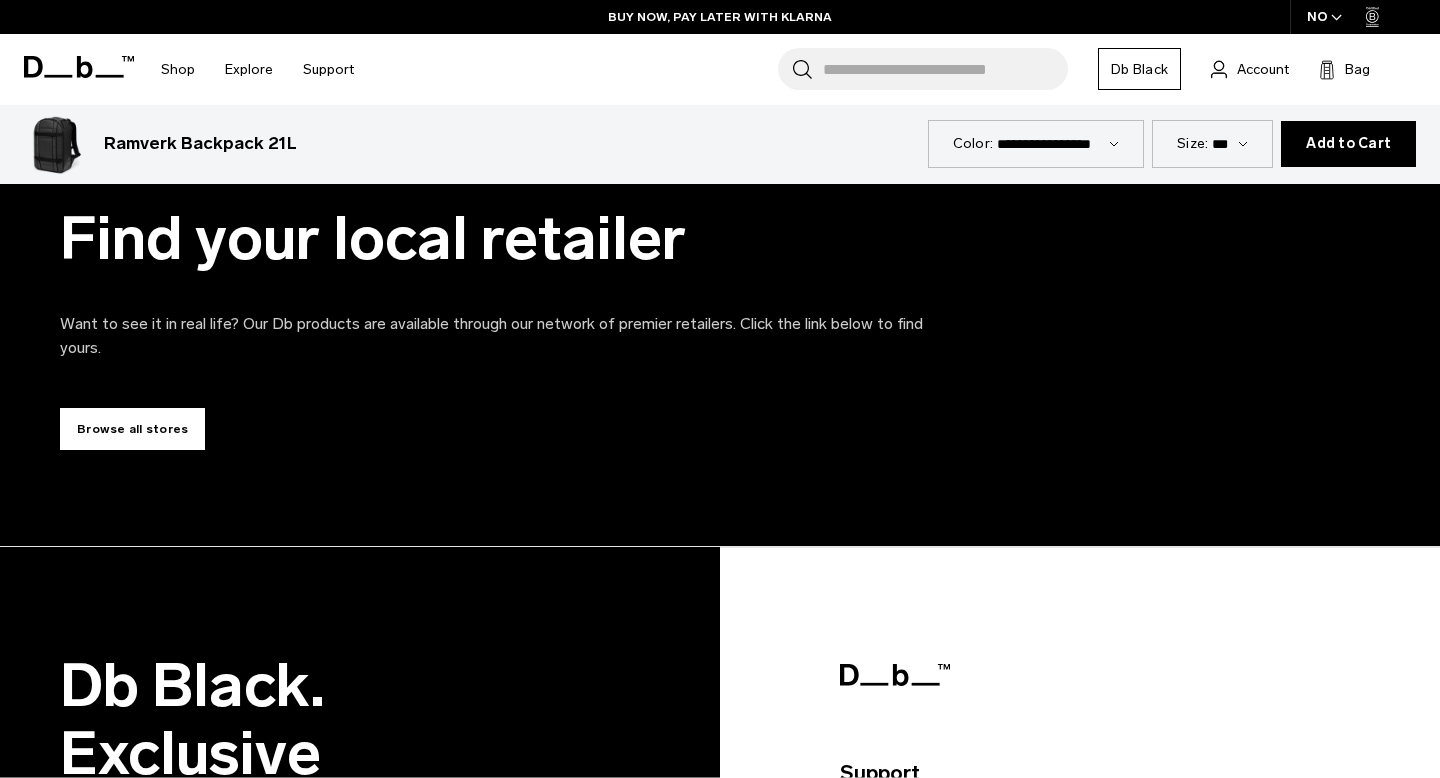 click on "Browse all stores" at bounding box center [132, 429] 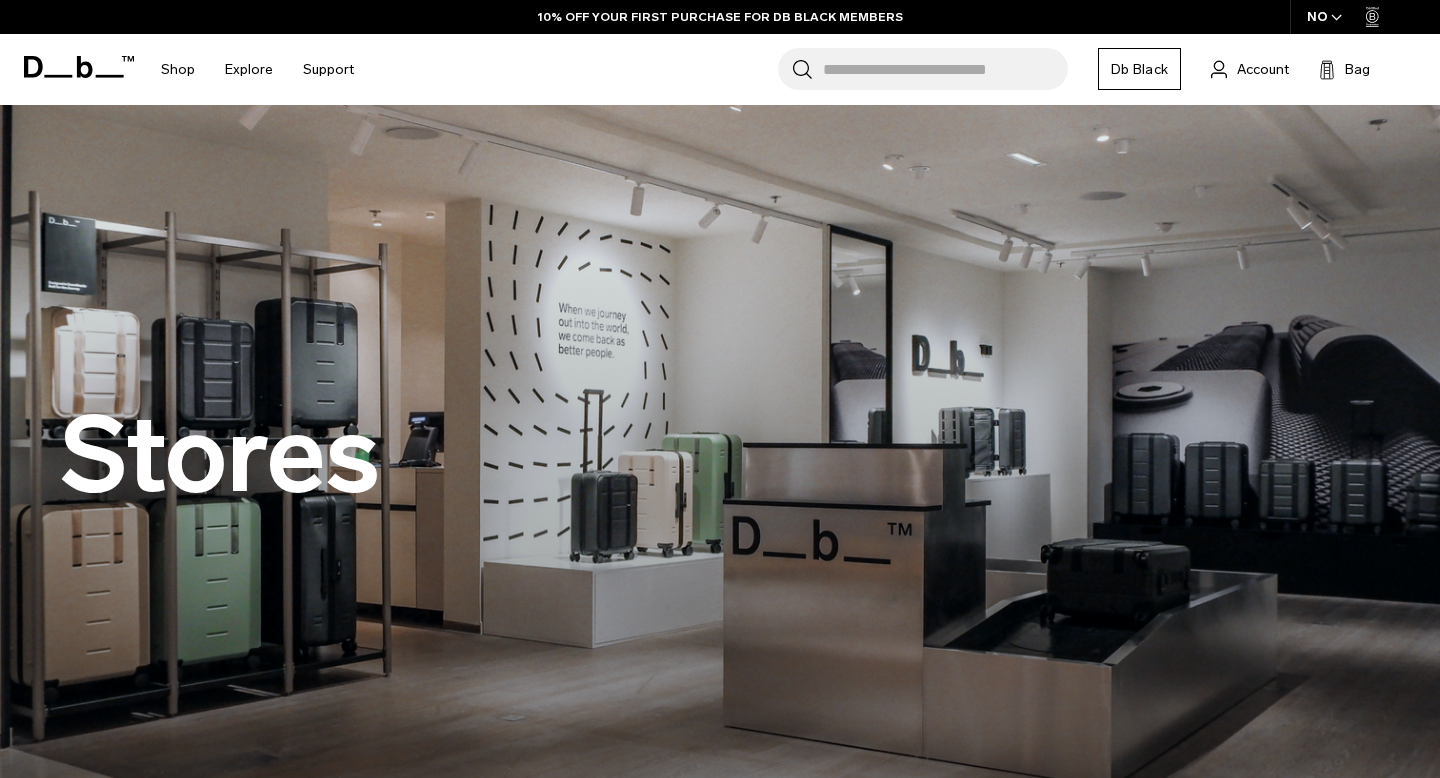 scroll, scrollTop: 581, scrollLeft: 0, axis: vertical 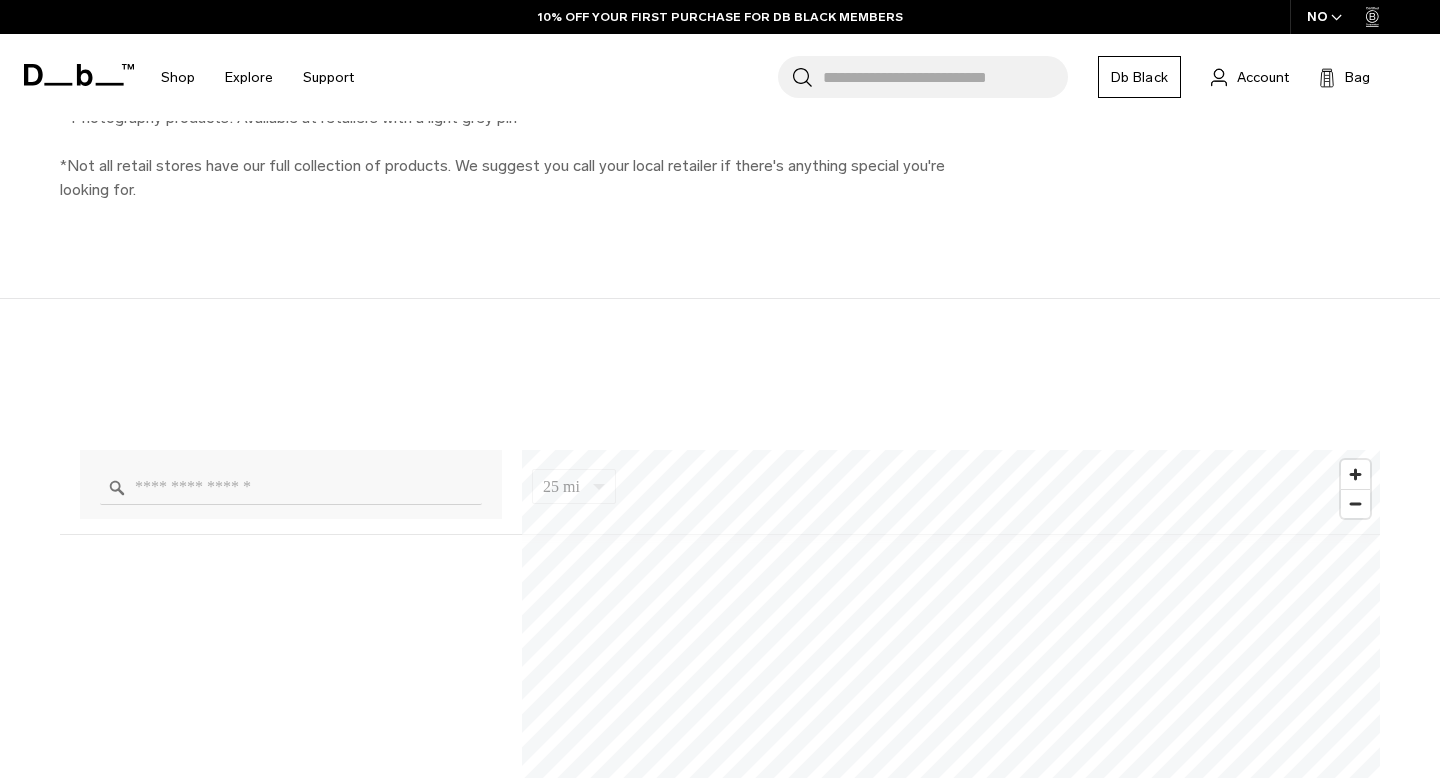click at bounding box center [291, 487] 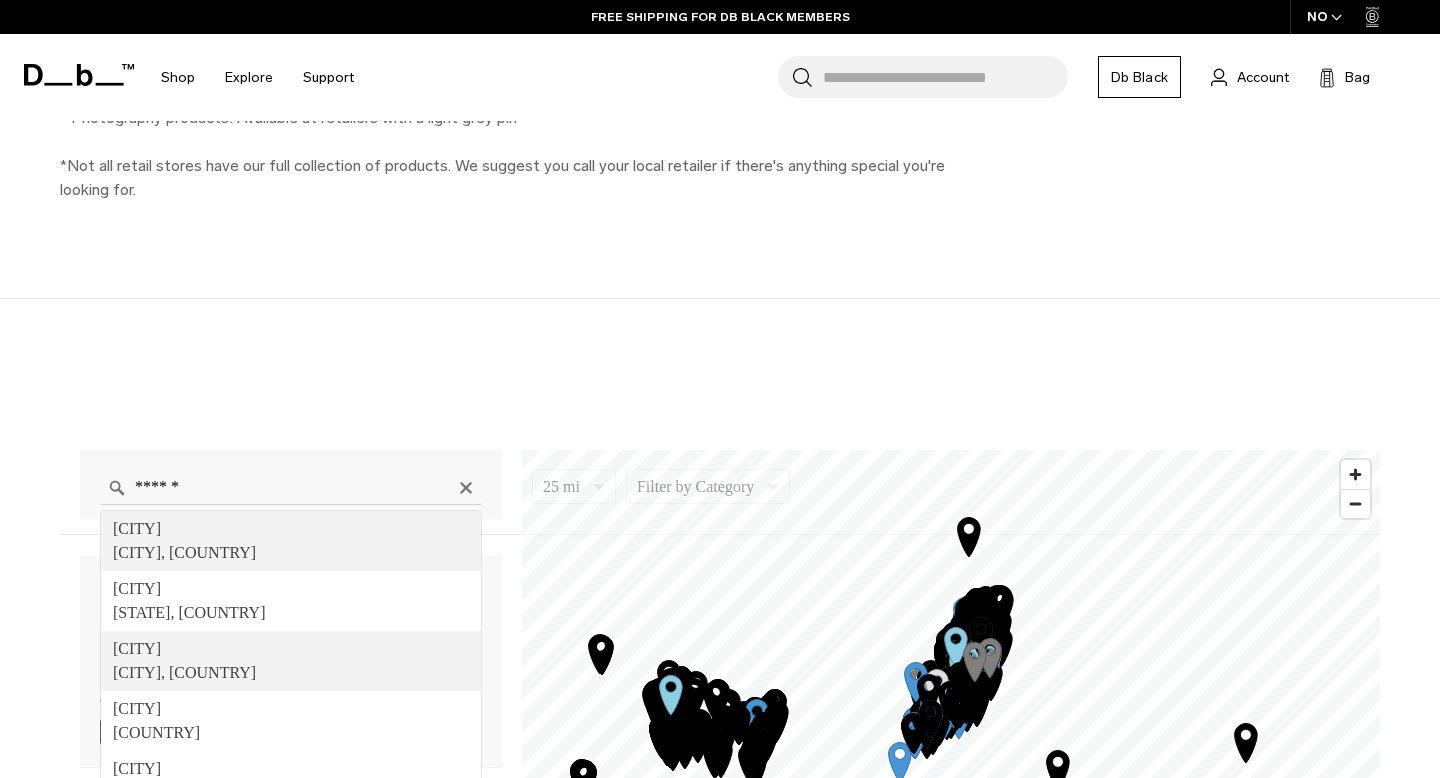 type on "**********" 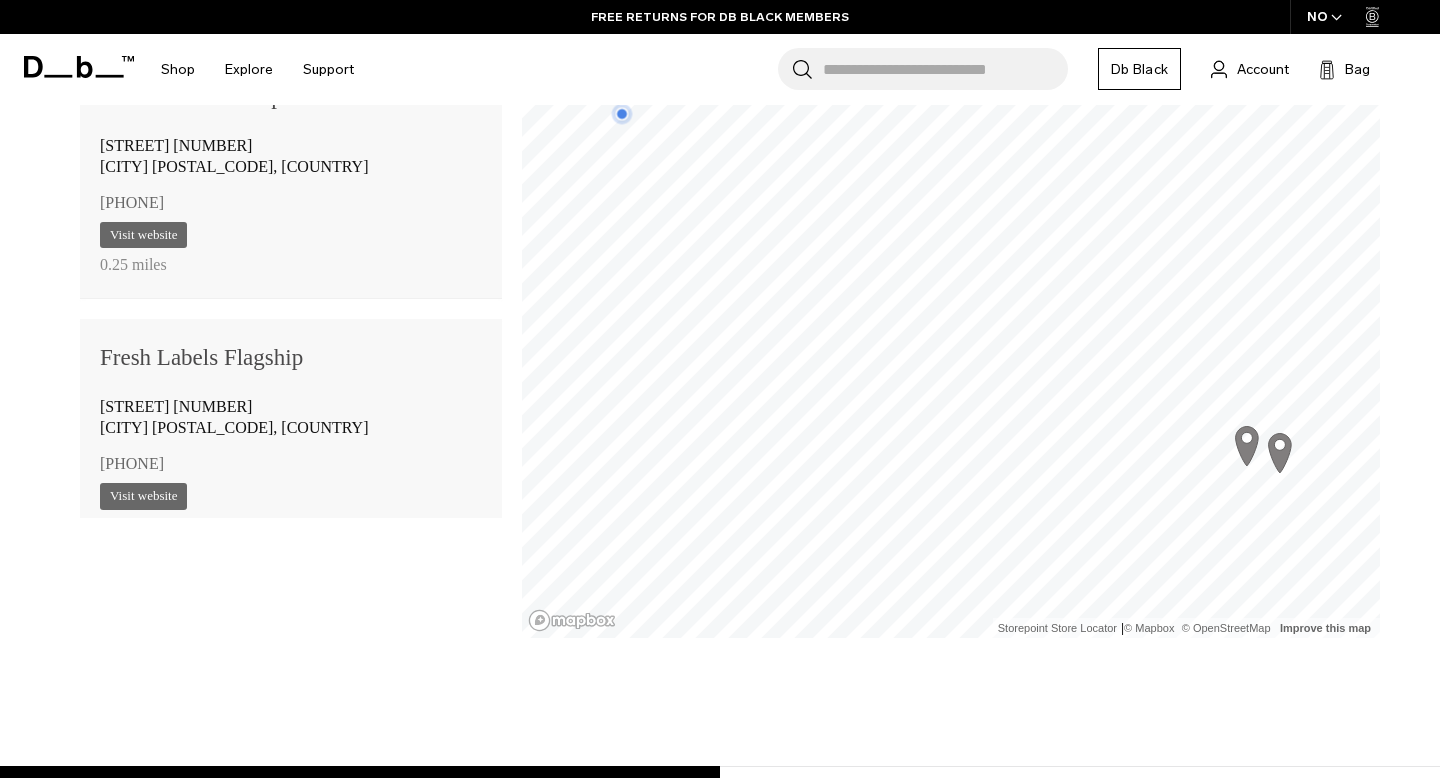 scroll, scrollTop: 1519, scrollLeft: 0, axis: vertical 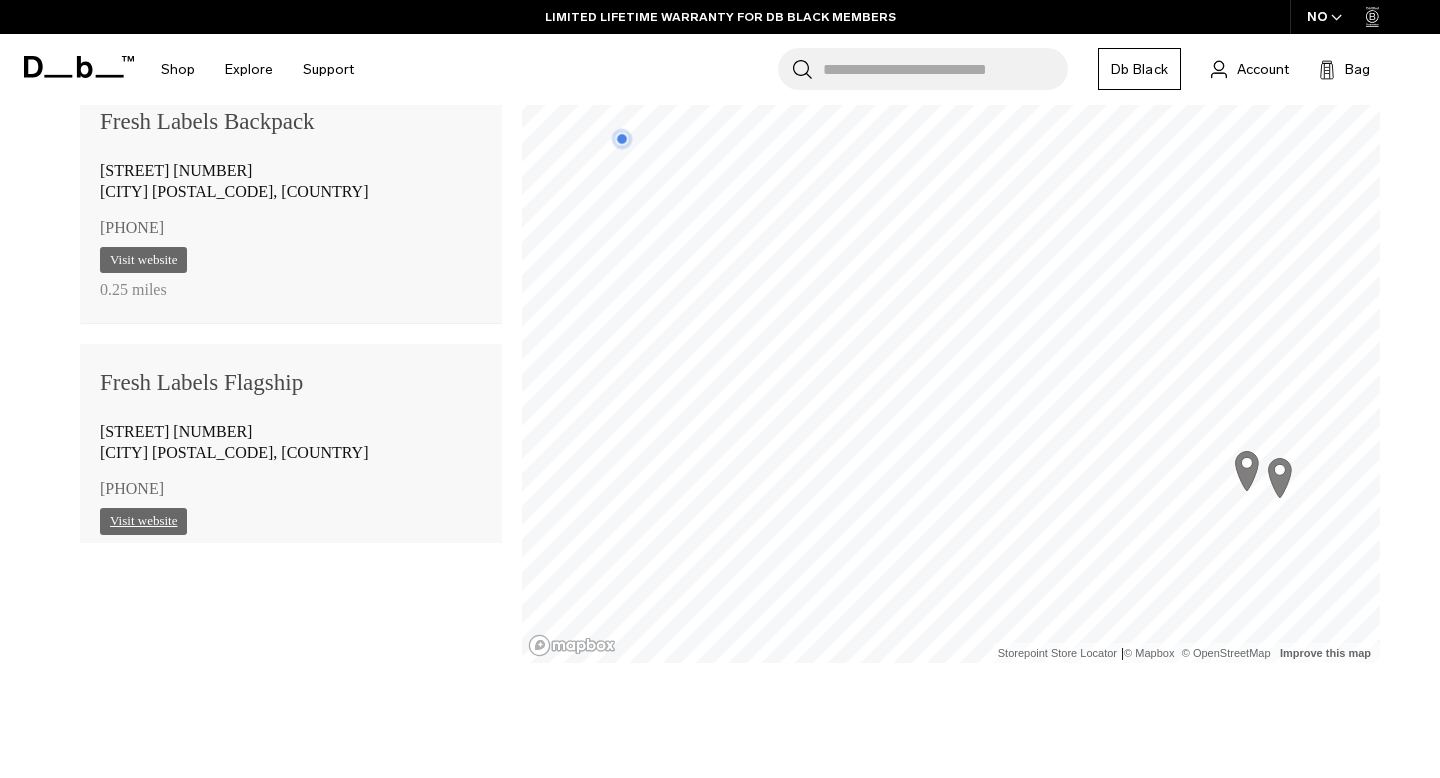 click on "Visit website" at bounding box center (143, 521) 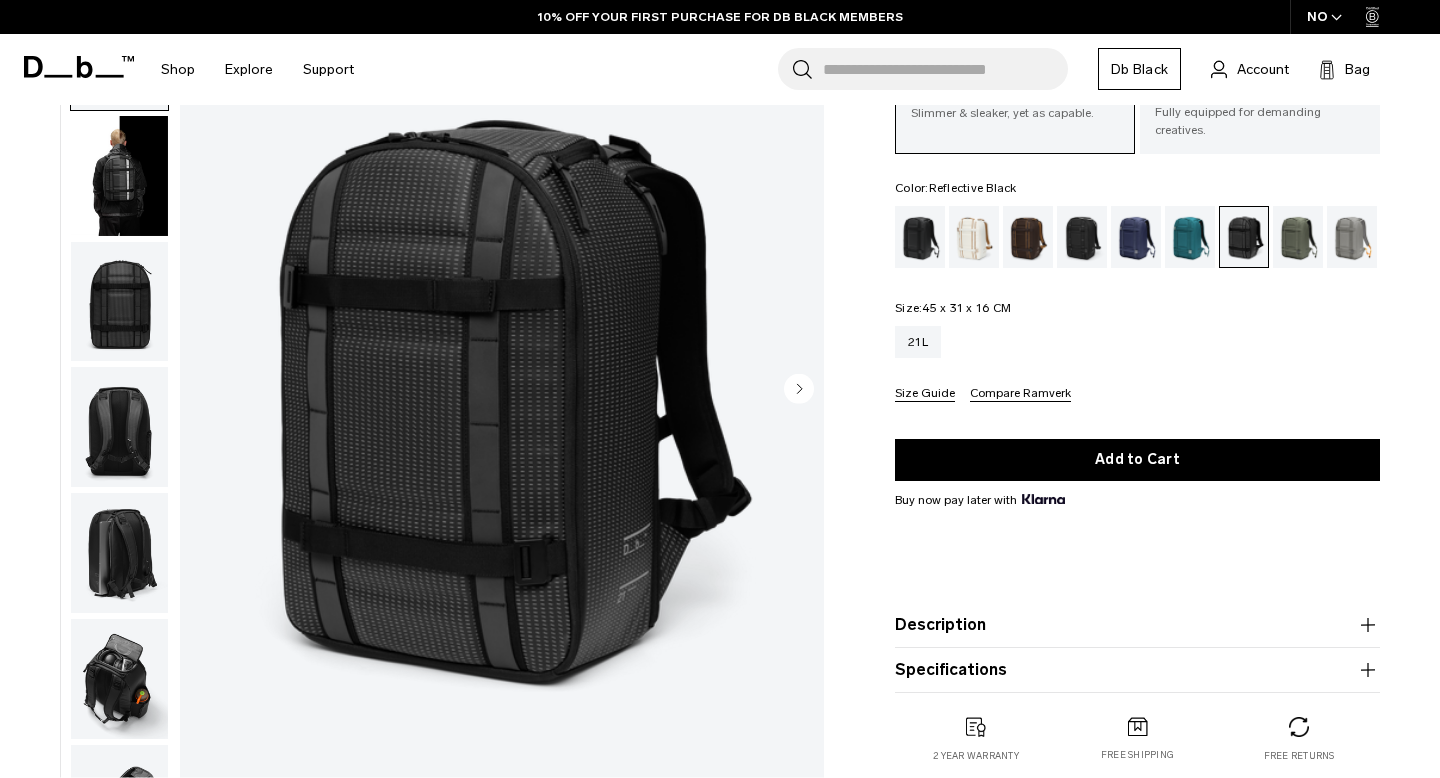 scroll, scrollTop: 152, scrollLeft: 0, axis: vertical 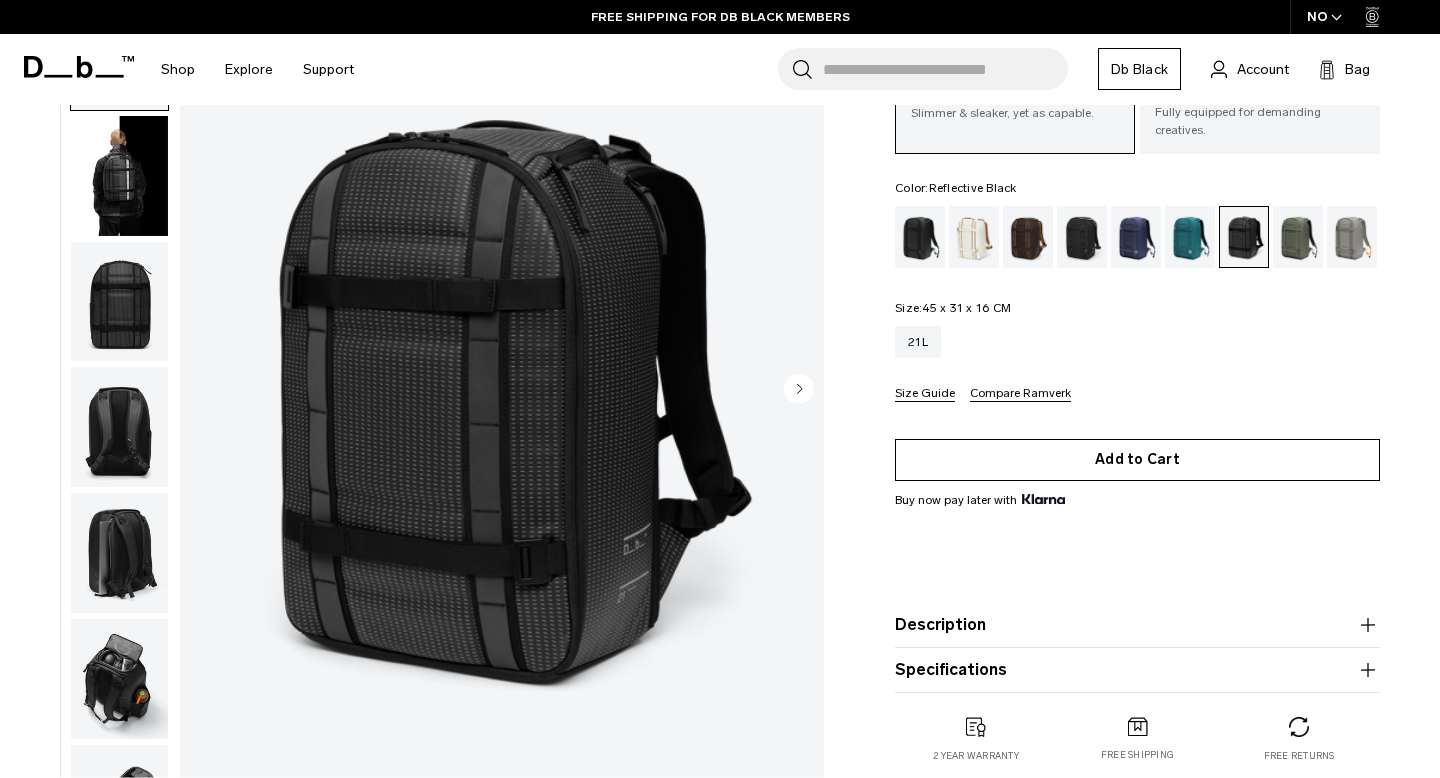 click on "Add to Cart" at bounding box center (1137, 460) 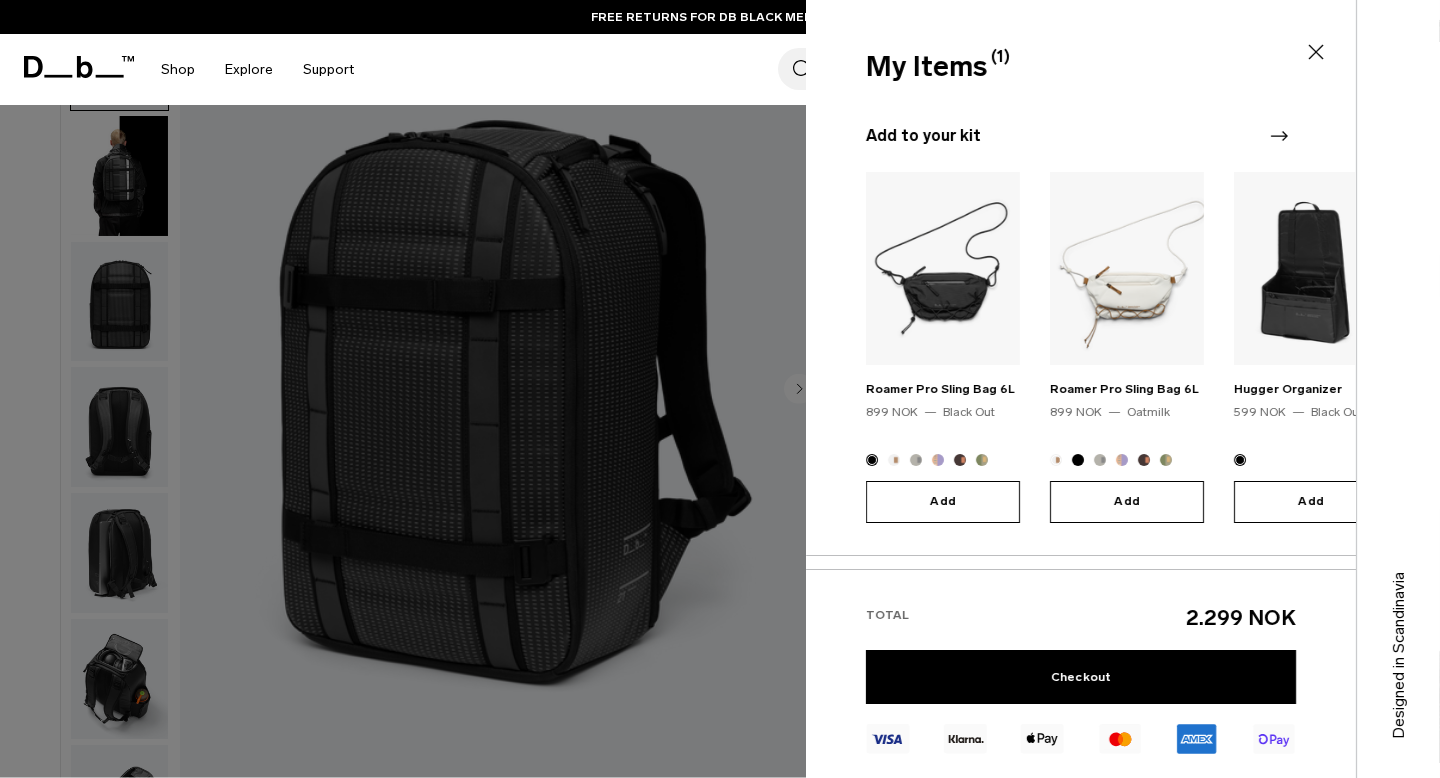 scroll, scrollTop: 199, scrollLeft: 0, axis: vertical 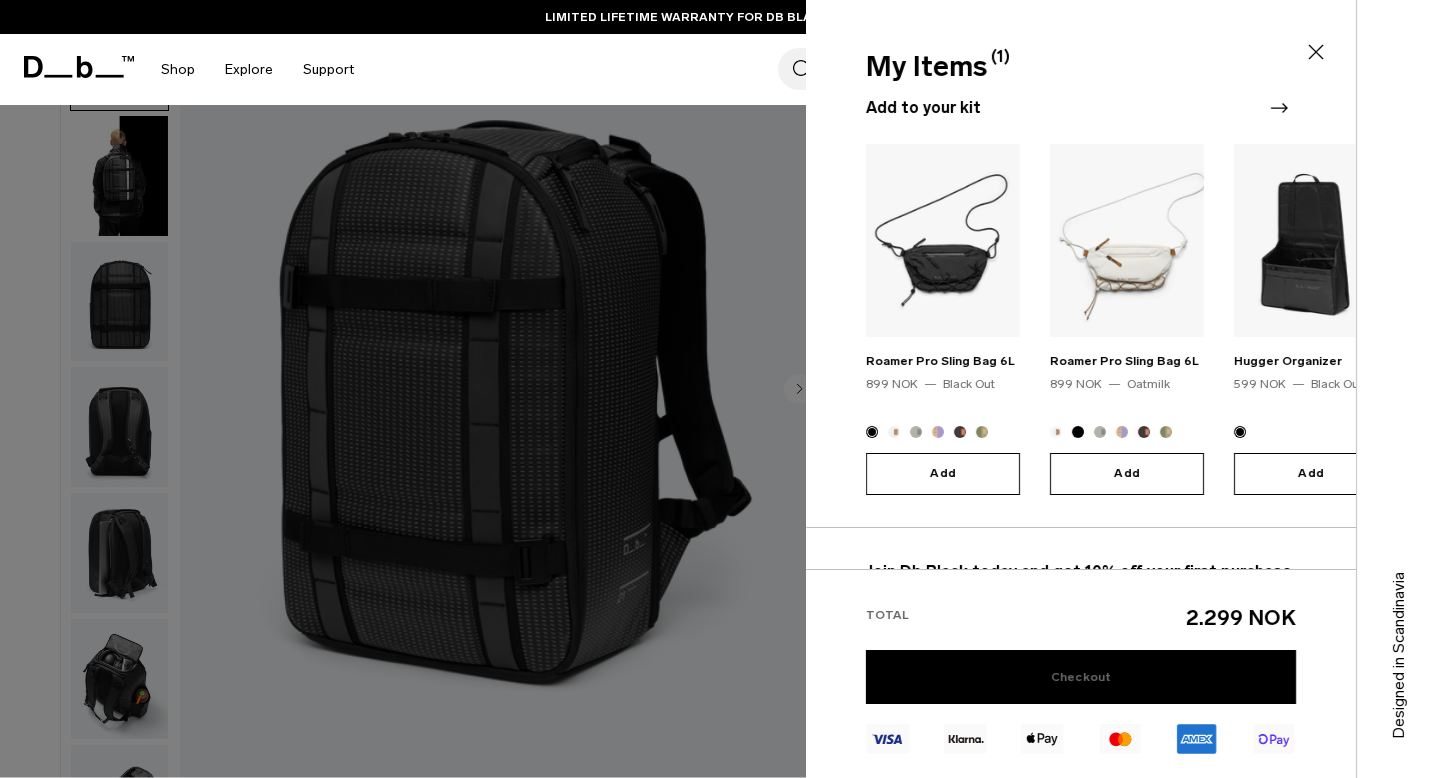 click on "Checkout" at bounding box center (1081, 677) 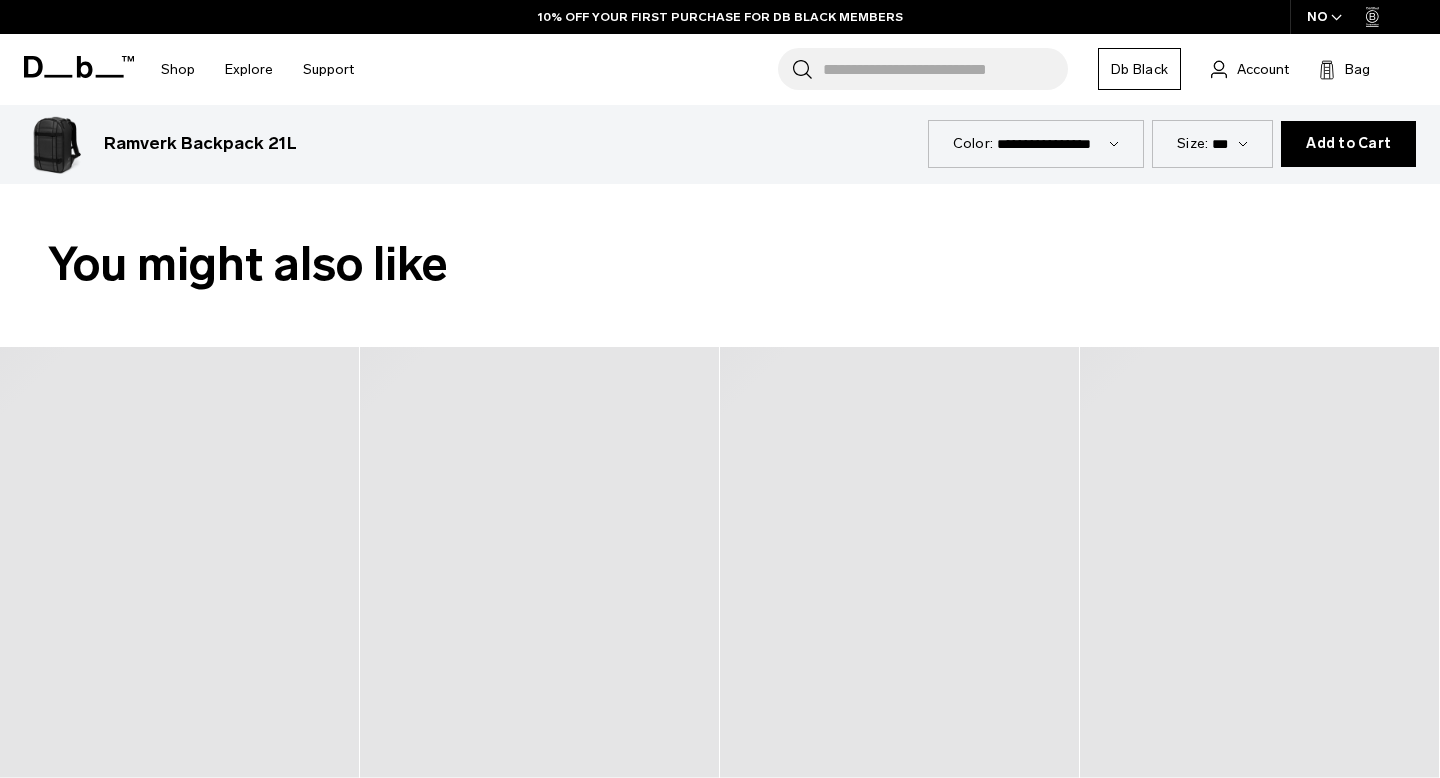 scroll, scrollTop: 774, scrollLeft: 0, axis: vertical 